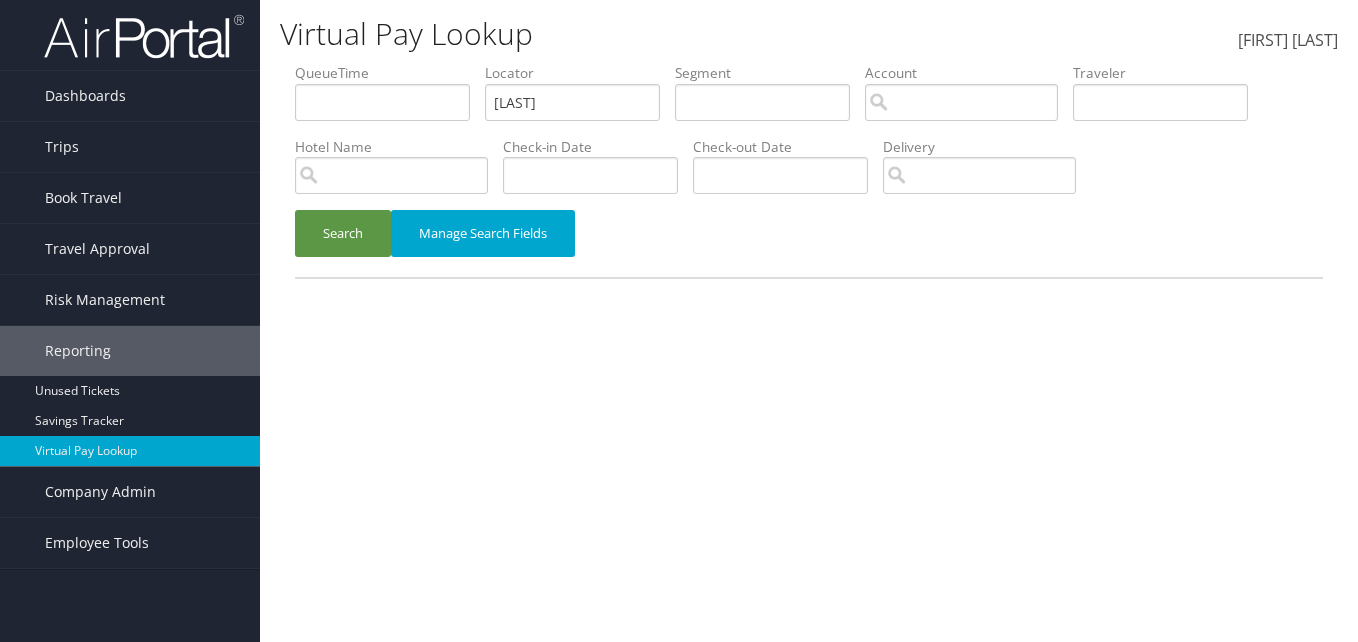 scroll, scrollTop: 0, scrollLeft: 0, axis: both 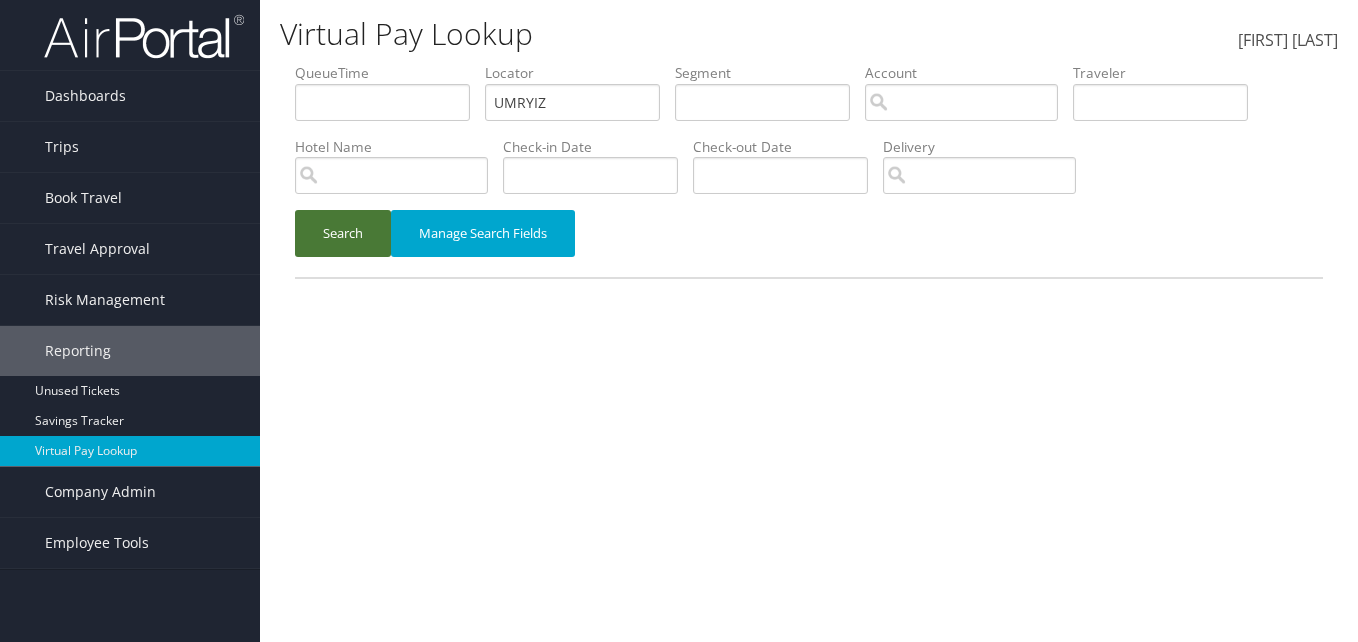 drag, startPoint x: 0, startPoint y: 0, endPoint x: 356, endPoint y: 246, distance: 432.72623 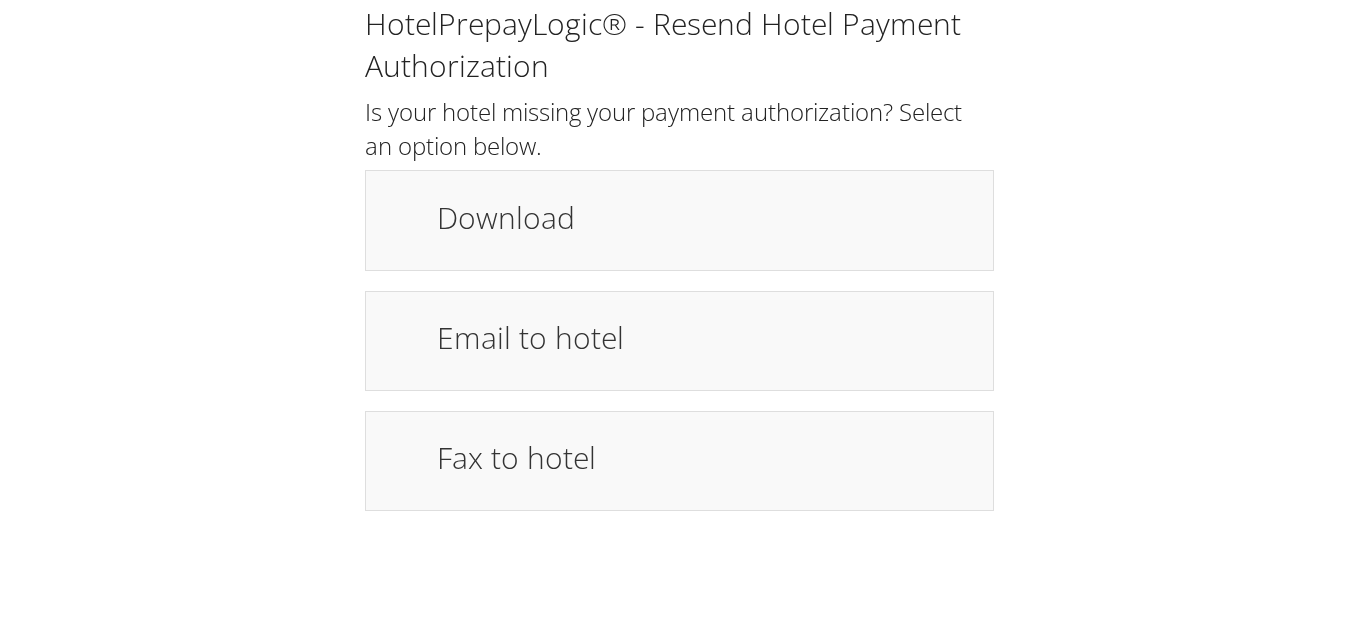 scroll, scrollTop: 0, scrollLeft: 0, axis: both 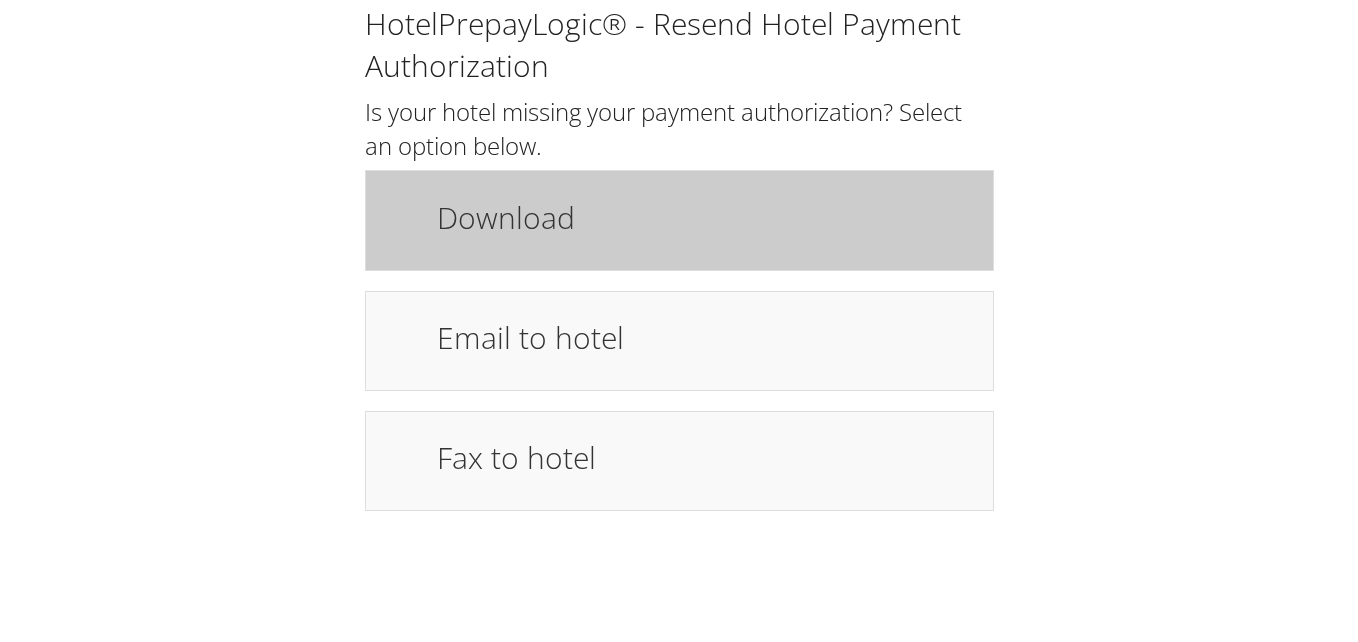 click on "Download" at bounding box center [679, 220] 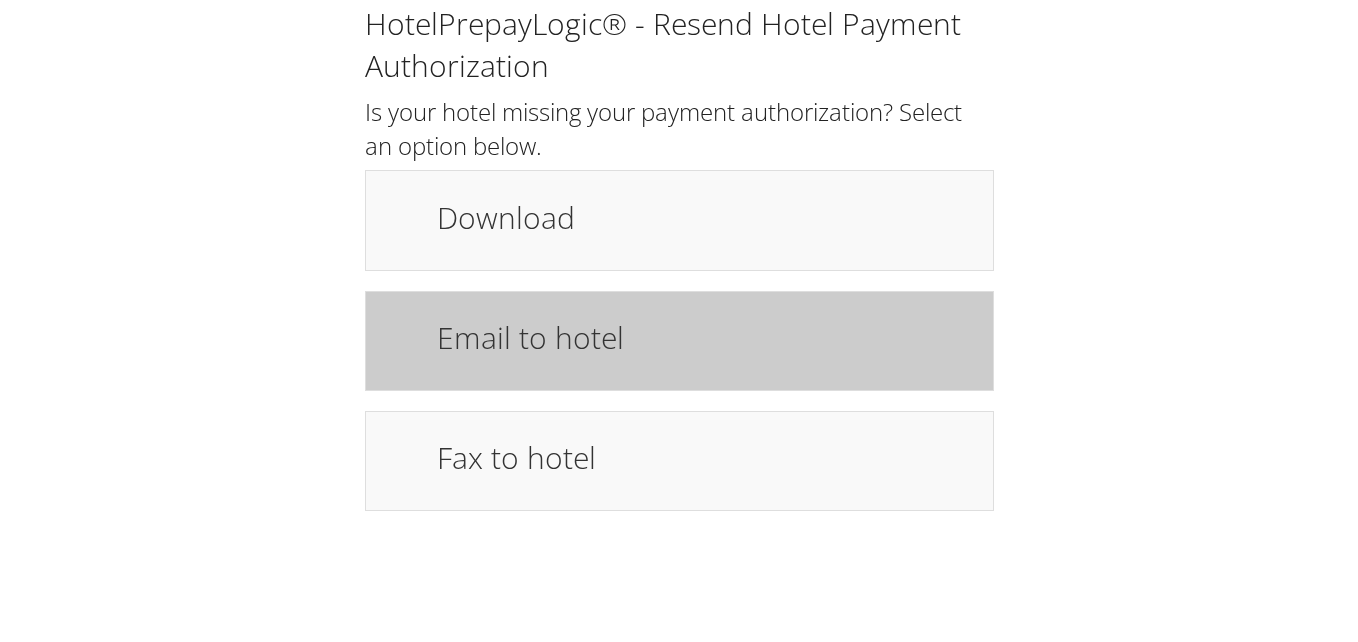 click on "Email to hotel" at bounding box center (705, 337) 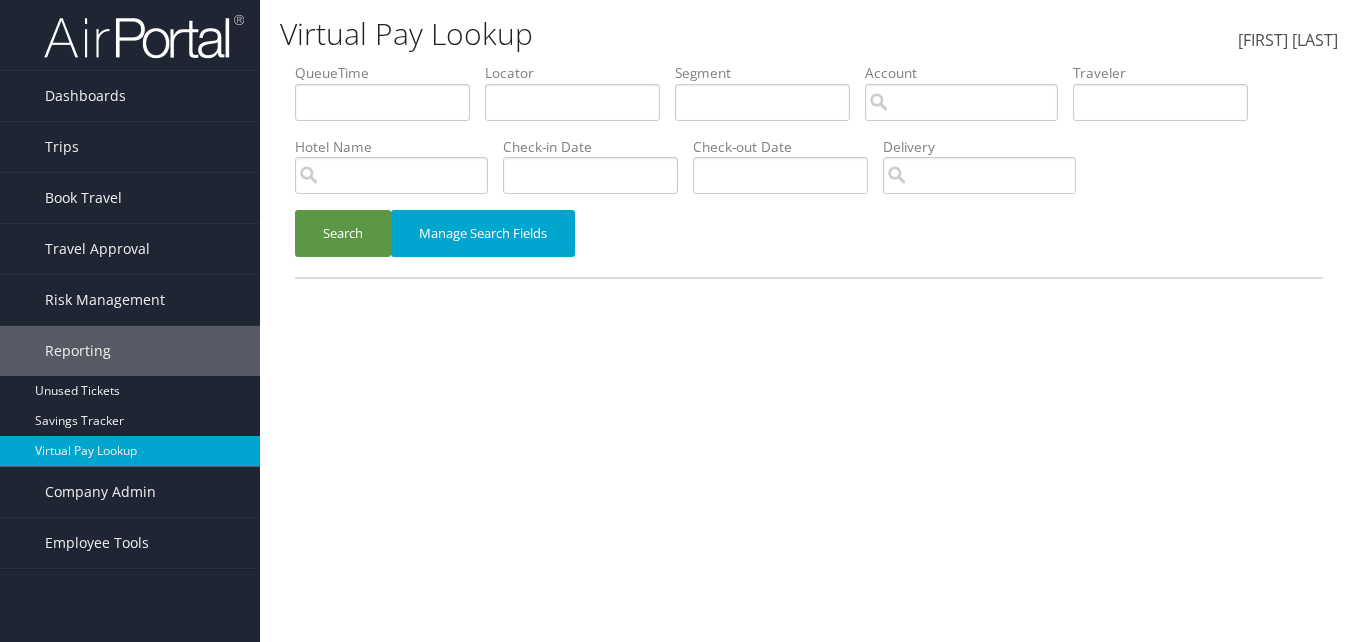 scroll, scrollTop: 0, scrollLeft: 0, axis: both 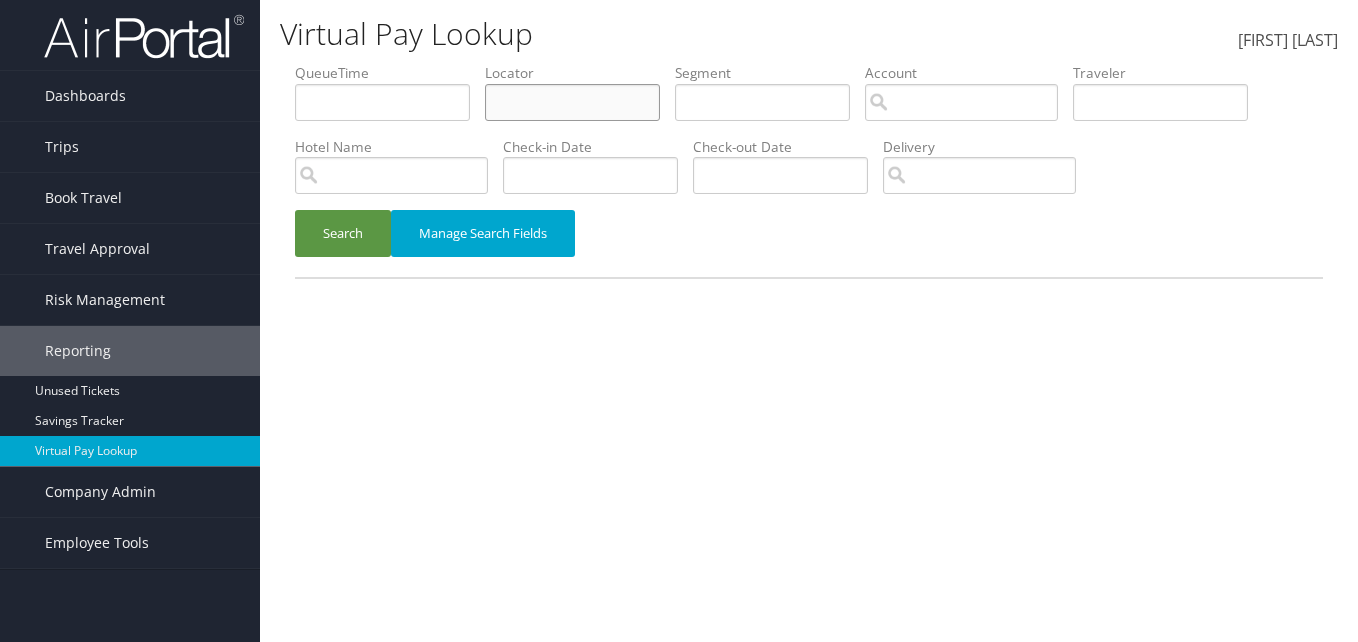 click at bounding box center [382, 102] 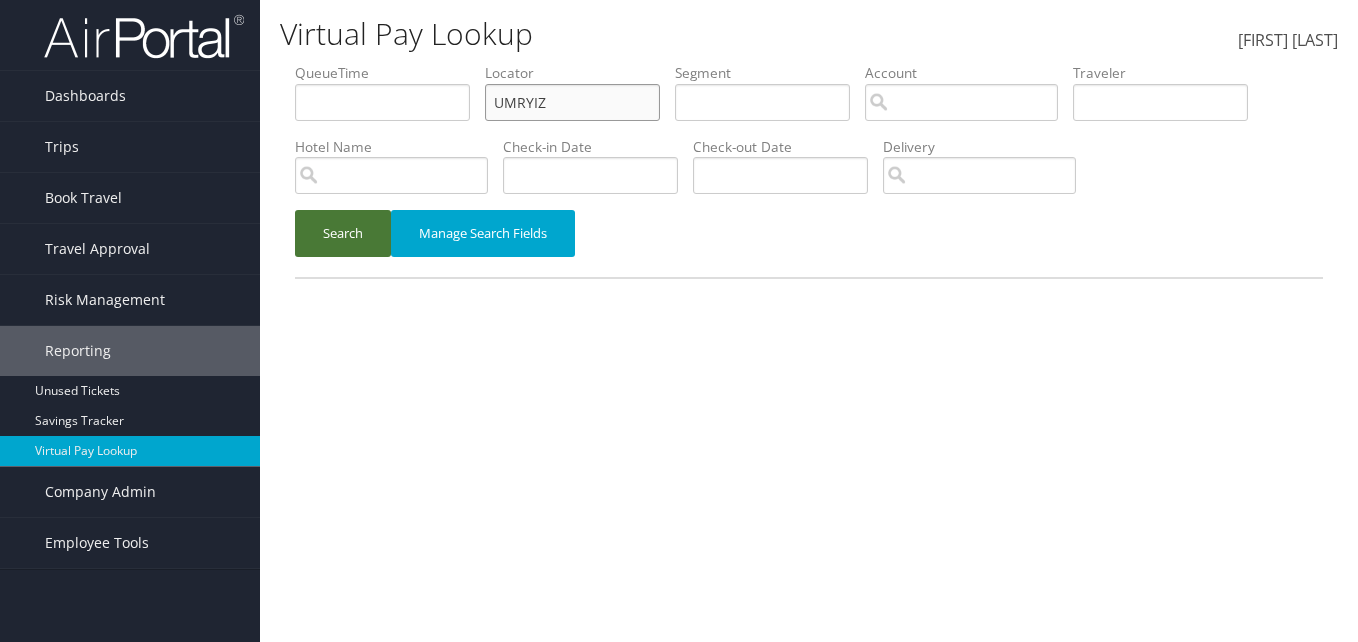 type on "[LAST]" 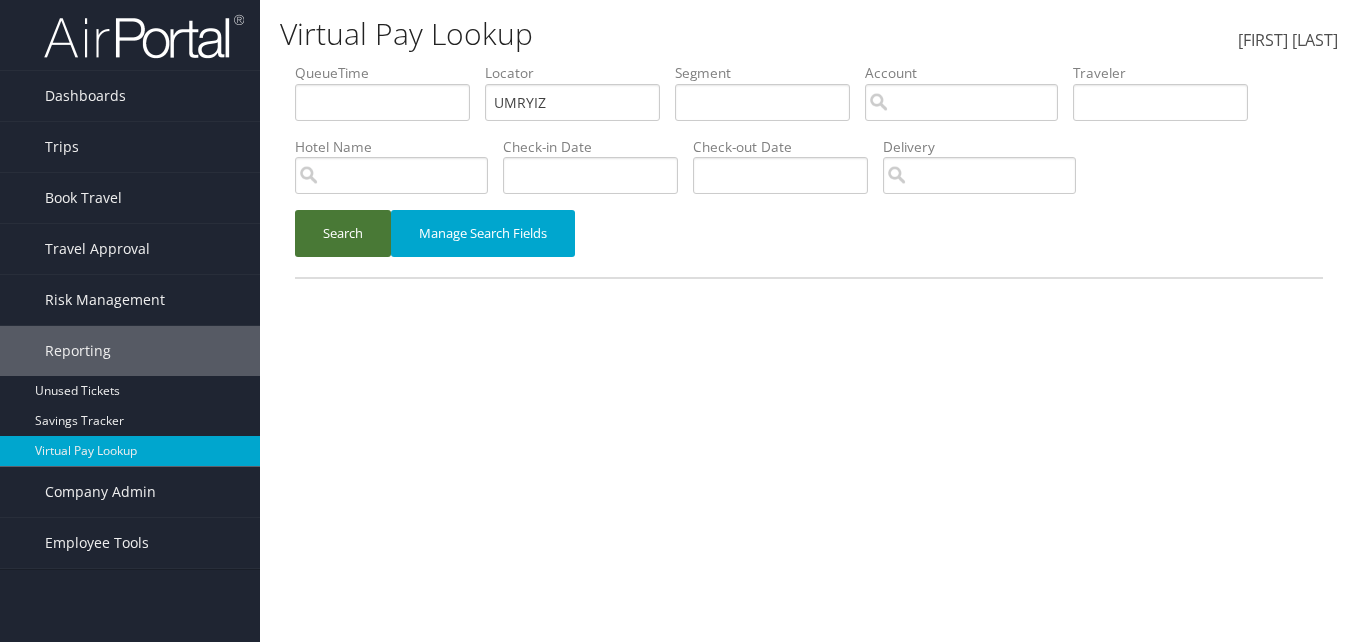 click on "Search" at bounding box center (343, 233) 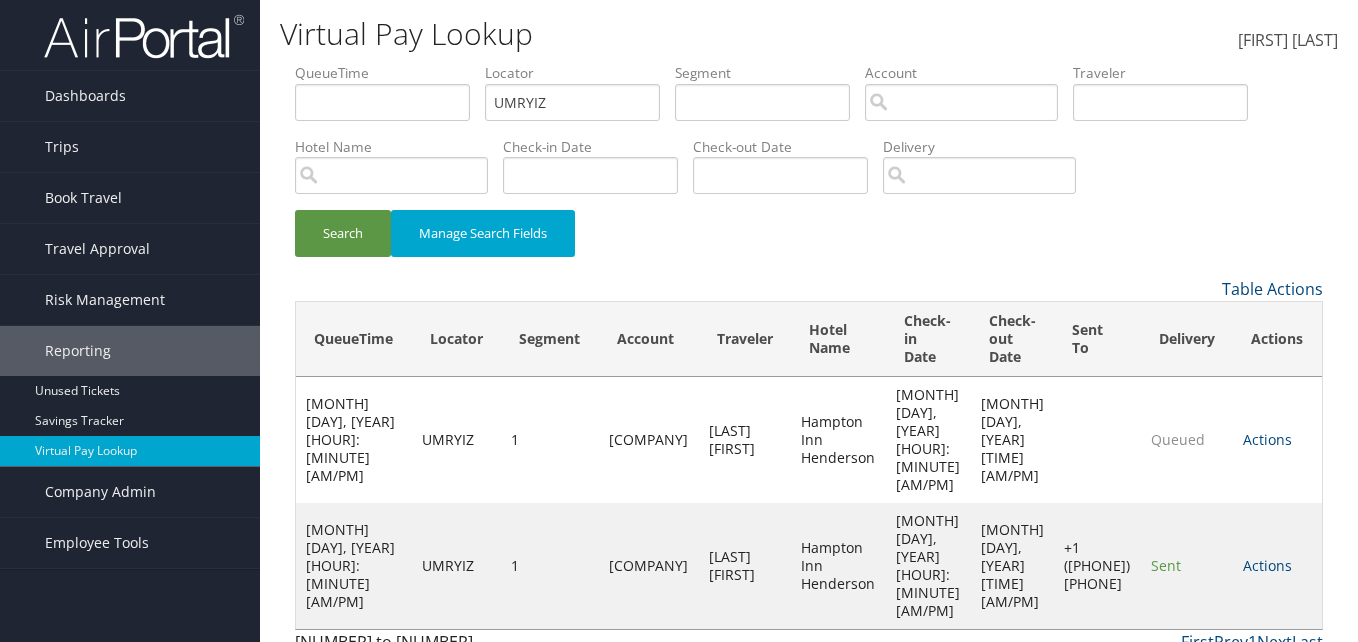 click on "Actions   Resend  Logs  Delivery Information  View Itinerary" at bounding box center (1277, 566) 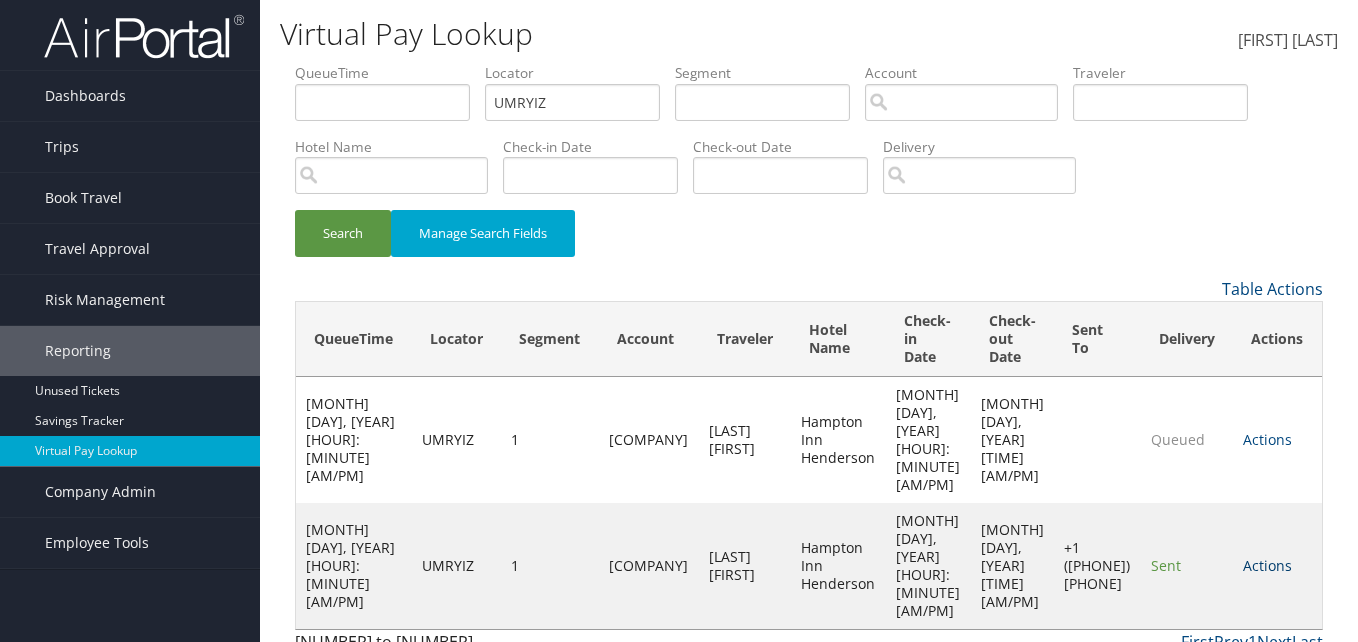 click on "Actions" at bounding box center (1267, 565) 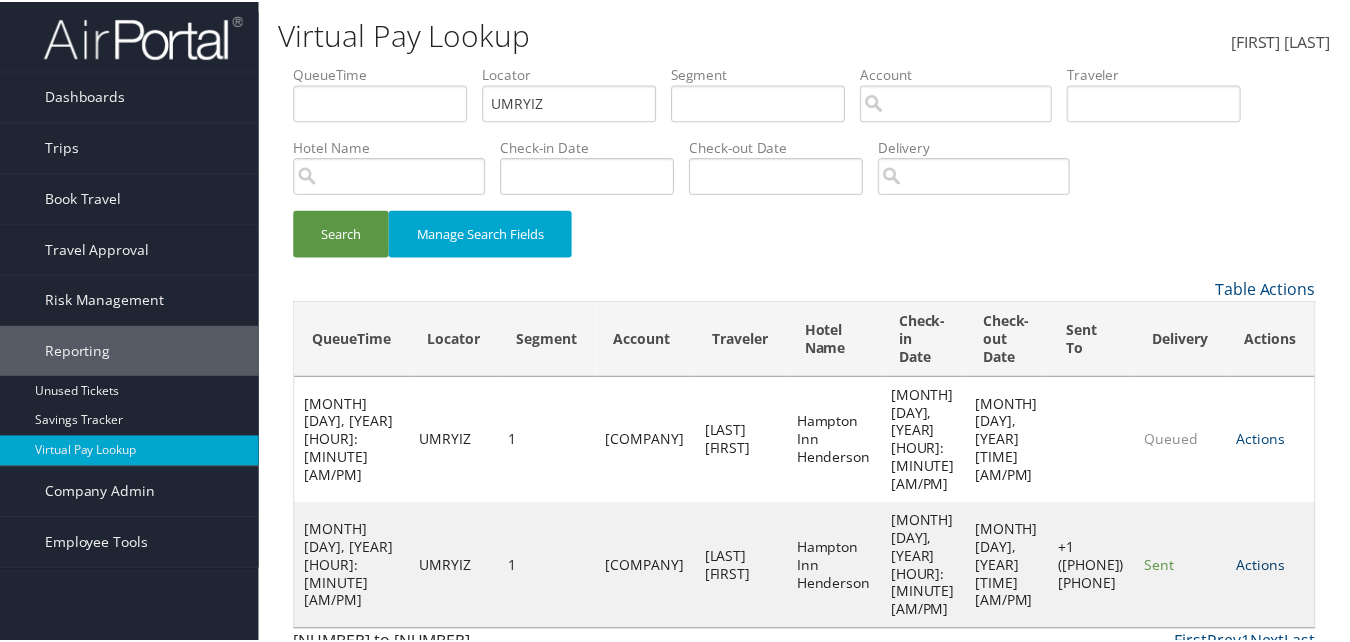 scroll, scrollTop: 1, scrollLeft: 0, axis: vertical 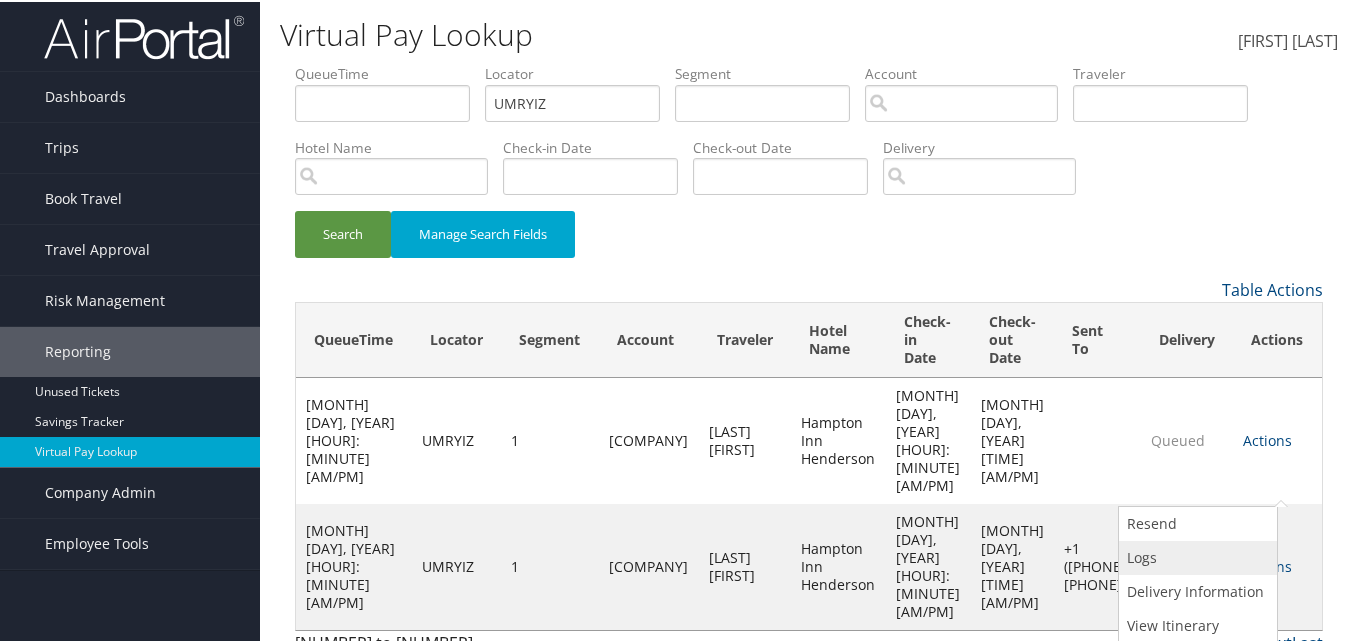 click on "Logs" at bounding box center [1195, 556] 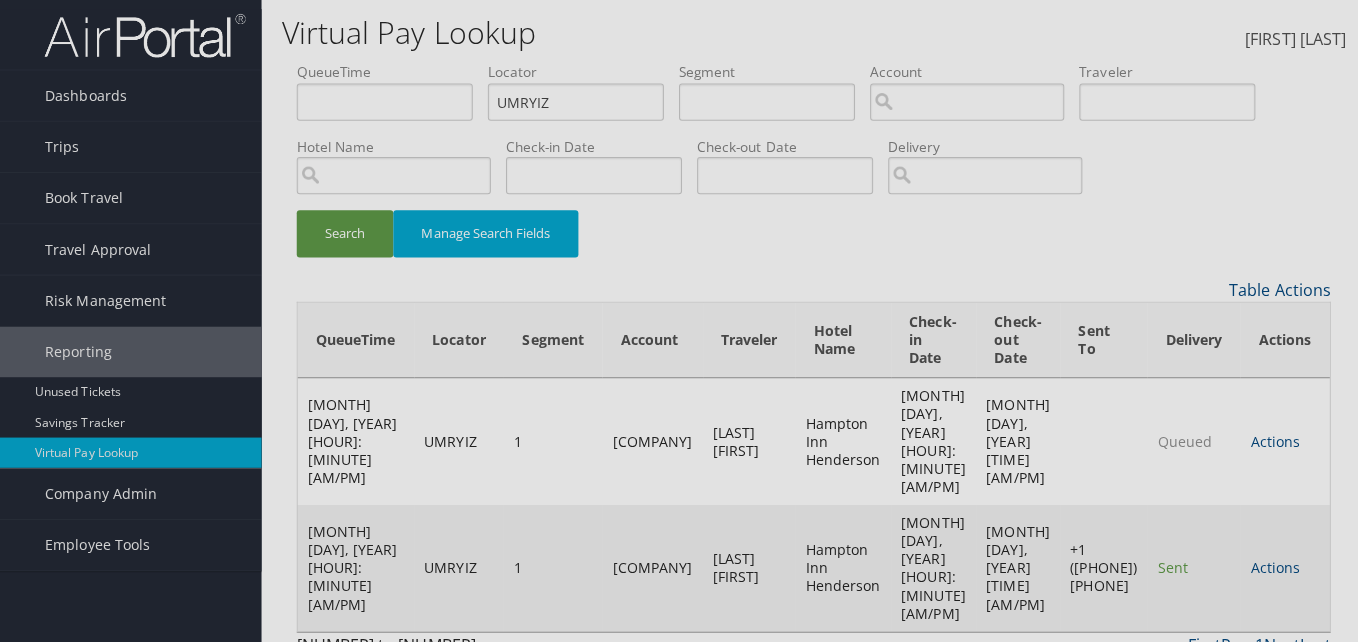 scroll, scrollTop: 0, scrollLeft: 0, axis: both 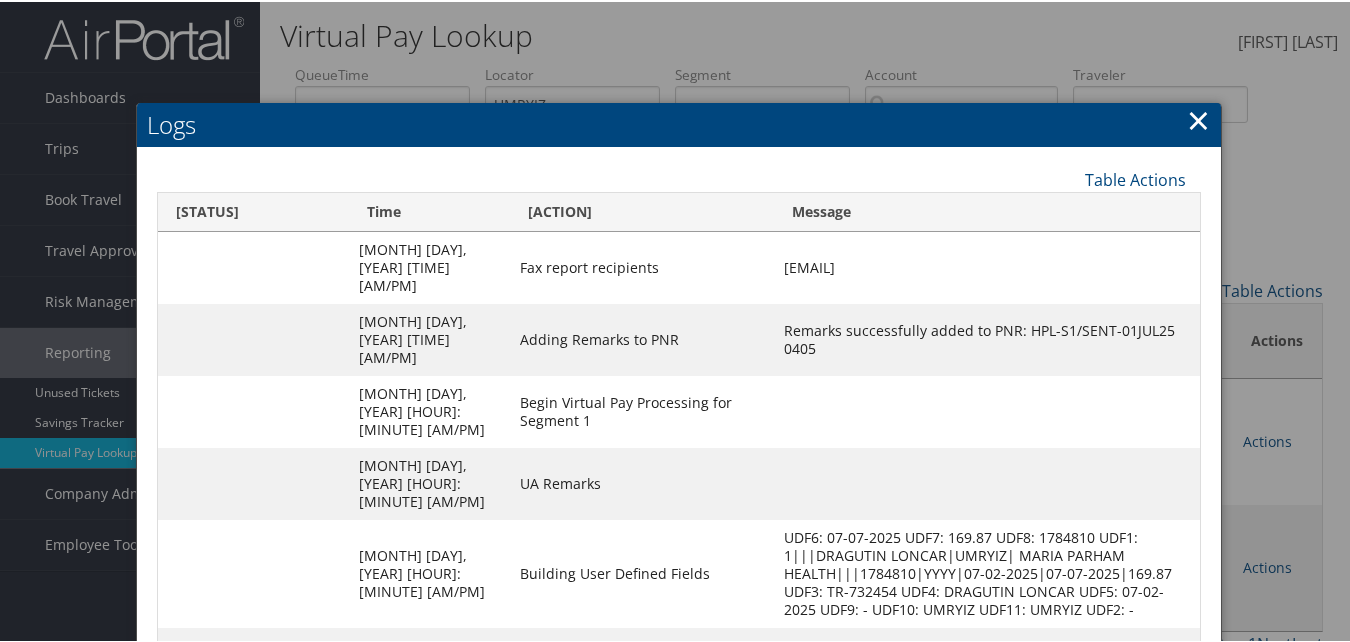 click on "Logs" at bounding box center [679, 123] 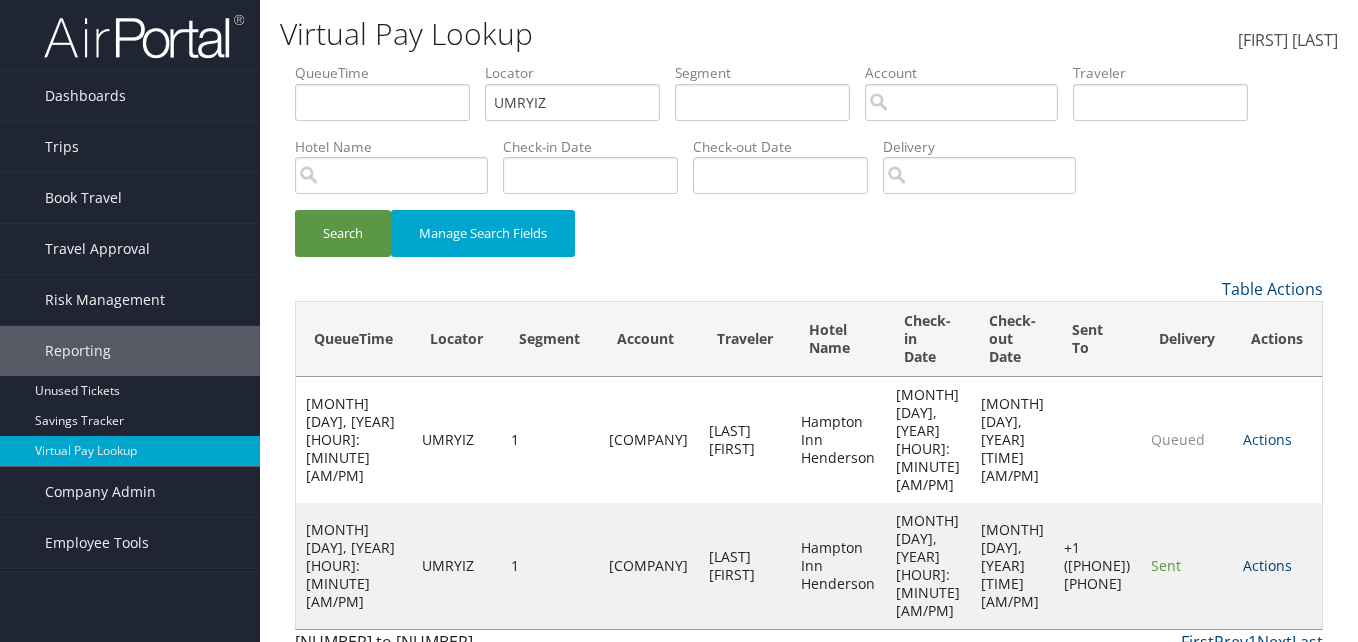 click on "Actions" at bounding box center [1267, 565] 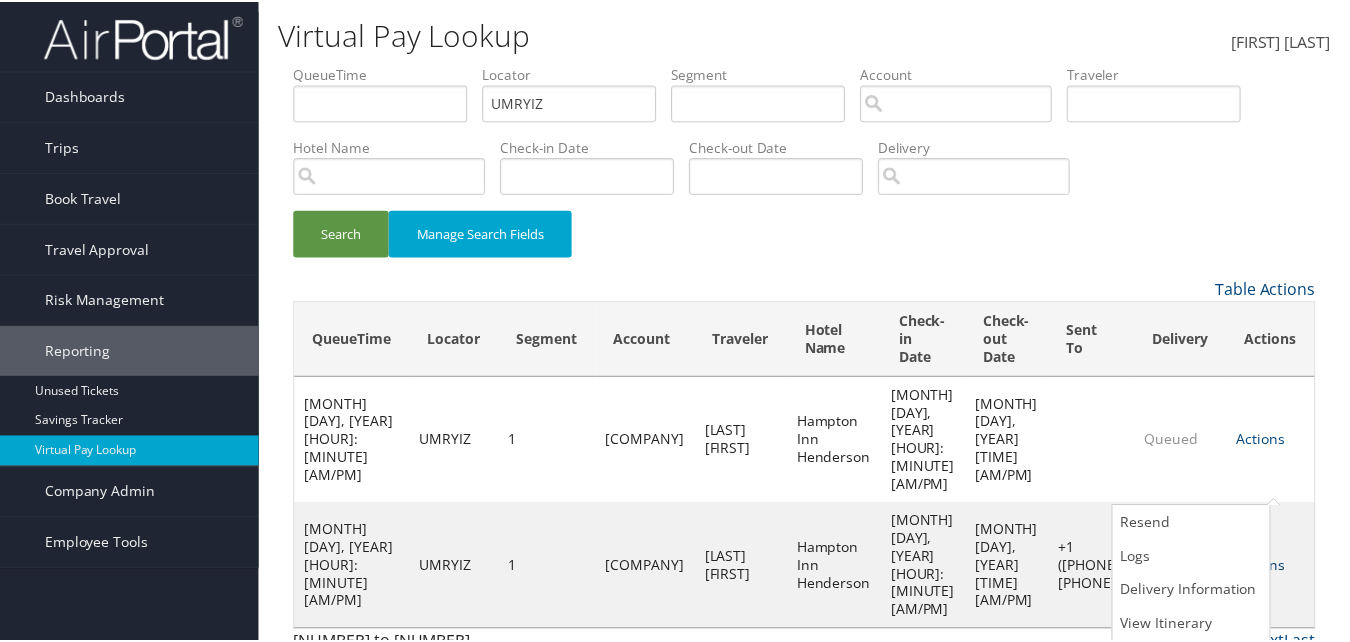 scroll, scrollTop: 1, scrollLeft: 0, axis: vertical 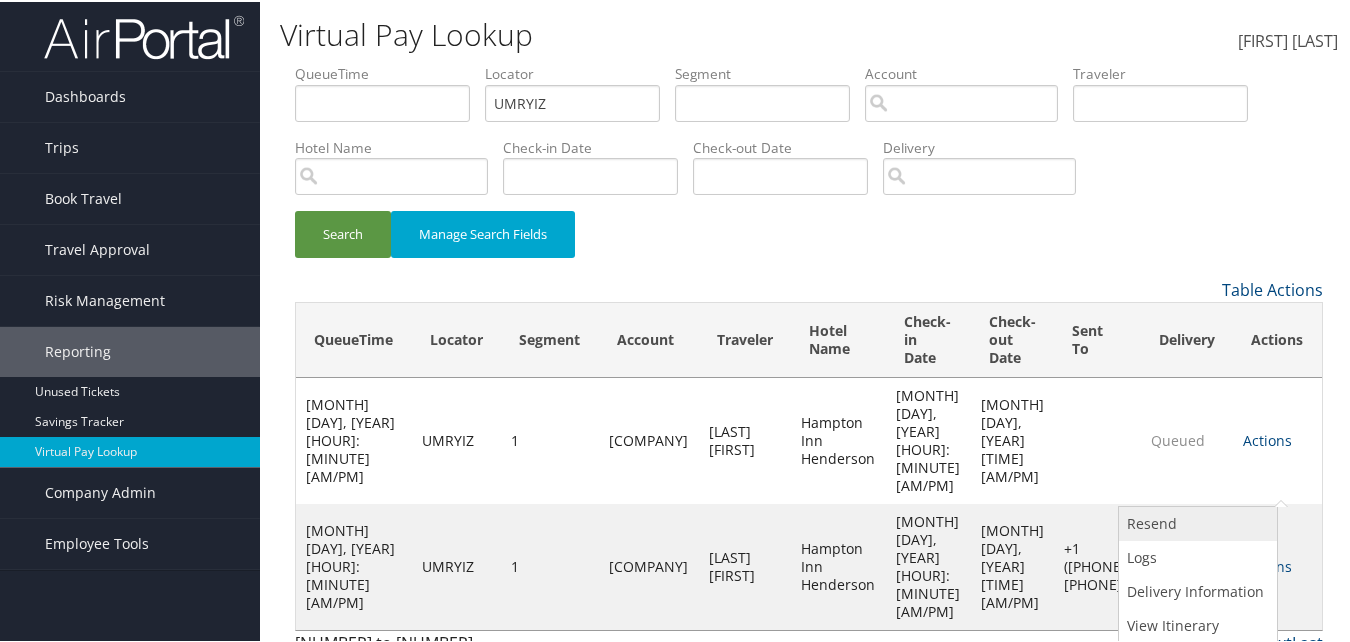 click on "Resend" at bounding box center [1195, 522] 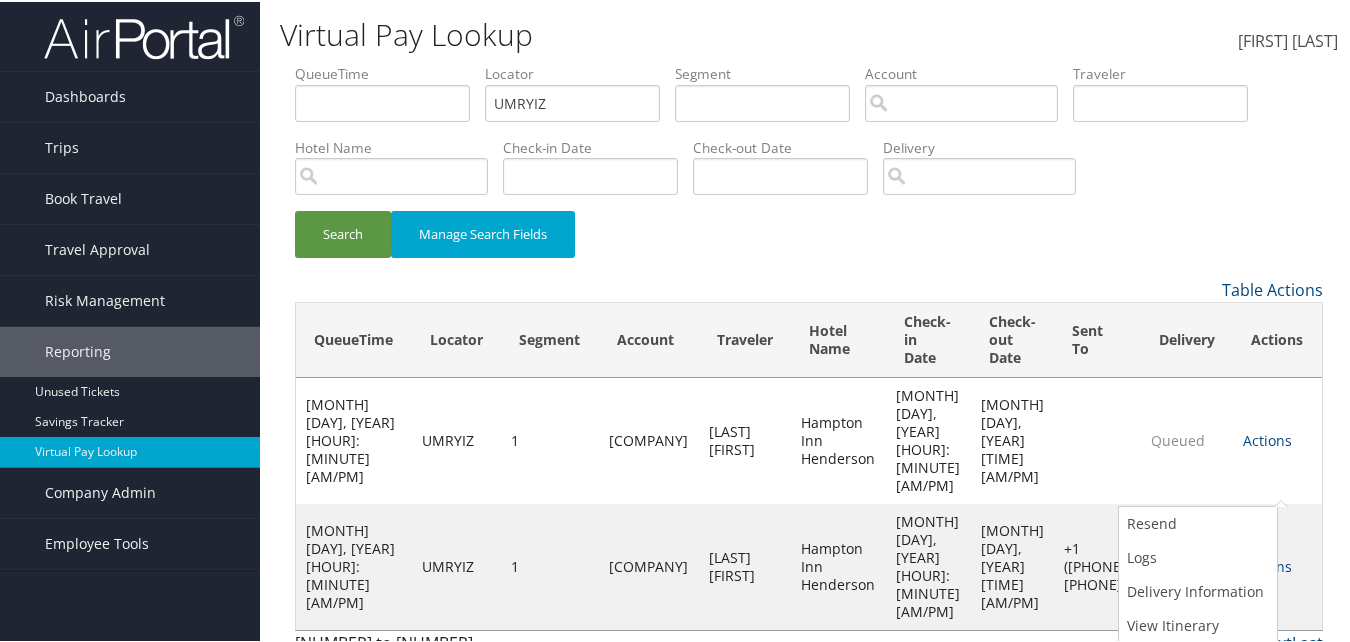scroll, scrollTop: 0, scrollLeft: 0, axis: both 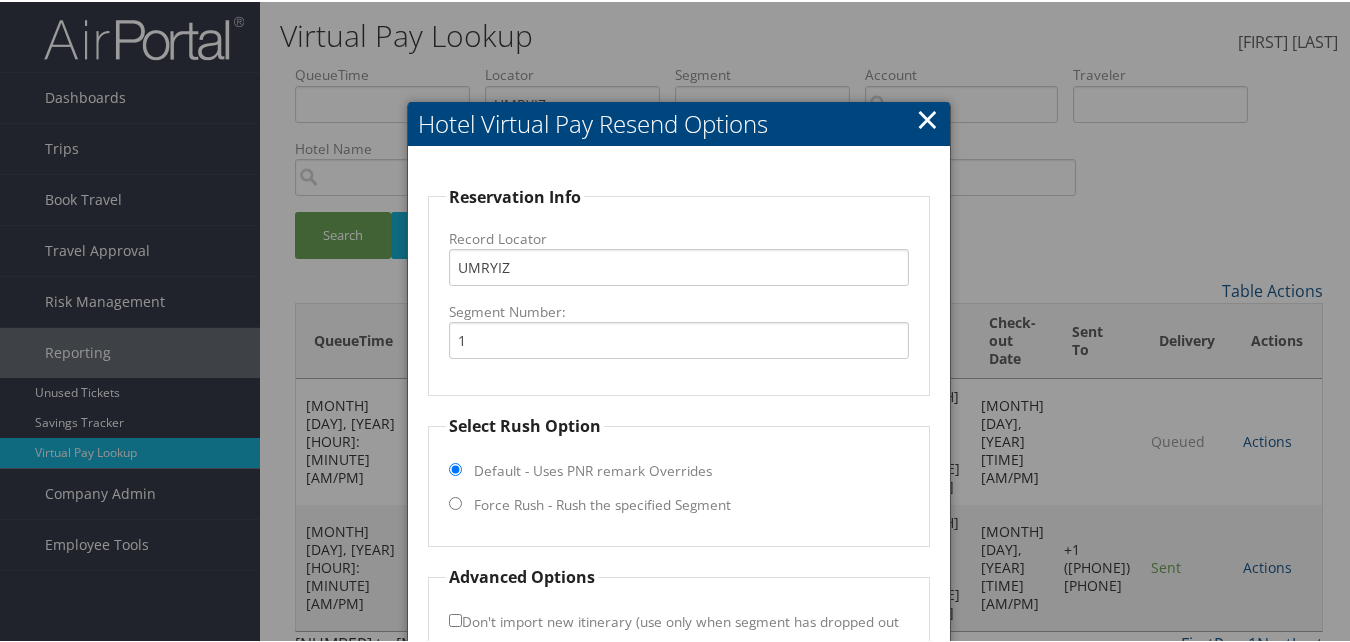 click on "Force Rush - Rush the specified Segment" at bounding box center (602, 503) 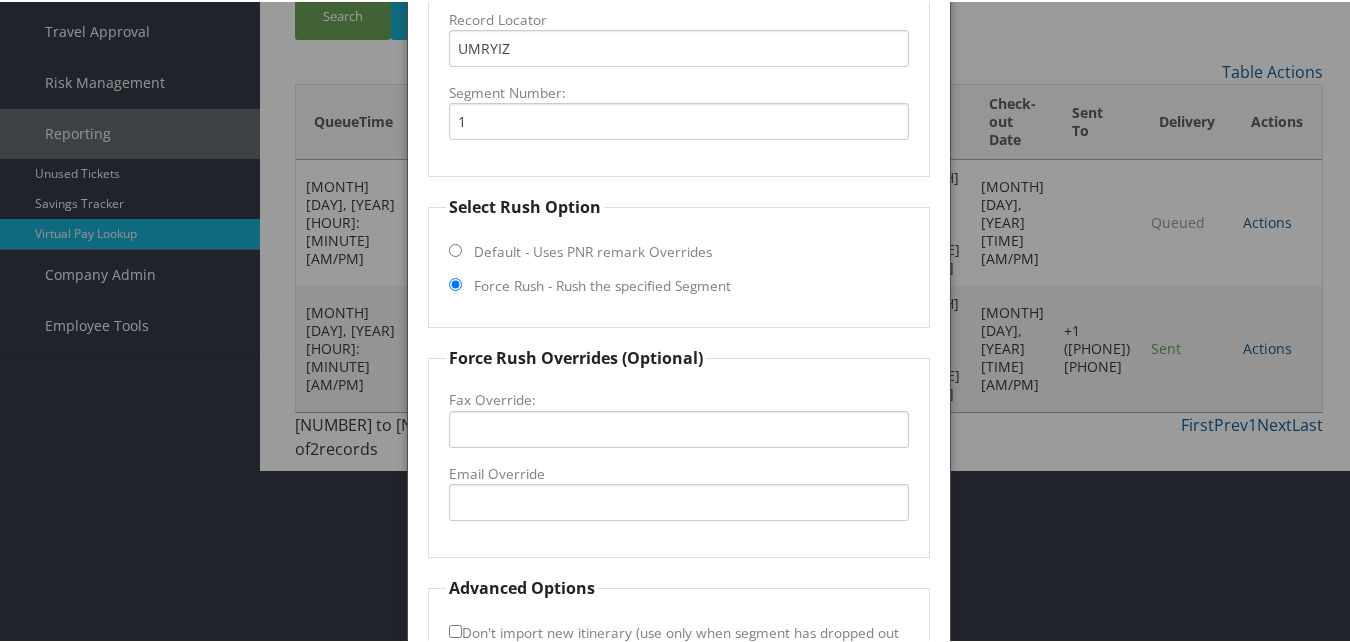 scroll, scrollTop: 365, scrollLeft: 0, axis: vertical 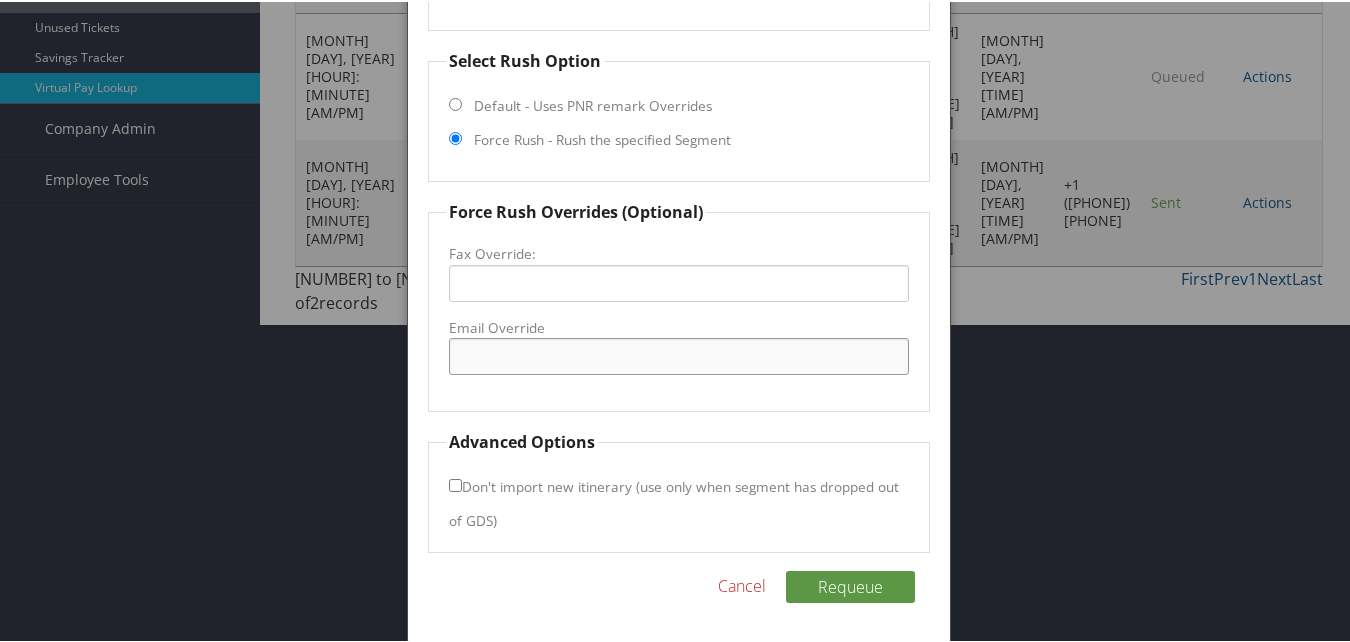 click on "Email Override" at bounding box center [678, 354] 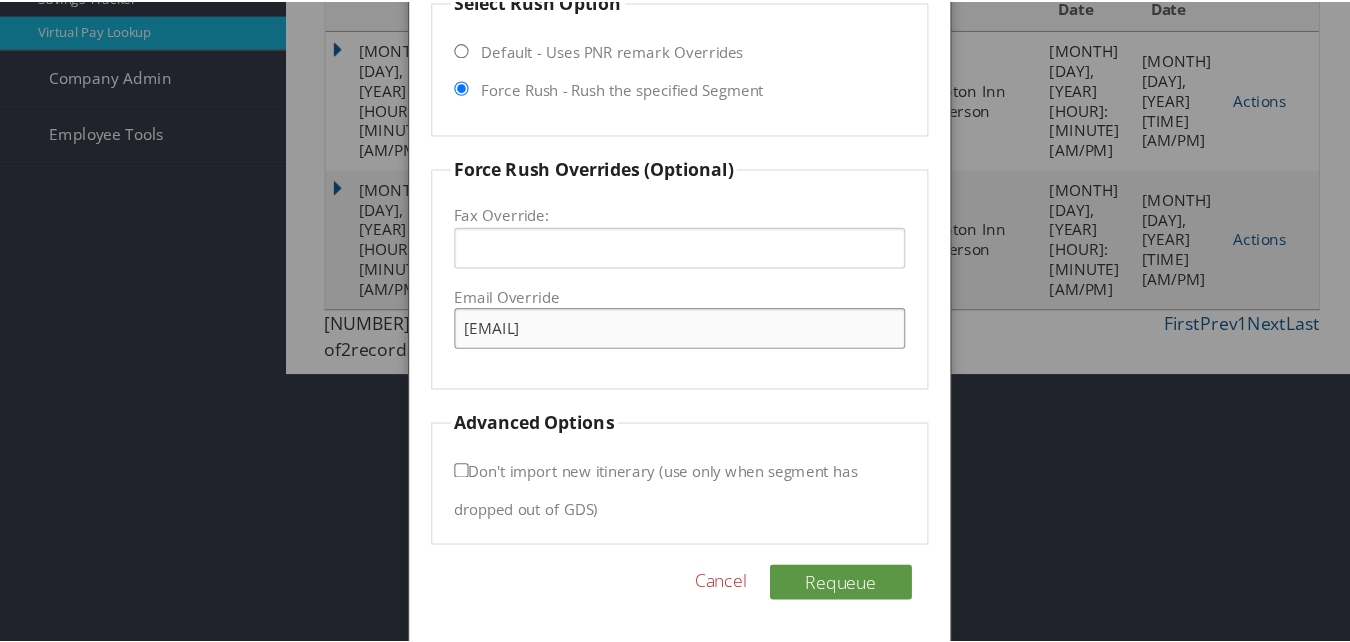 scroll, scrollTop: 365, scrollLeft: 0, axis: vertical 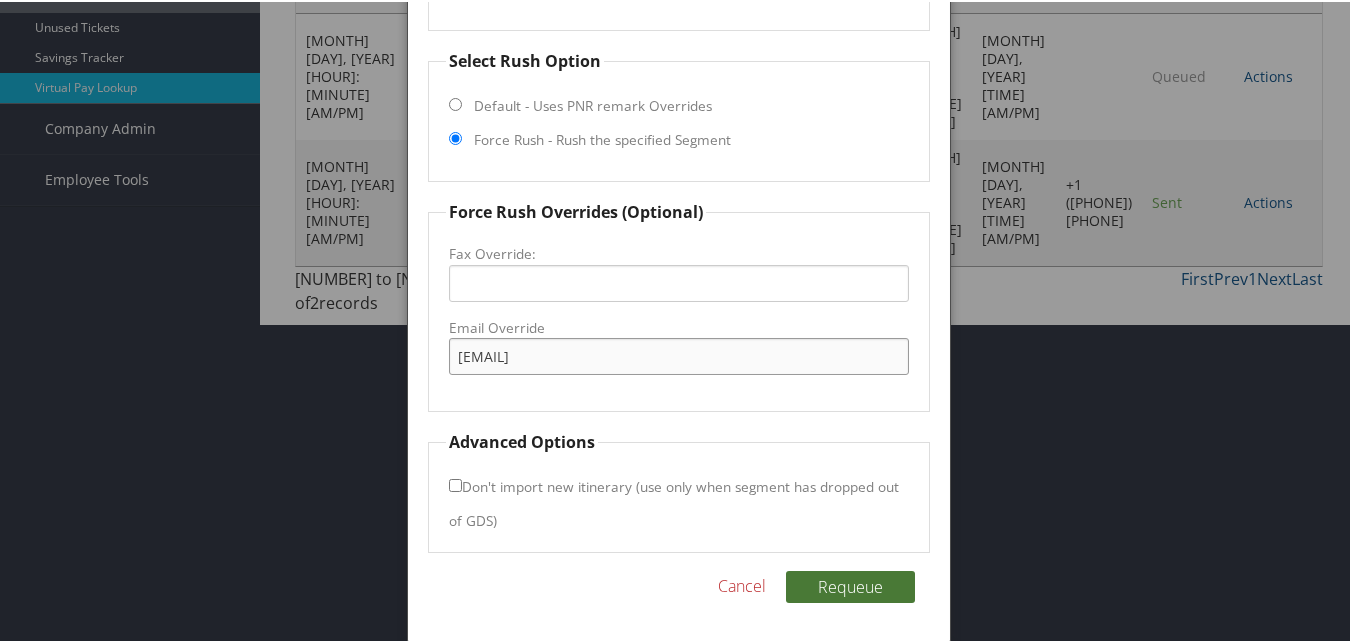 type on "hamptonbyhiltonhenderson@gmail.com" 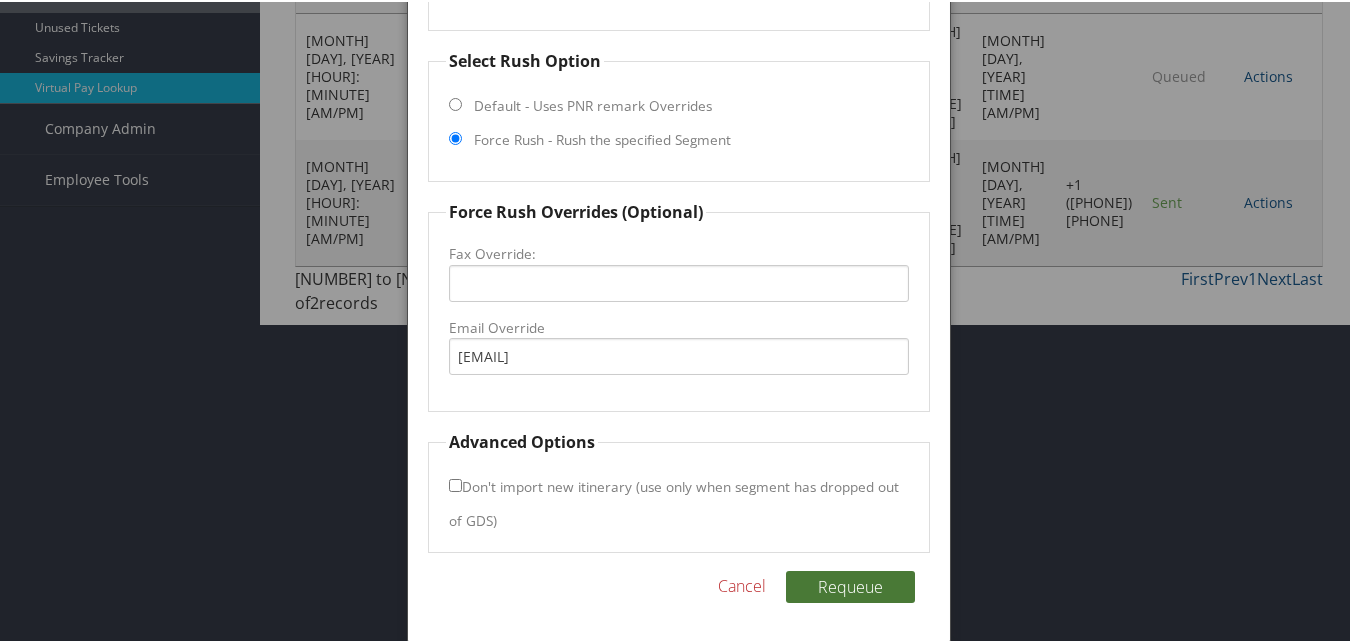 click on "Requeue" at bounding box center (850, 585) 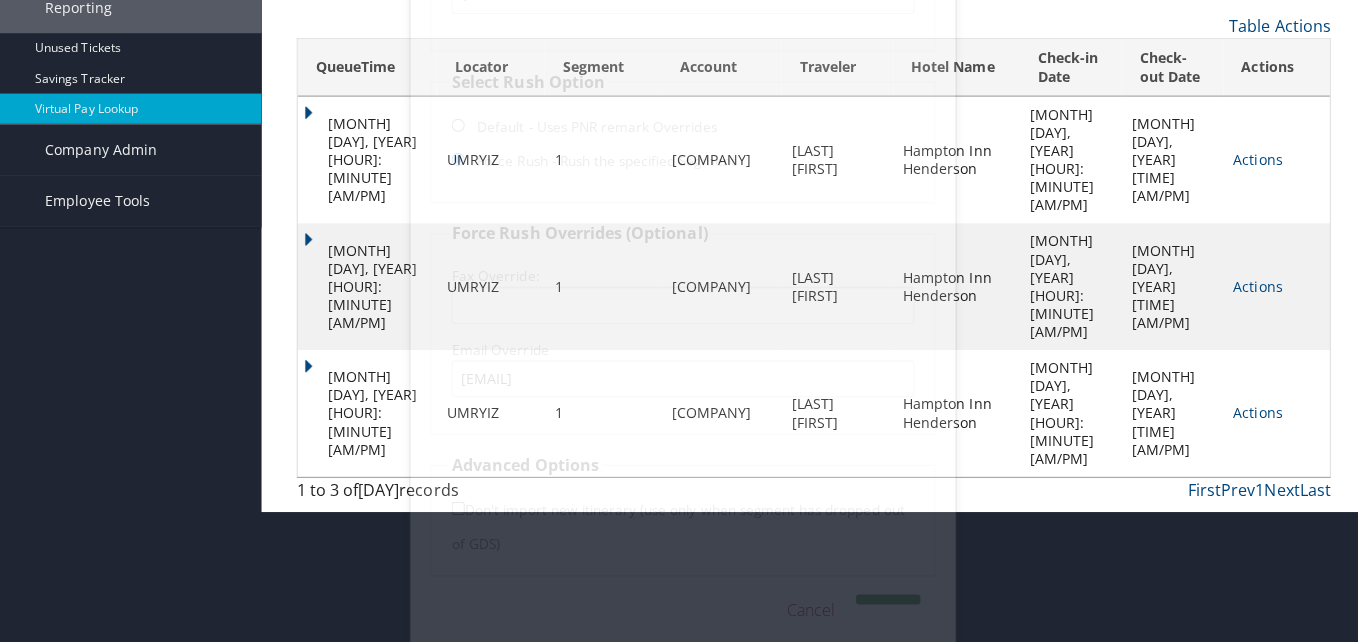 scroll, scrollTop: 0, scrollLeft: 0, axis: both 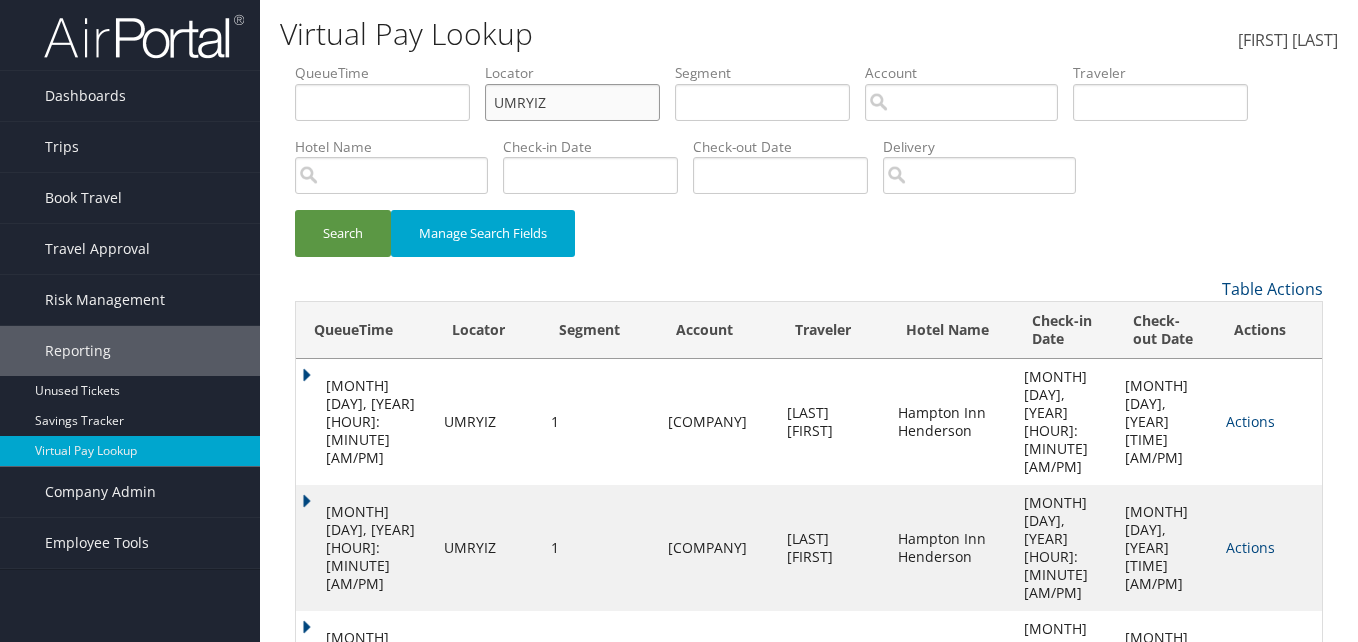 paste on "DKYYCW" 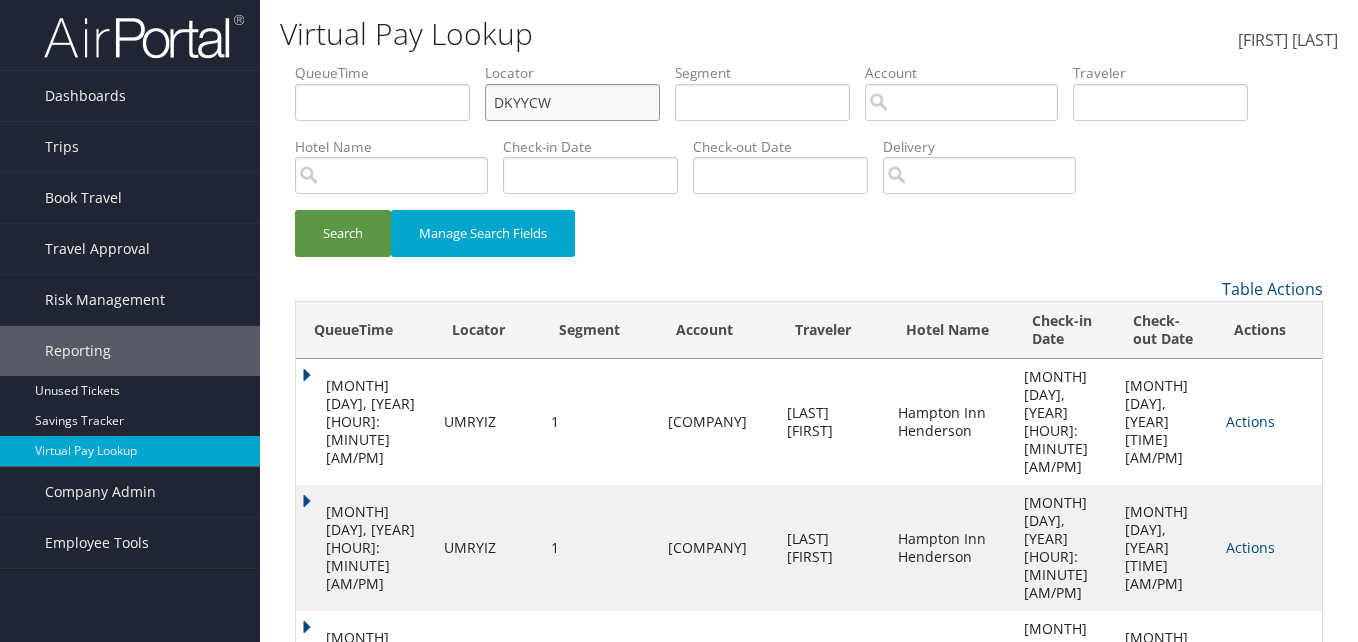 drag, startPoint x: 595, startPoint y: 114, endPoint x: 466, endPoint y: 109, distance: 129.09686 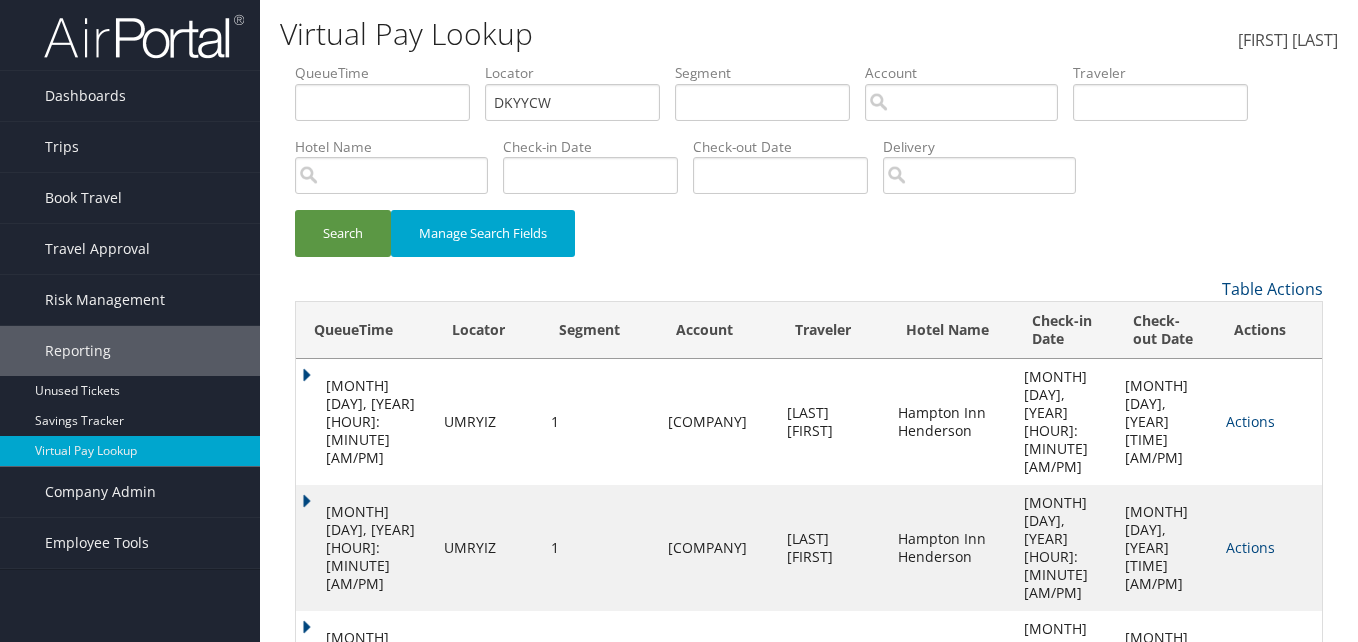 click on "Locator" at bounding box center [390, 73] 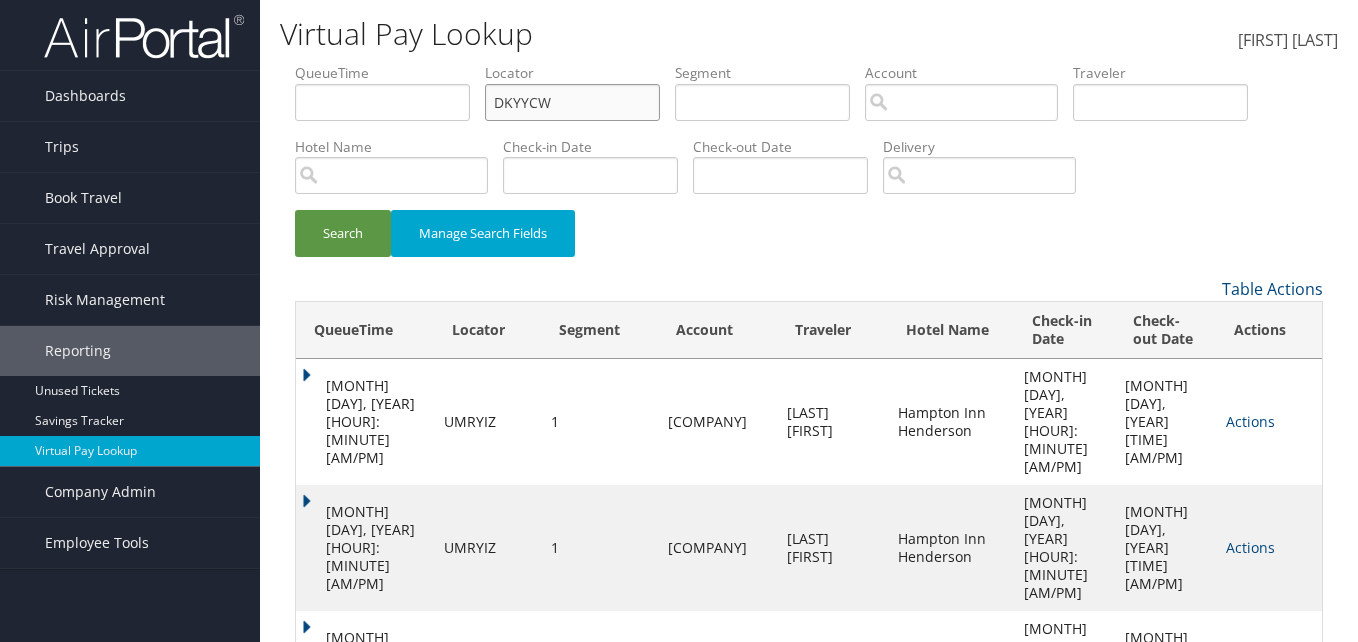 click on "DKYYCW" at bounding box center (382, 102) 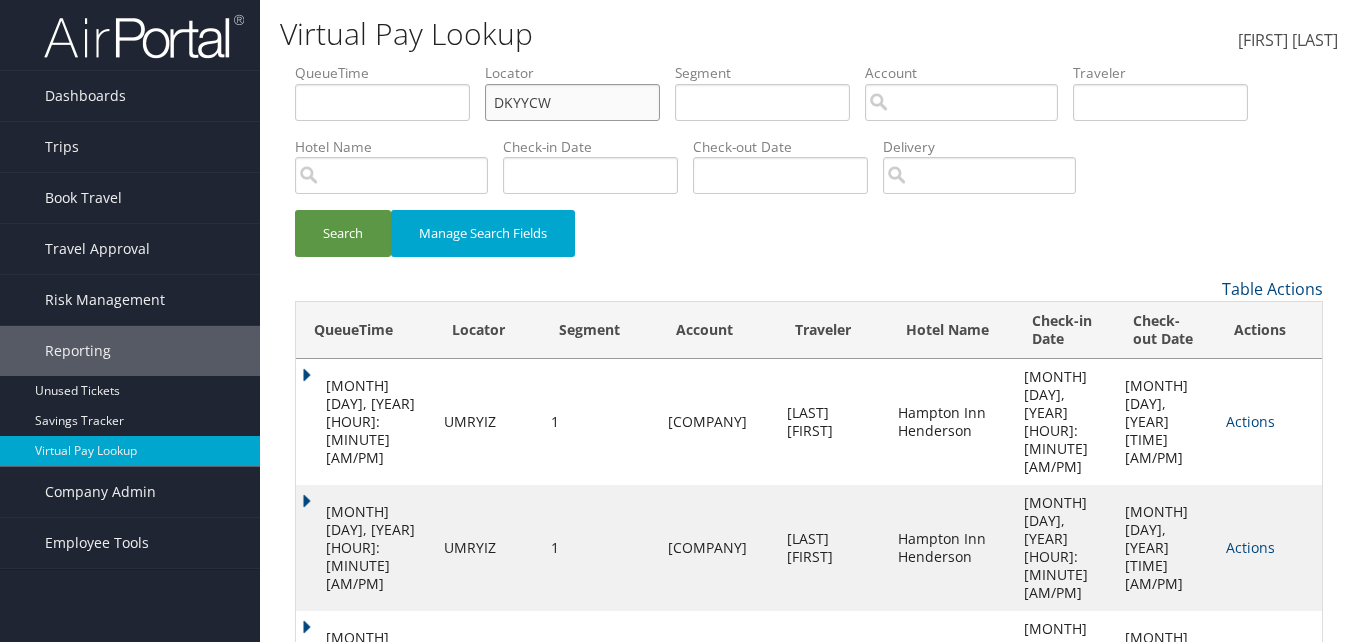type on "DKYYCW" 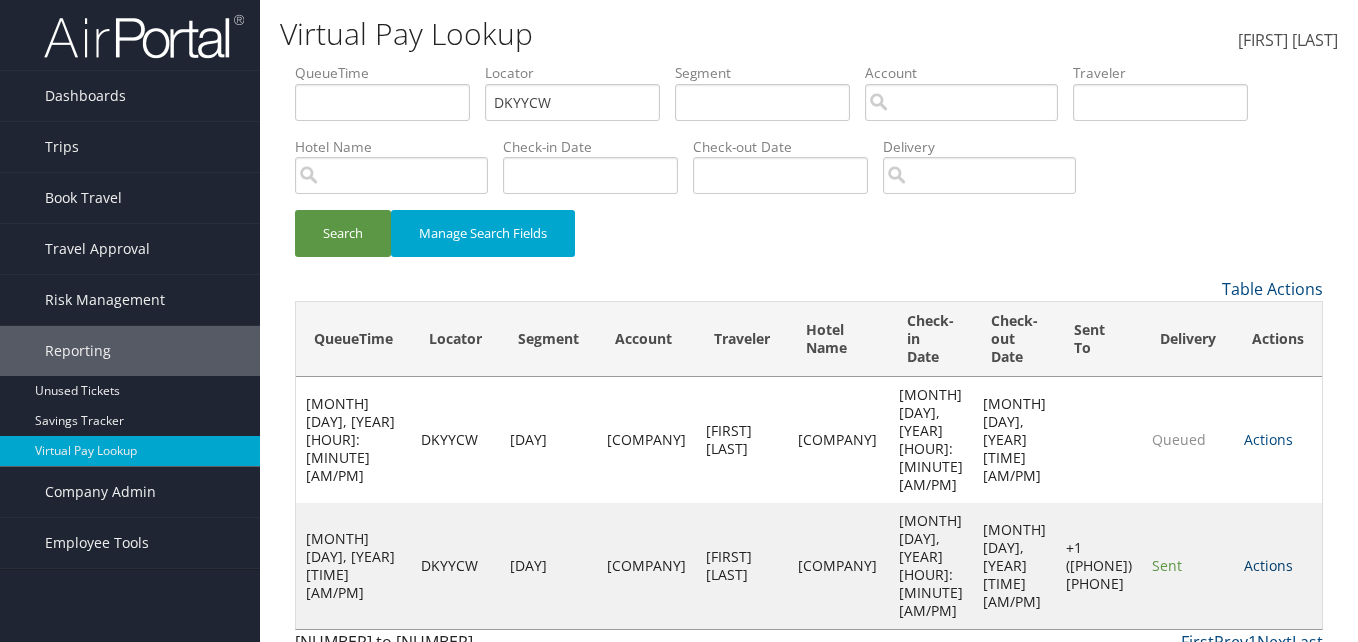 click on "Actions" at bounding box center (1268, 565) 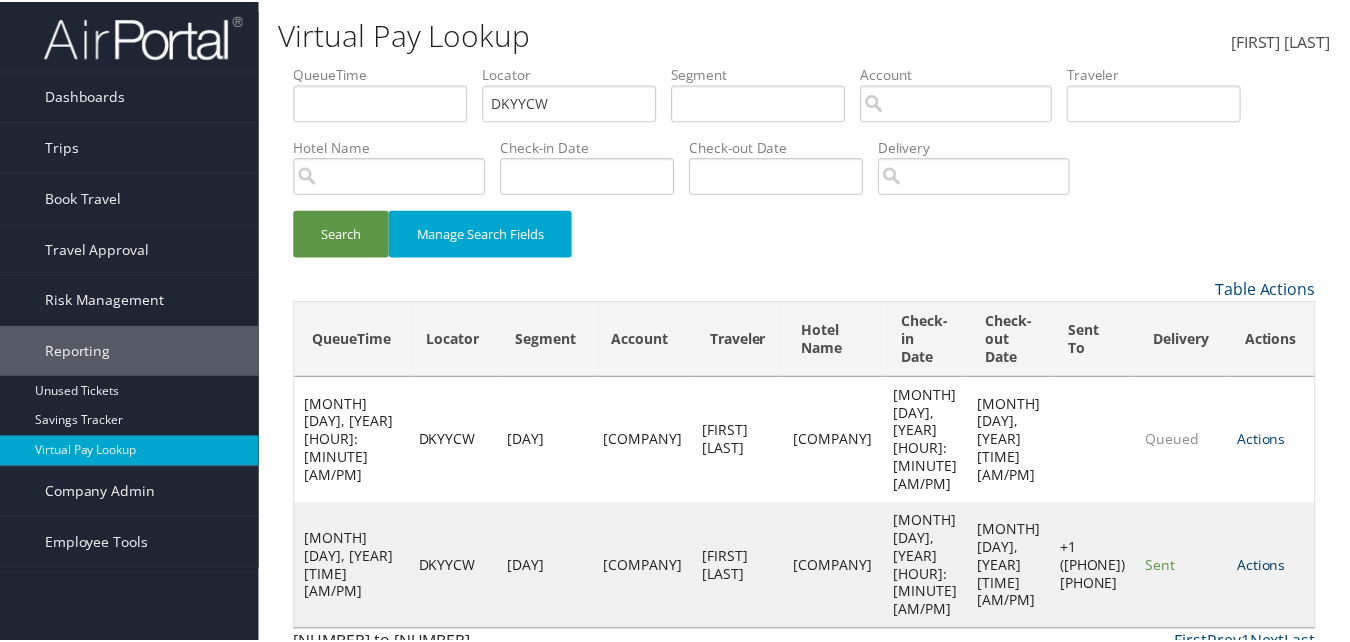 scroll, scrollTop: 19, scrollLeft: 0, axis: vertical 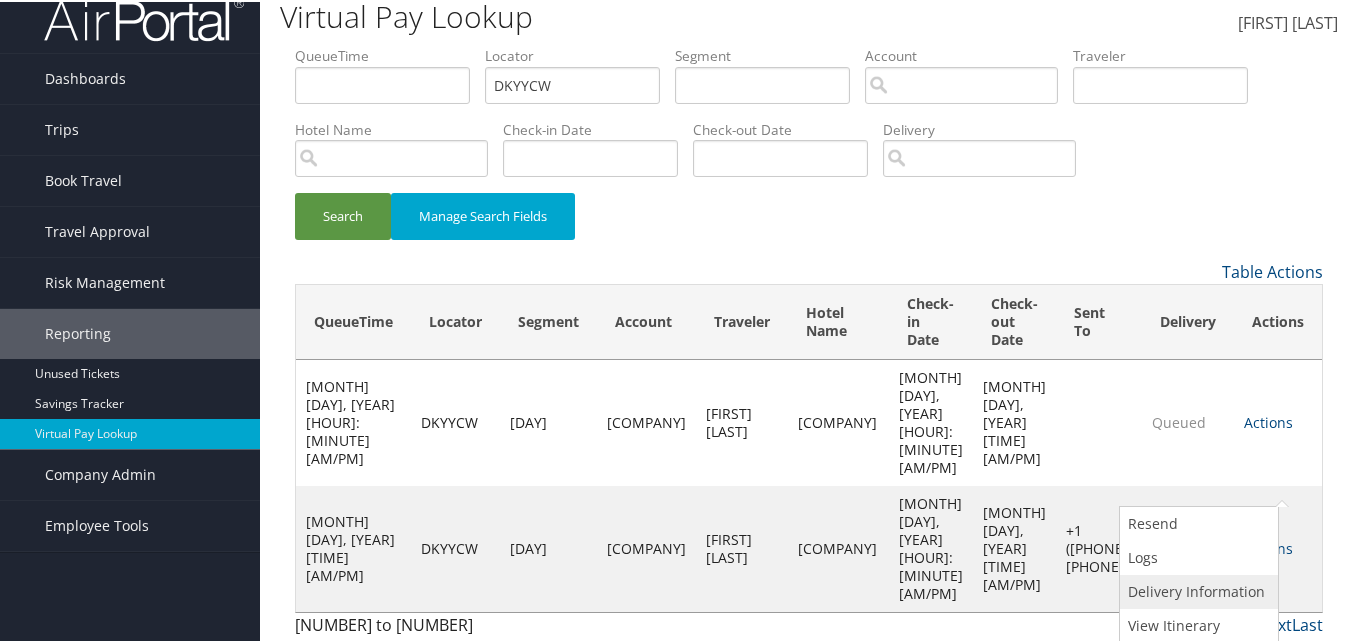 click on "Delivery Information" at bounding box center [1196, 590] 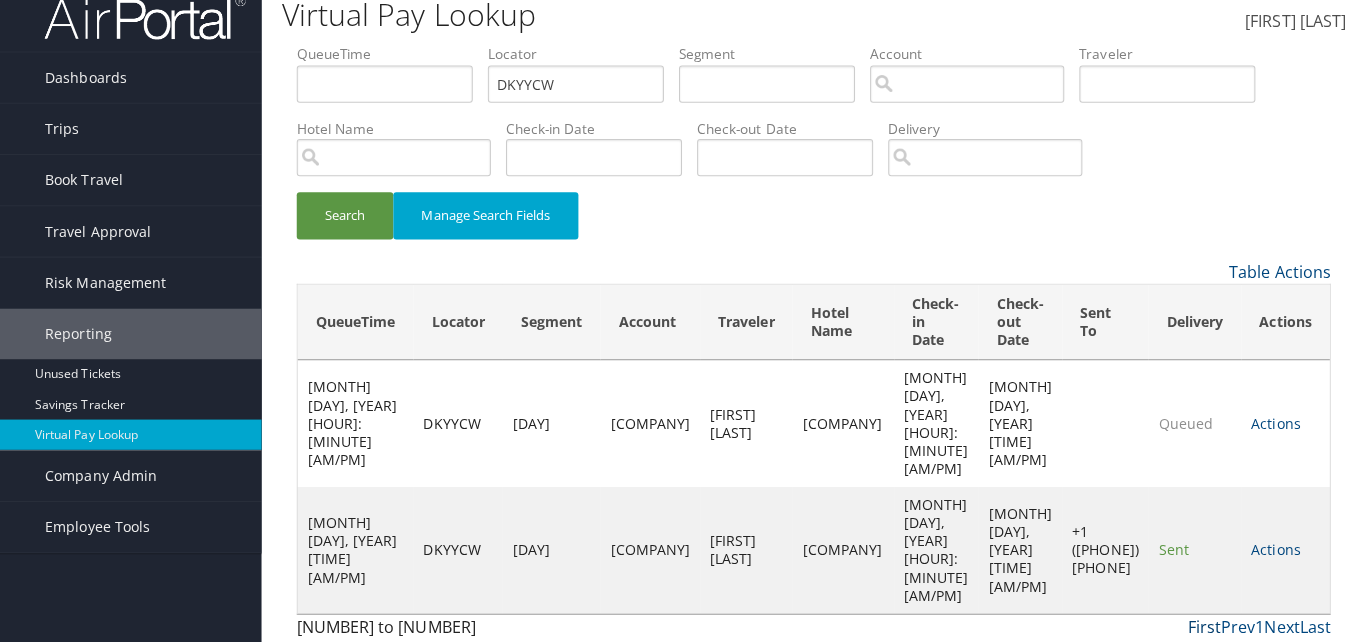 scroll, scrollTop: 0, scrollLeft: 0, axis: both 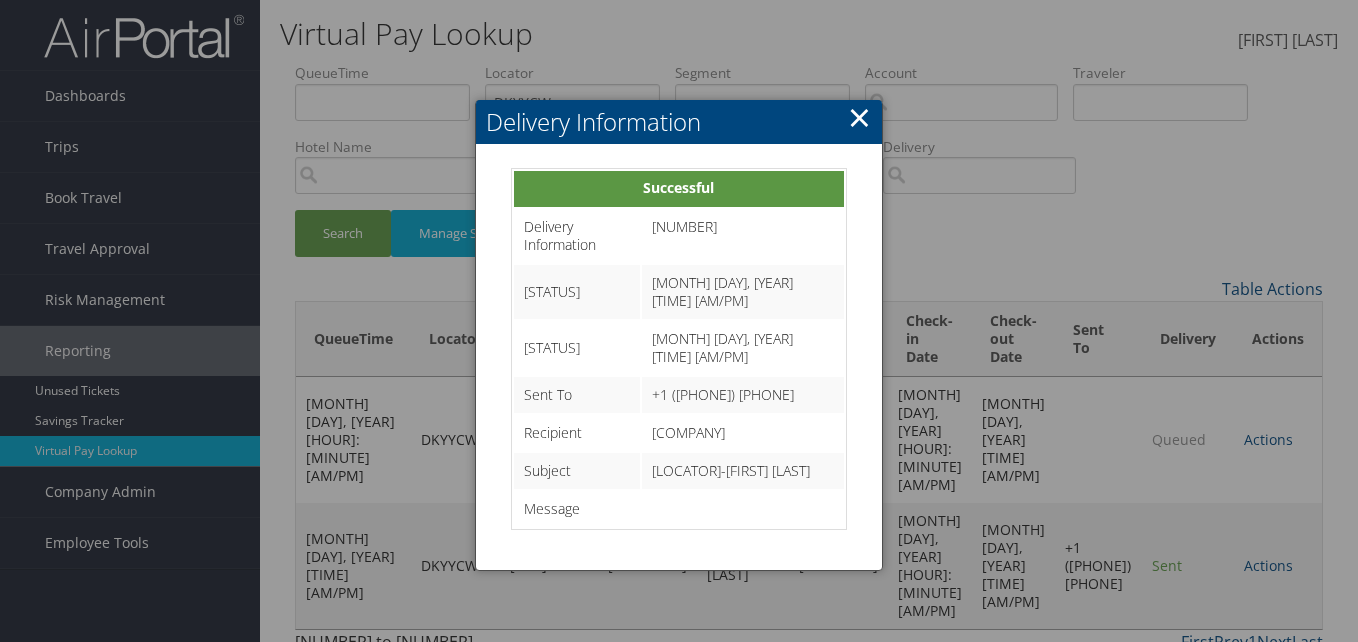 click on "Delivery Information" at bounding box center [678, 122] 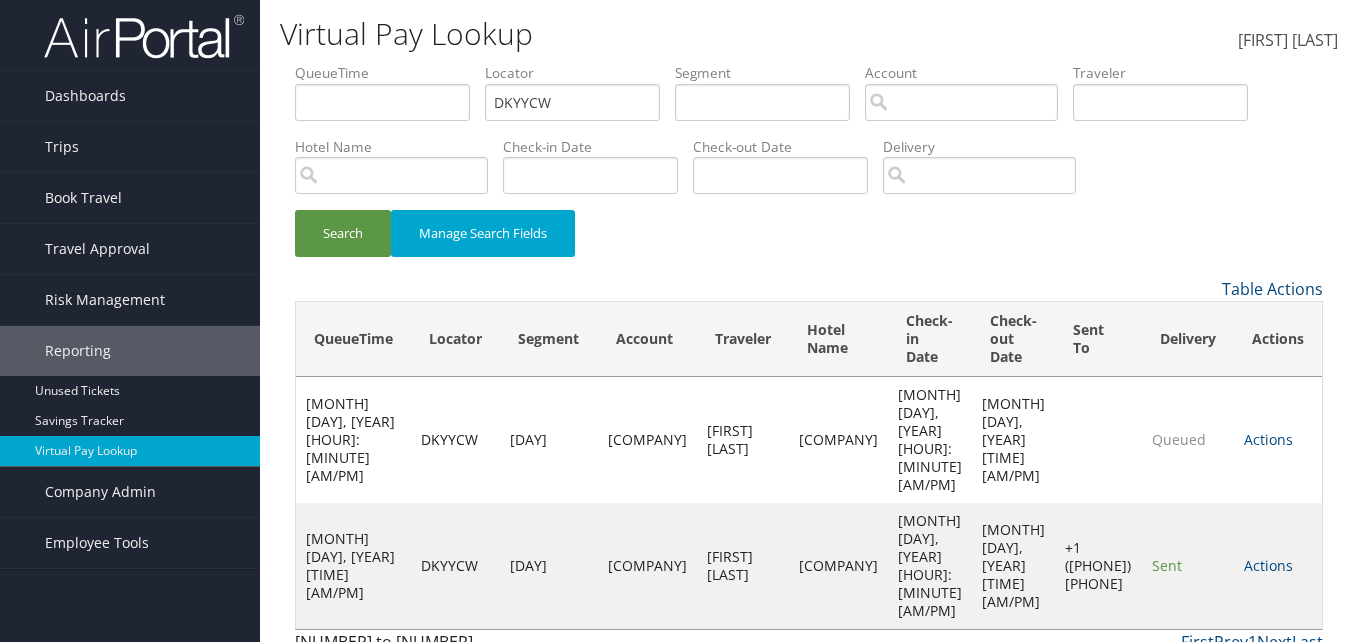 click on "Actions   Resend  Logs  Delivery Information  View Itinerary" at bounding box center (1278, 566) 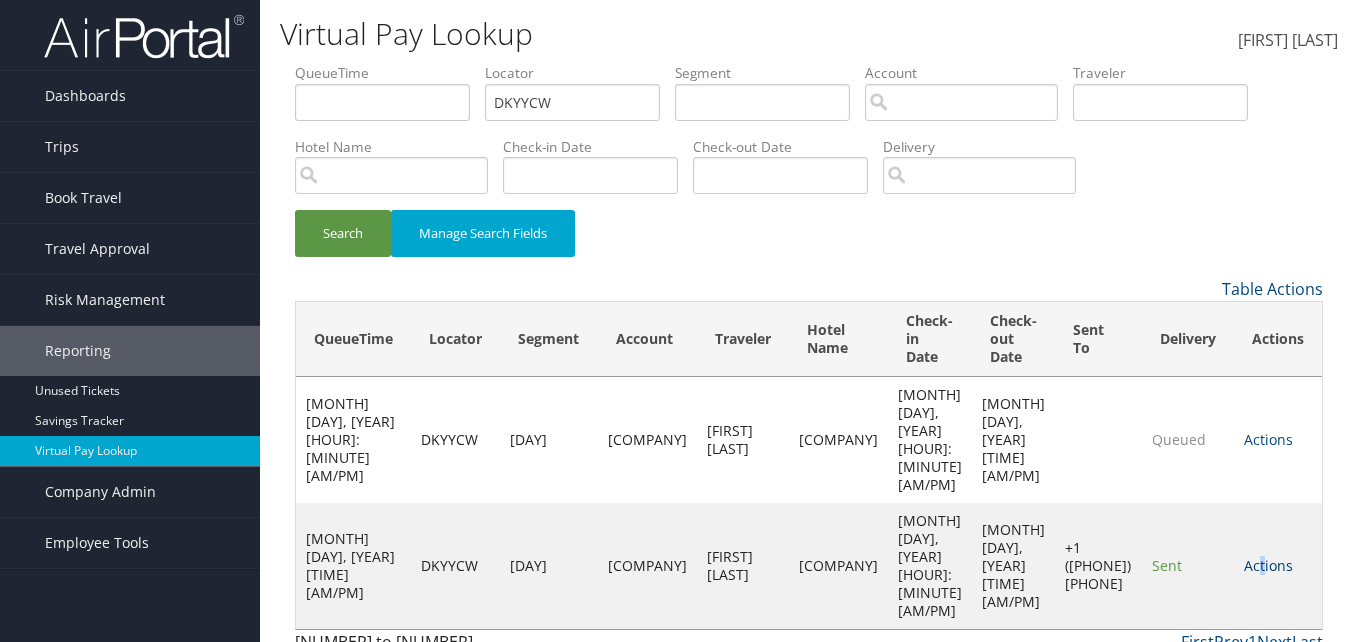 drag, startPoint x: 1262, startPoint y: 501, endPoint x: 1263, endPoint y: 511, distance: 10.049875 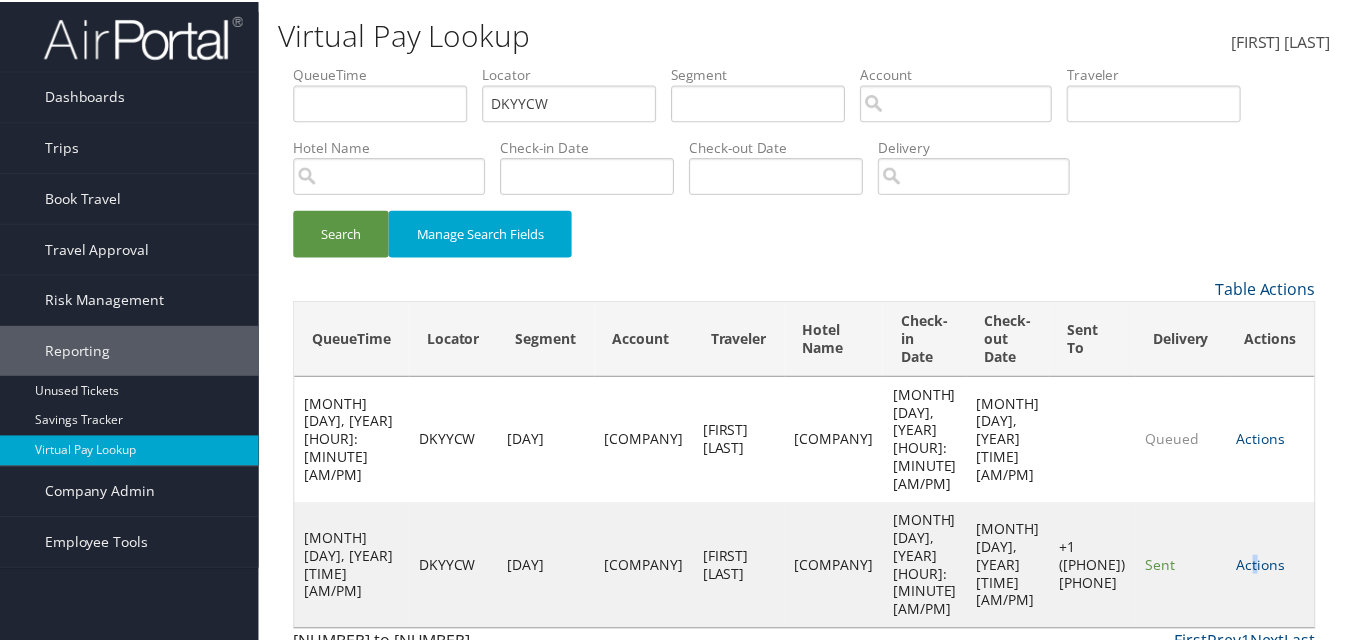 scroll, scrollTop: 19, scrollLeft: 0, axis: vertical 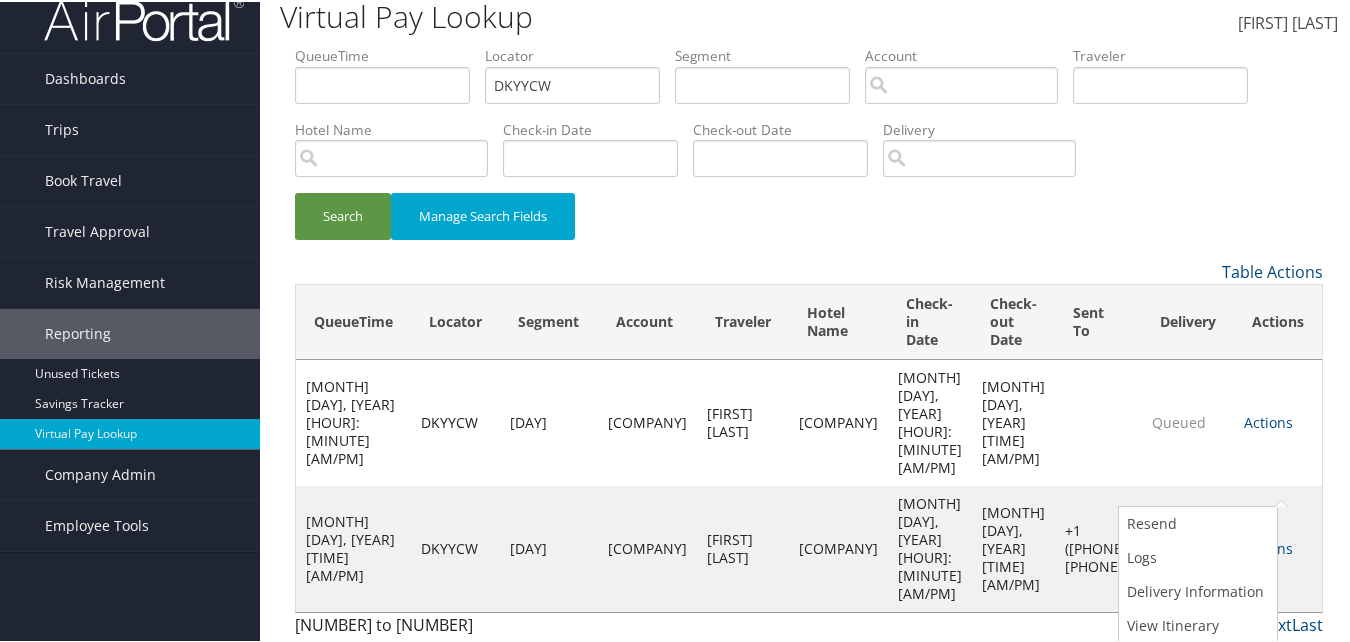 drag, startPoint x: 1183, startPoint y: 565, endPoint x: 984, endPoint y: 531, distance: 201.88364 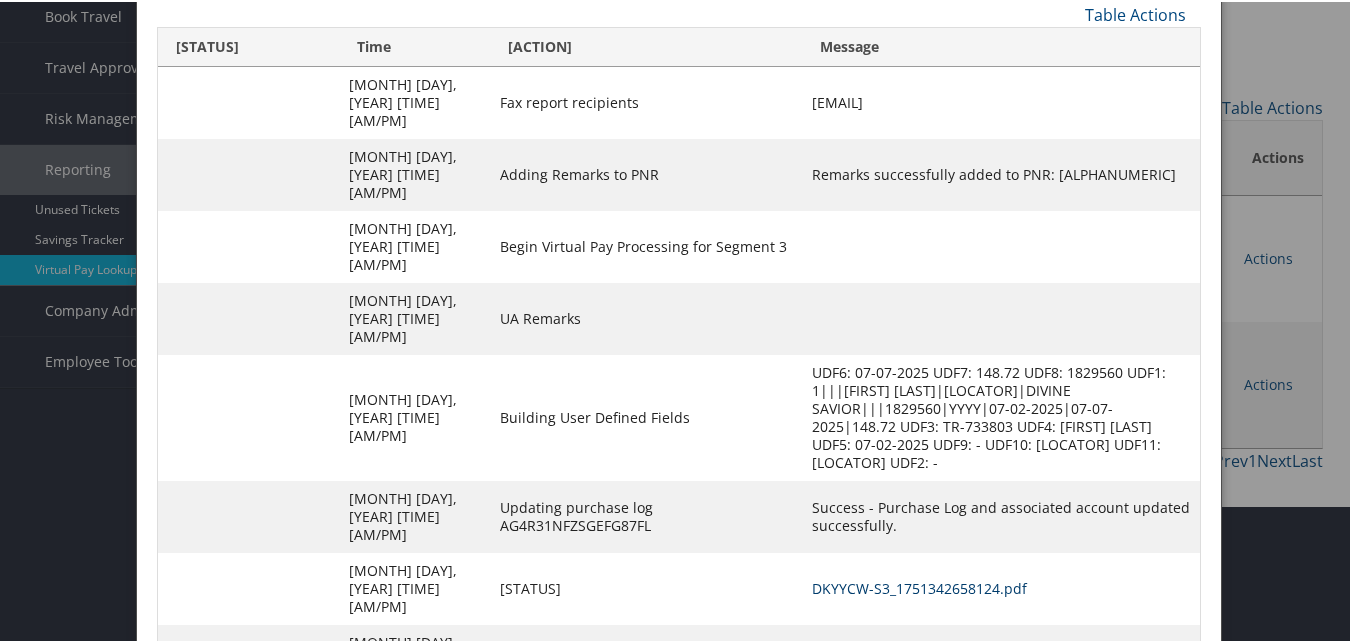 scroll, scrollTop: 190, scrollLeft: 0, axis: vertical 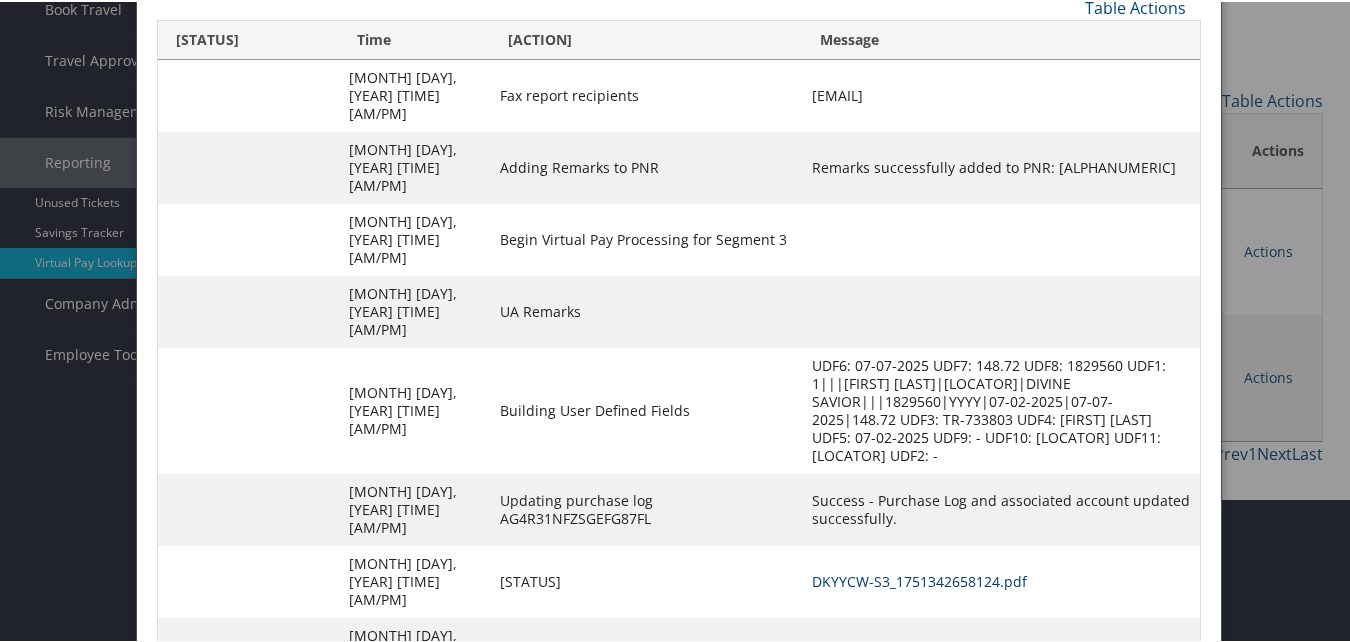 click on "DKYYCW-S3_1751342658124.pdf" at bounding box center (919, 579) 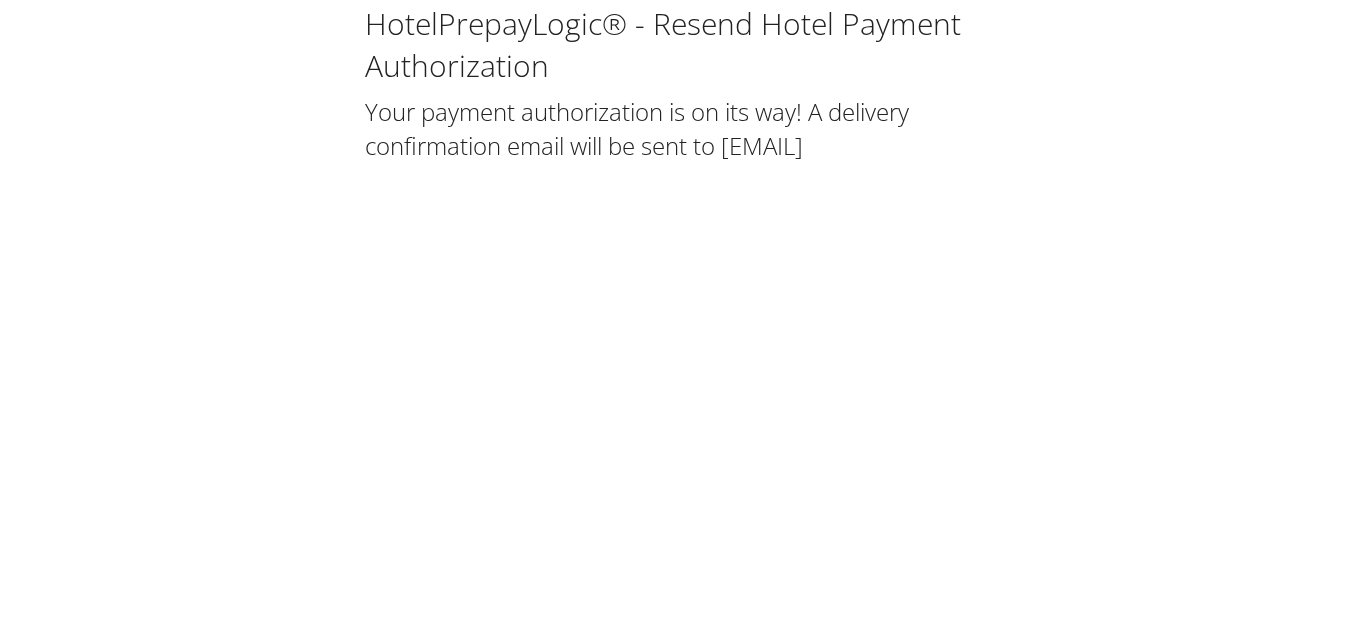 scroll, scrollTop: 0, scrollLeft: 0, axis: both 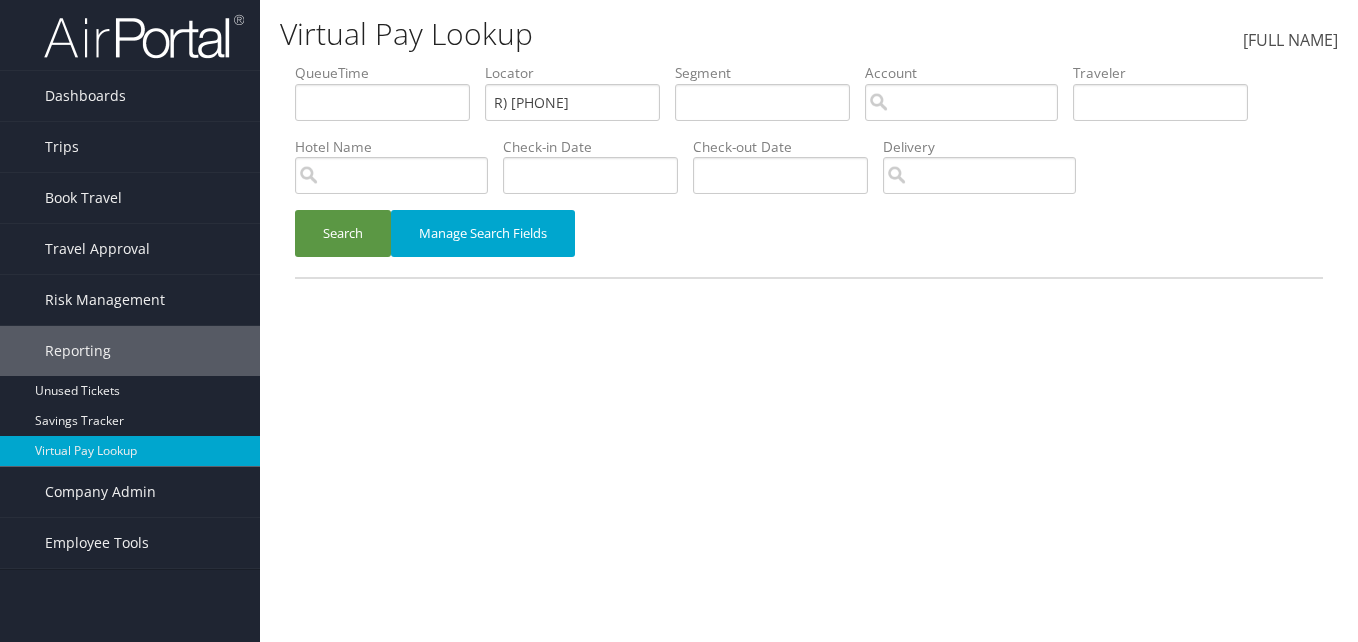 click on "R)	 YTNOCD" at bounding box center (382, 102) 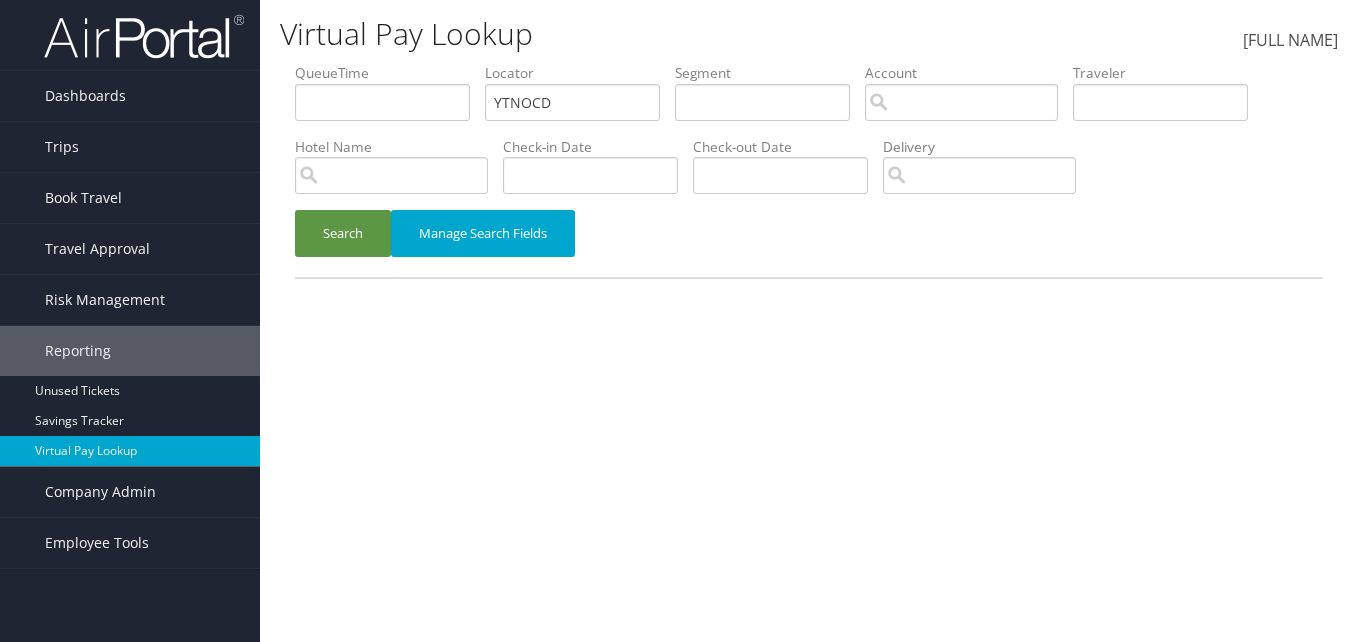 type on "YTNOCD" 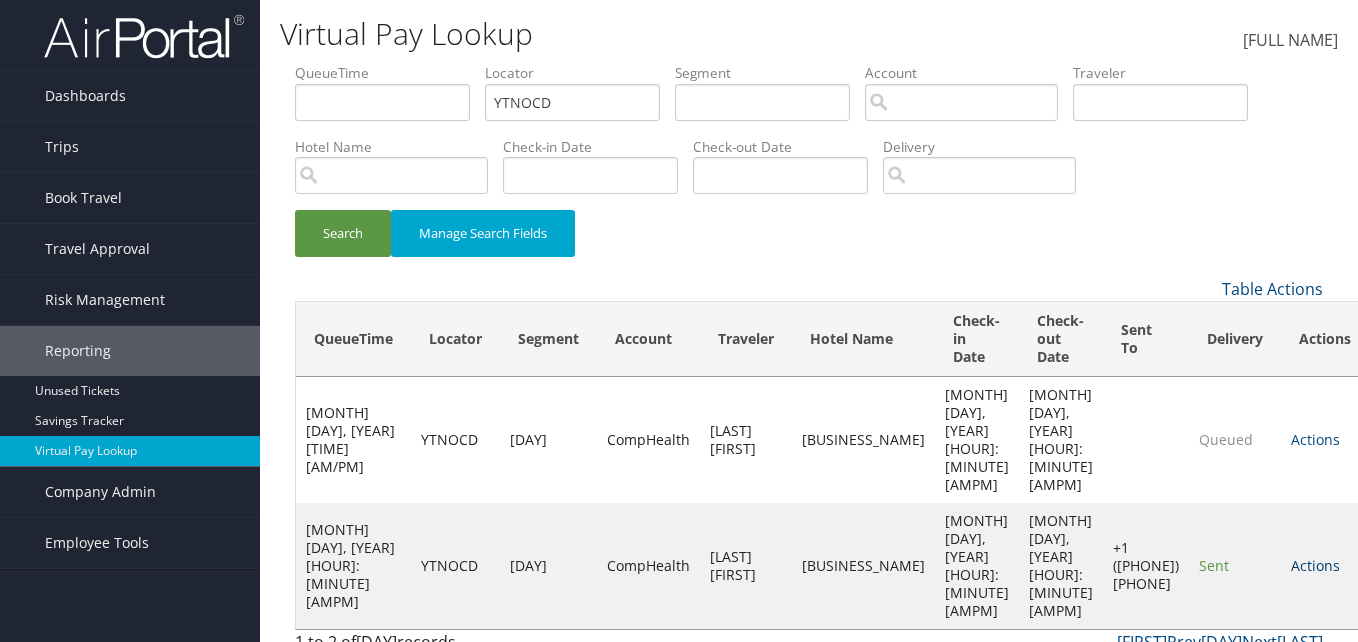 click on "Actions" at bounding box center [1315, 565] 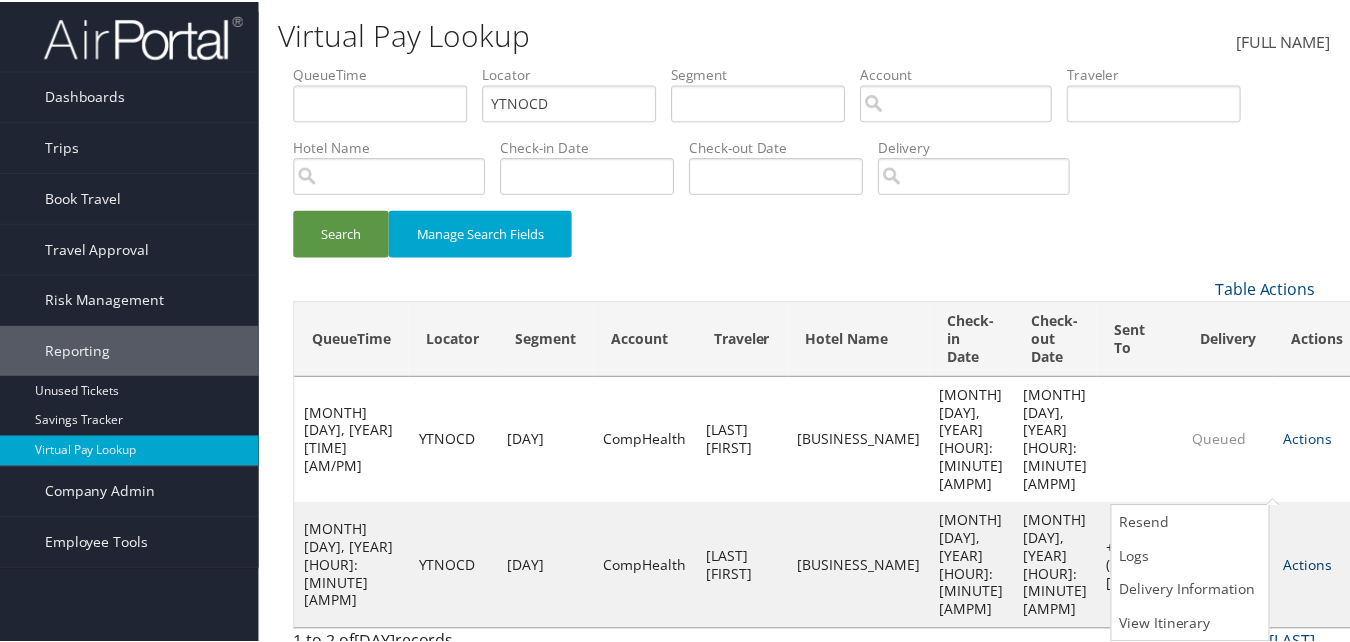 scroll, scrollTop: 1, scrollLeft: 0, axis: vertical 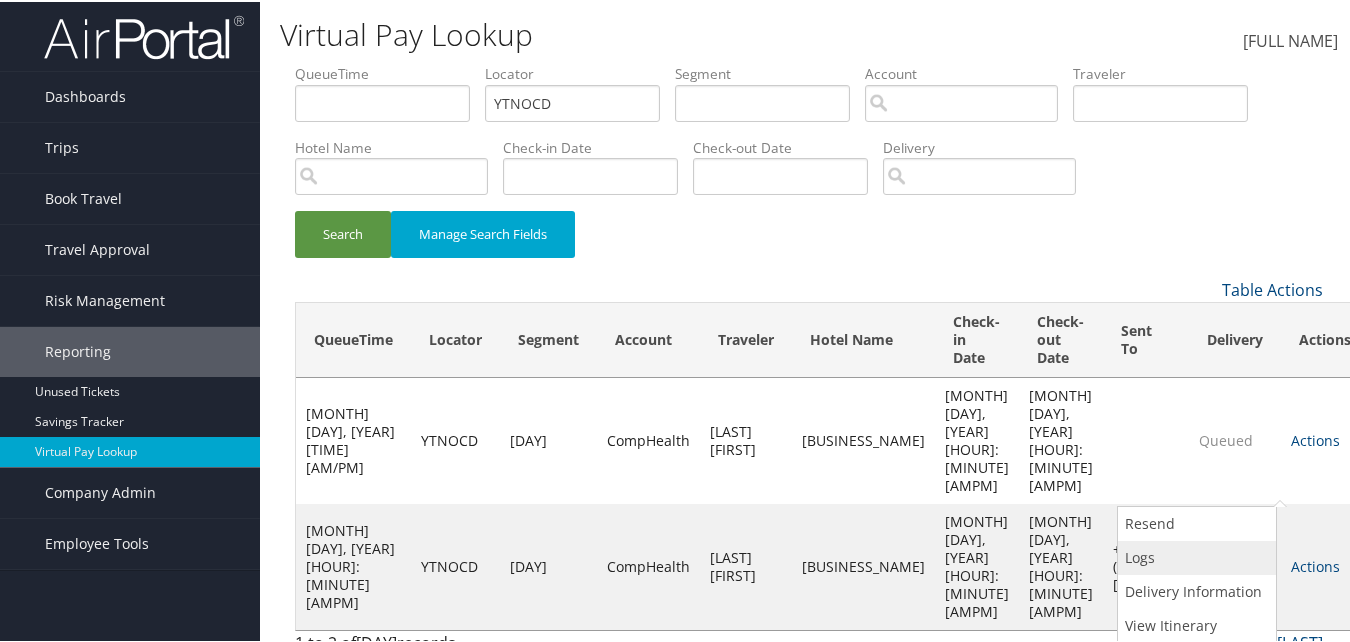 click on "Logs" at bounding box center [1194, 556] 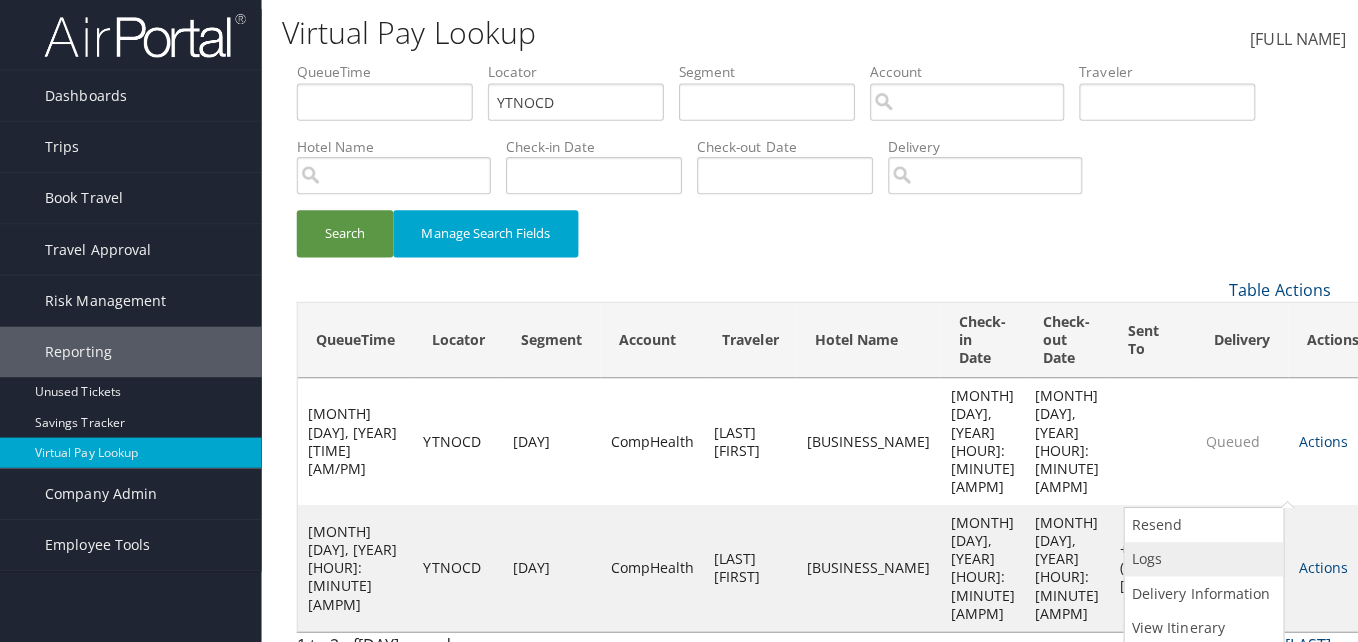 scroll, scrollTop: 0, scrollLeft: 0, axis: both 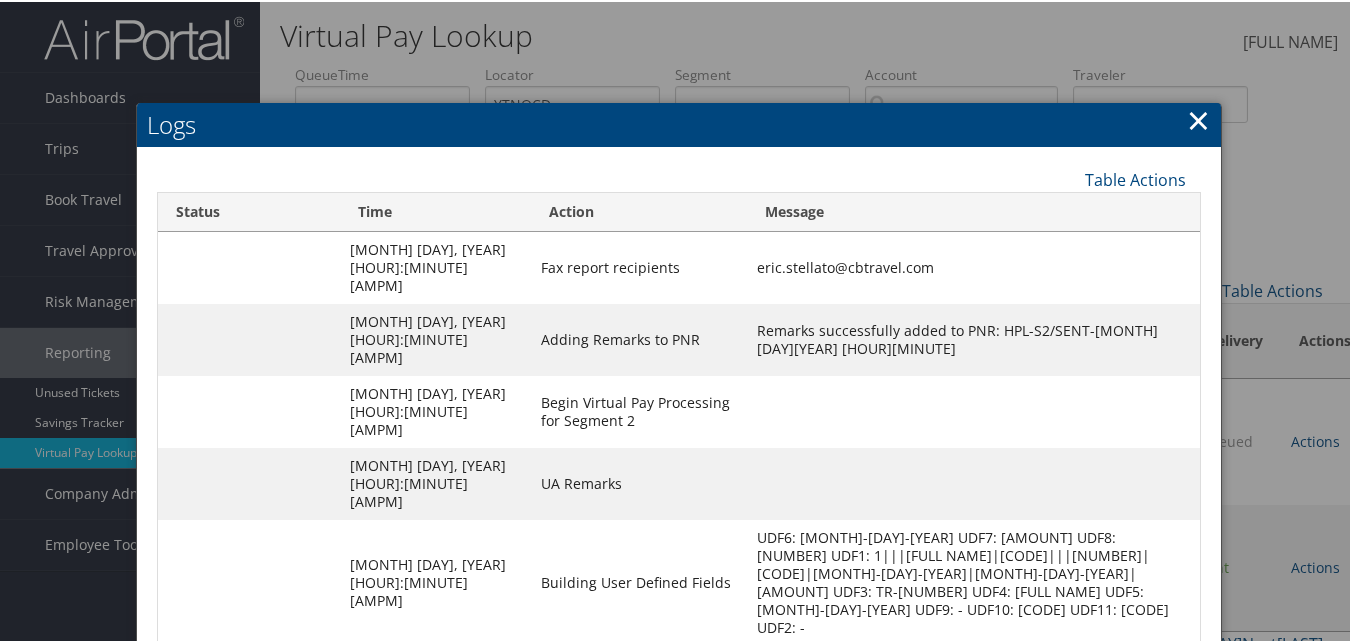 click on "Logs" at bounding box center [679, 123] 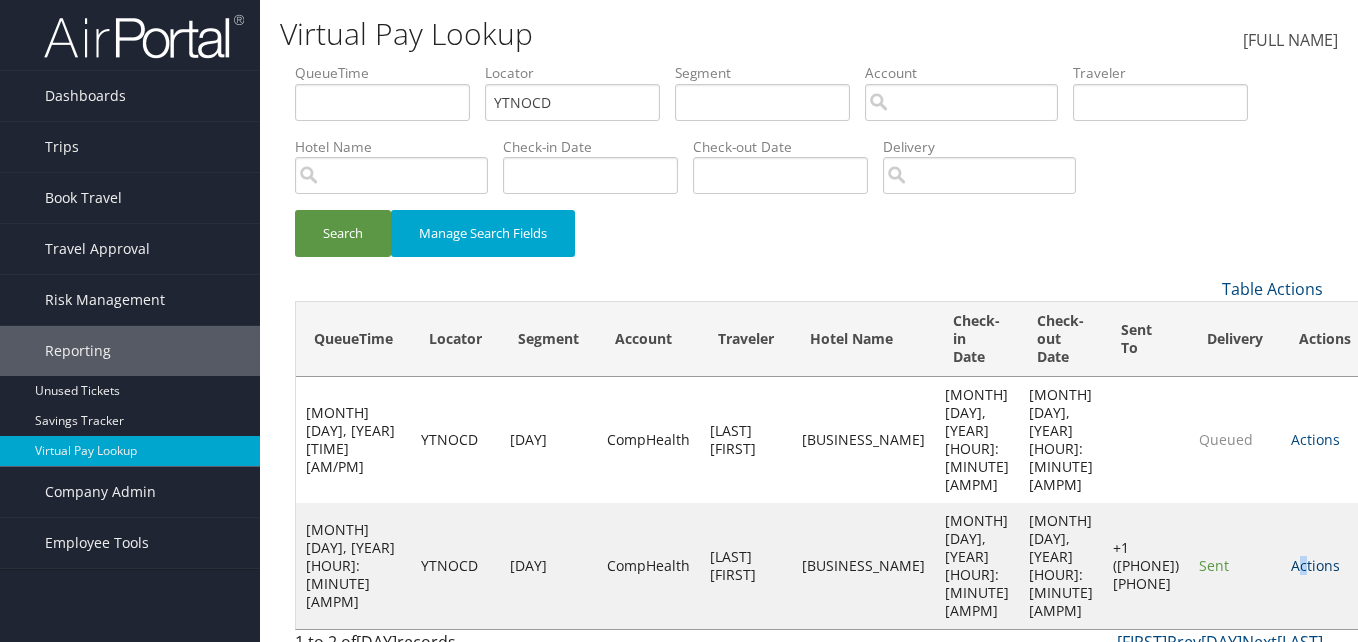 click on "Actions" at bounding box center (1315, 565) 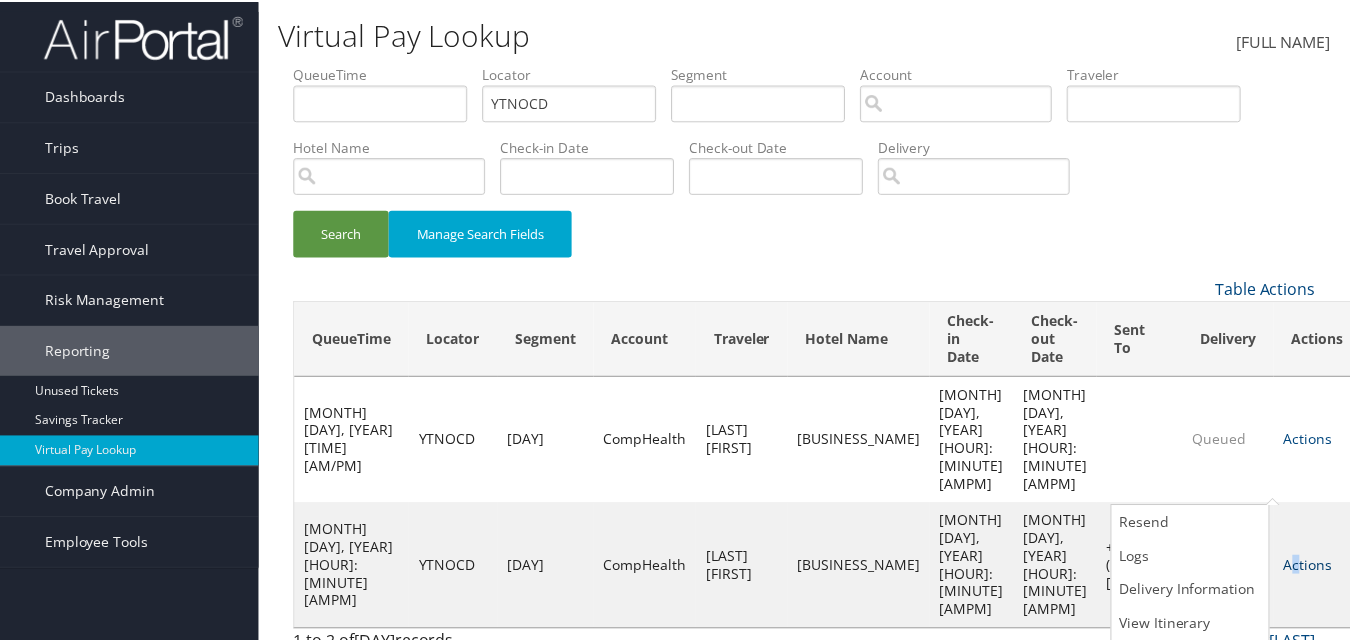 scroll, scrollTop: 1, scrollLeft: 0, axis: vertical 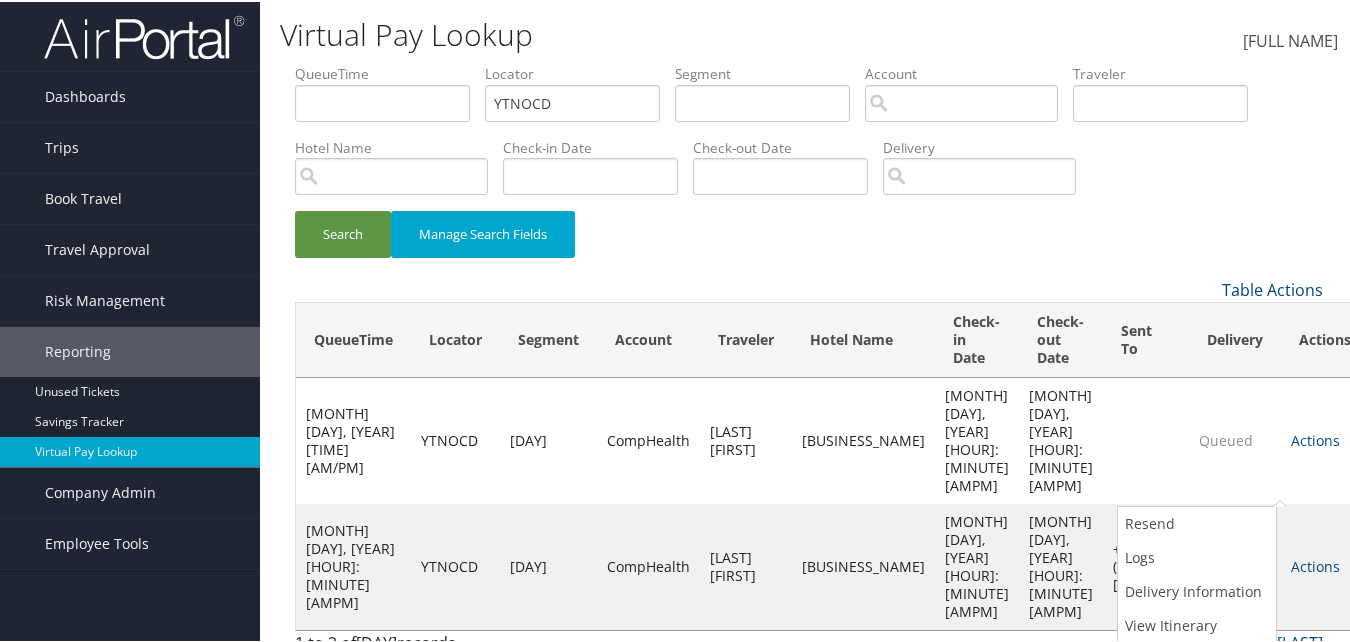 drag, startPoint x: 1255, startPoint y: 499, endPoint x: 1187, endPoint y: 543, distance: 80.99383 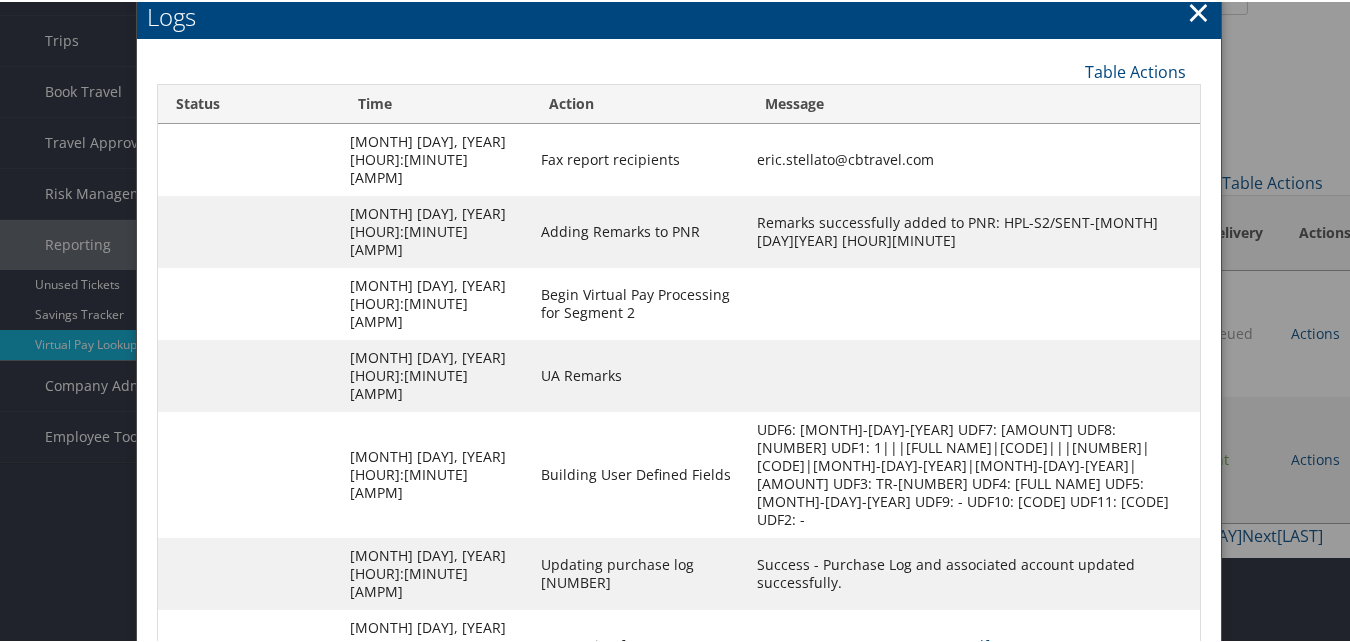 scroll, scrollTop: 154, scrollLeft: 0, axis: vertical 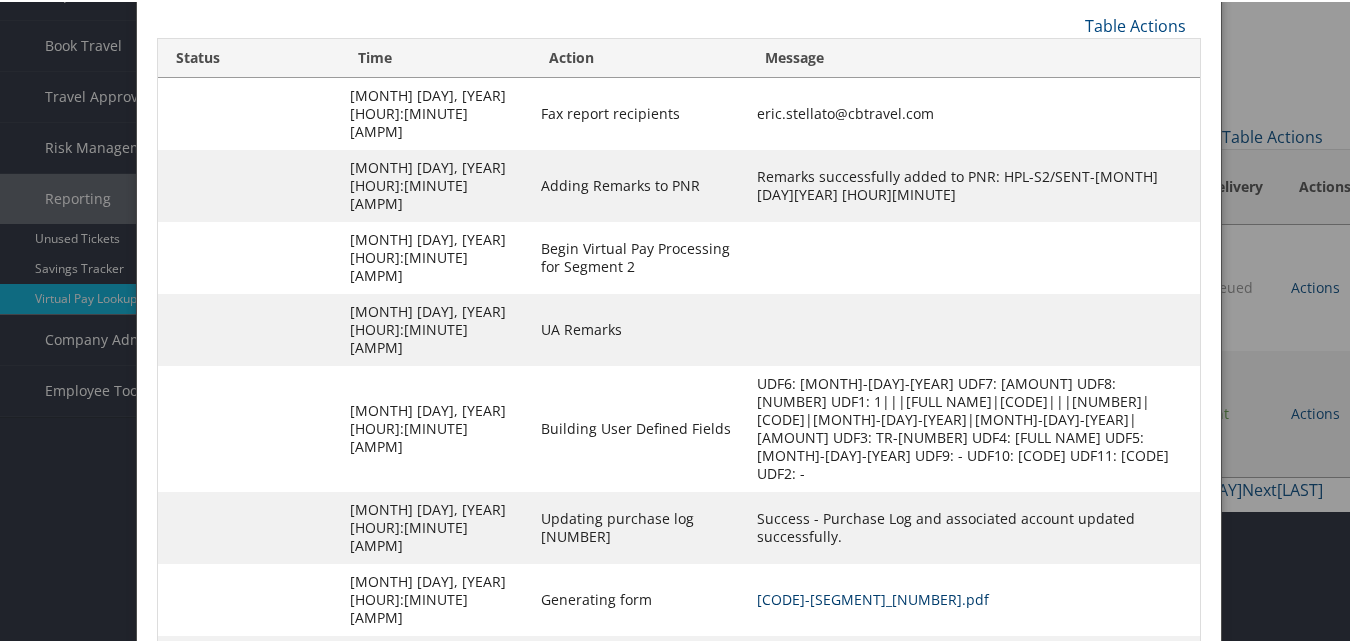 click on "YTNOCD-S2_1751342666639.pdf" at bounding box center (973, 112) 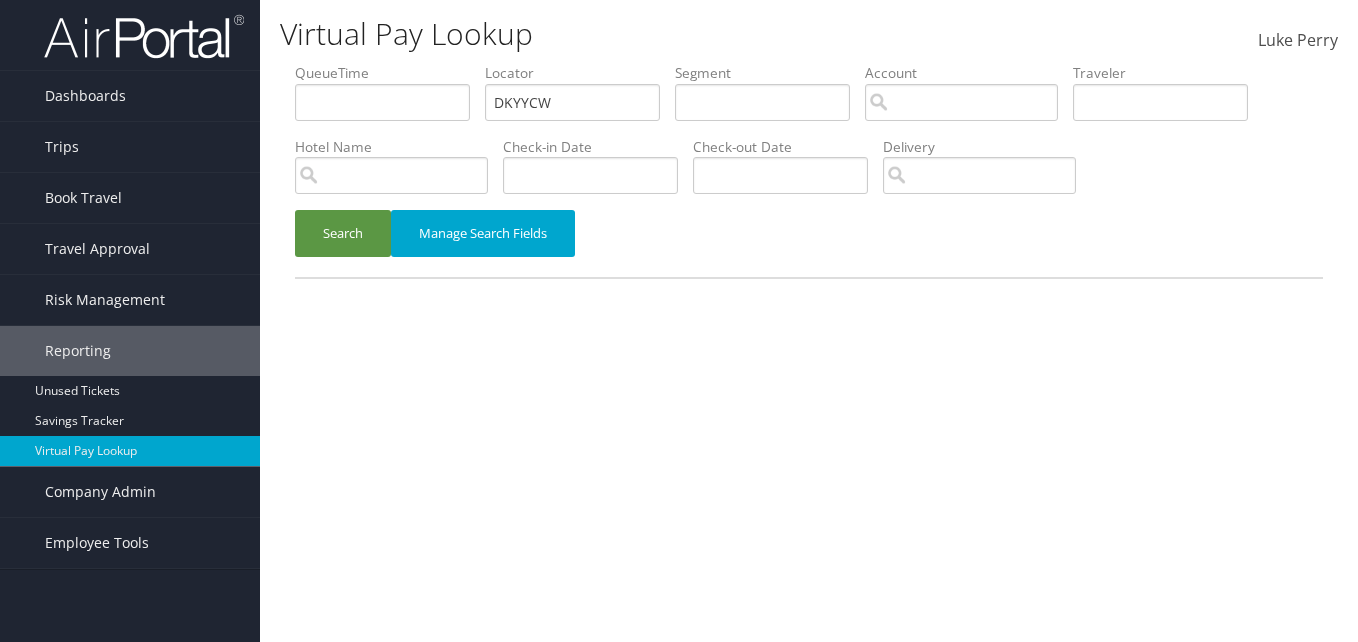 scroll, scrollTop: 0, scrollLeft: 0, axis: both 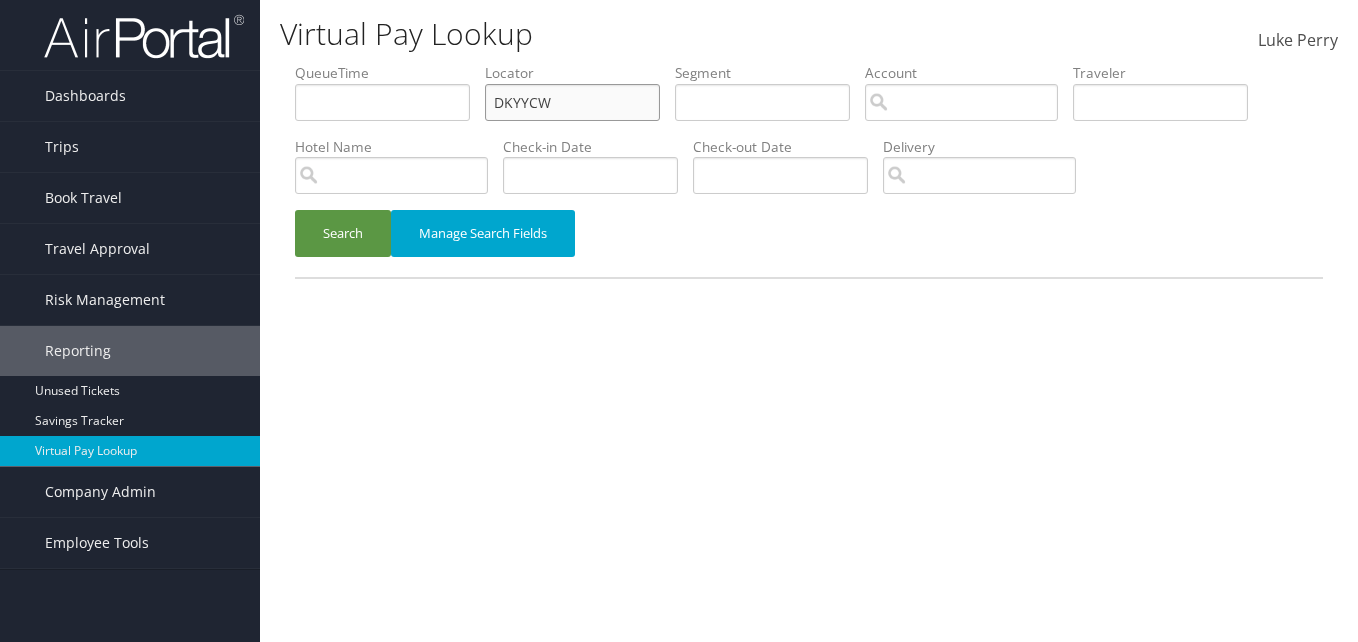 paste on "UMRYIZ" 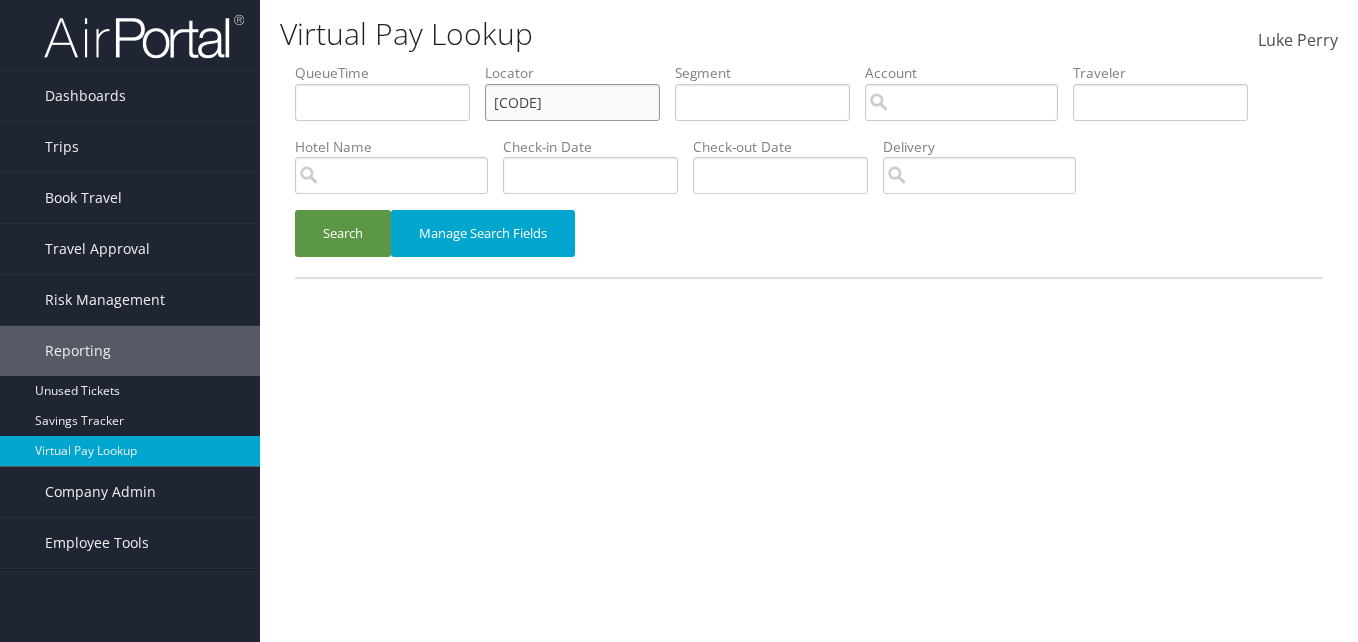 drag, startPoint x: 525, startPoint y: 101, endPoint x: 489, endPoint y: 114, distance: 38.27532 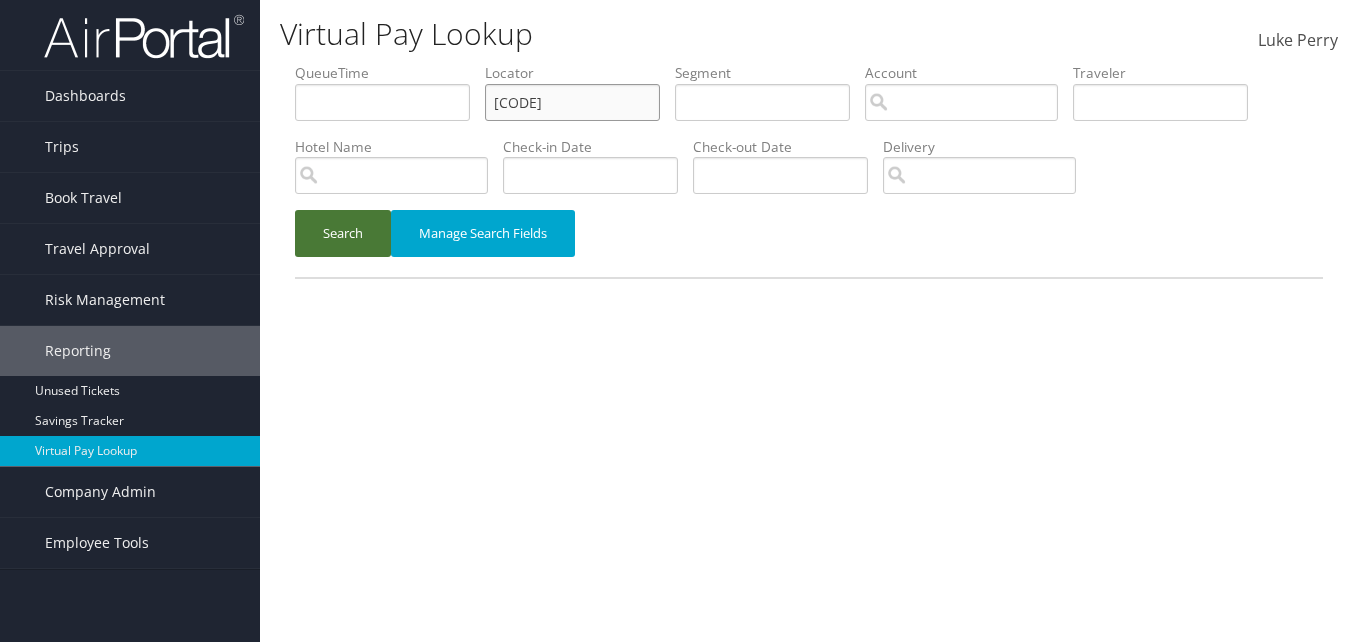 type on "UMRYIZ" 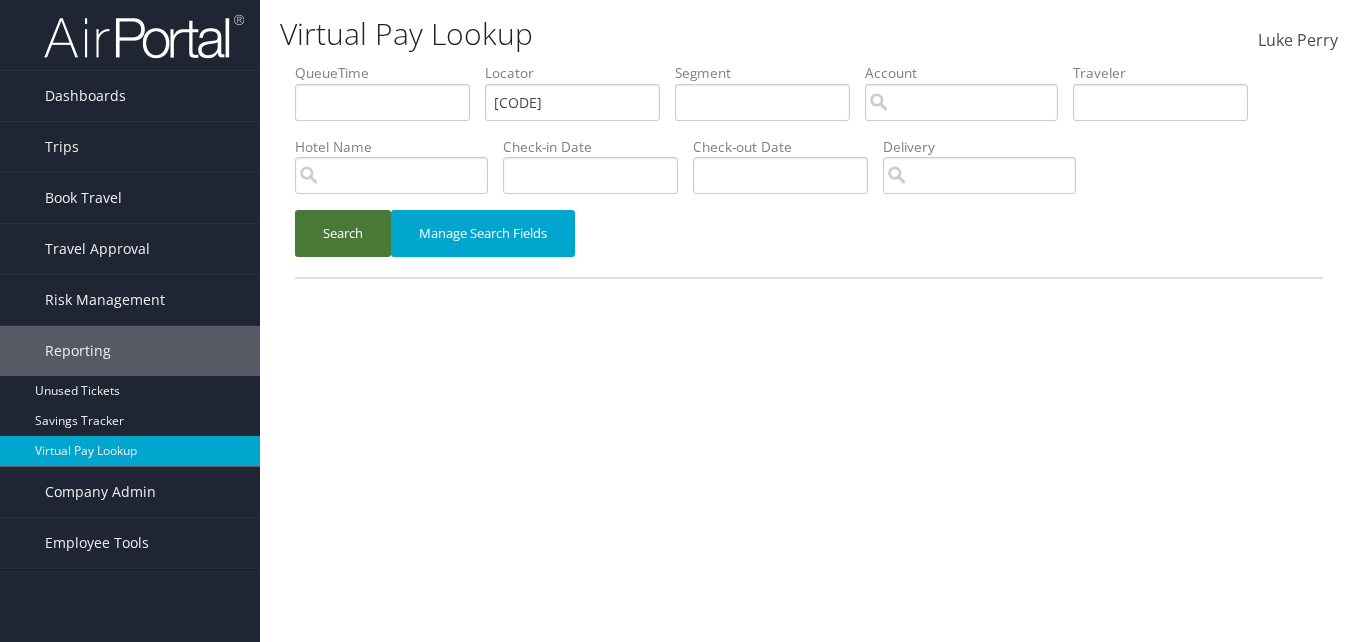 click on "Search" at bounding box center (343, 233) 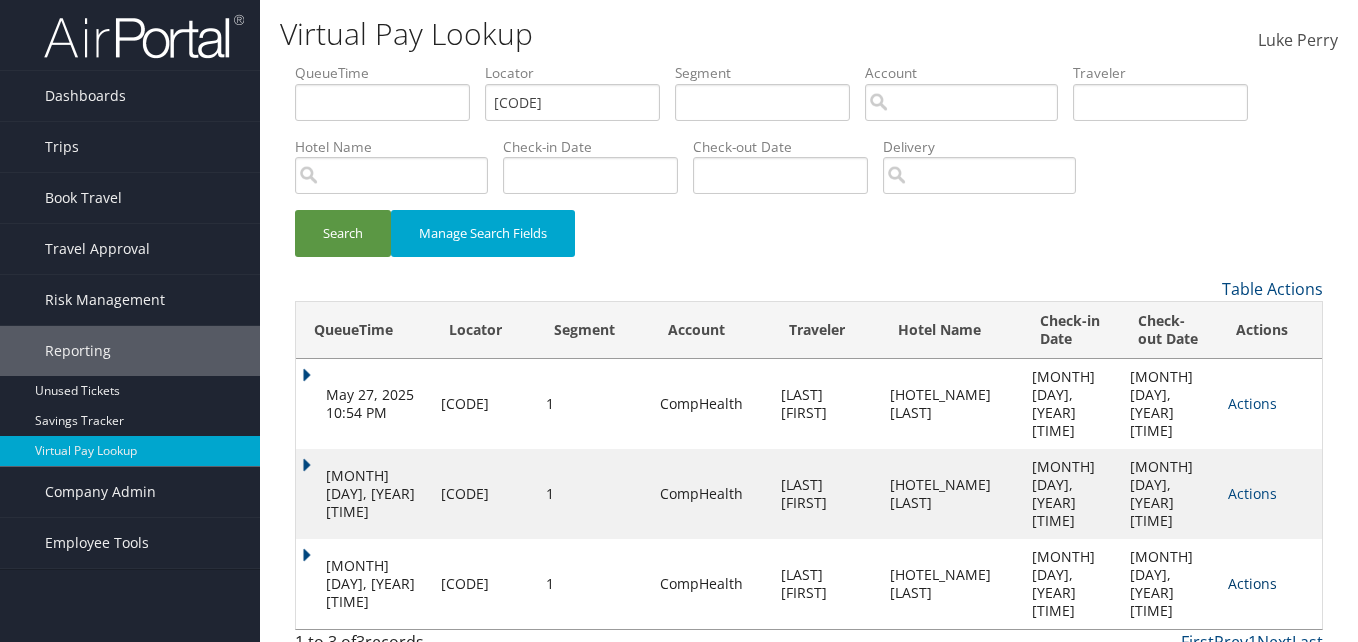 click on "Actions" at bounding box center [1252, 403] 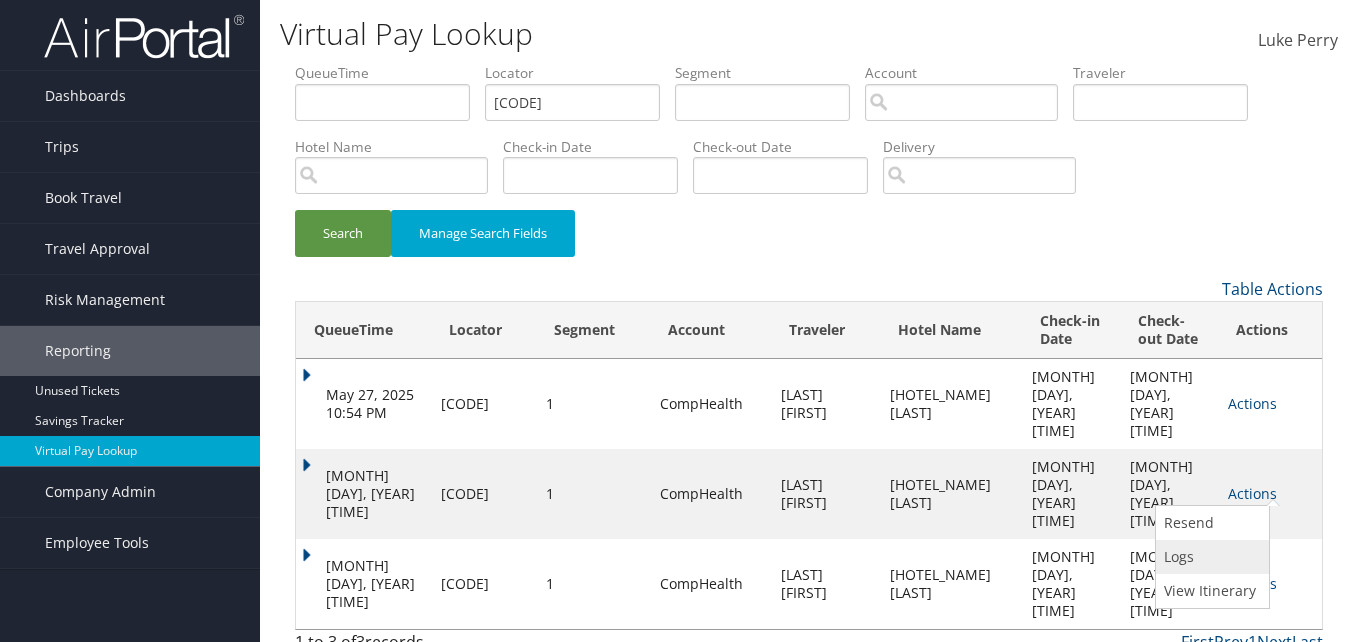click on "Logs" at bounding box center [1210, 557] 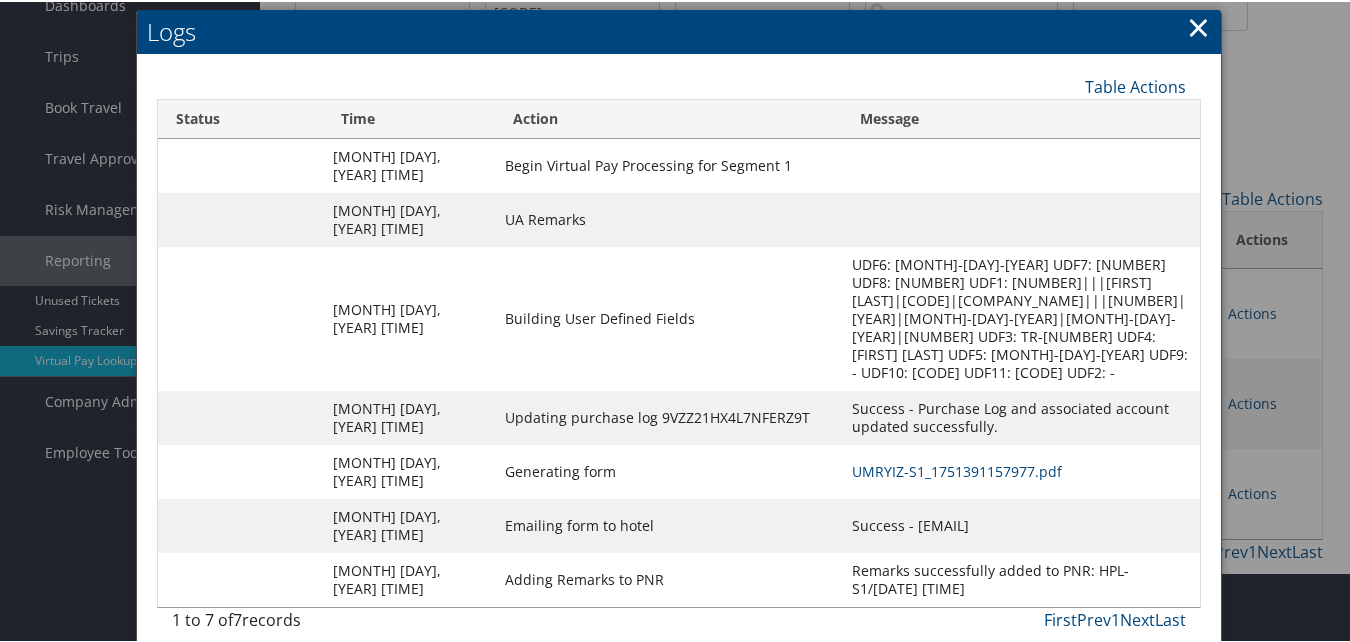 scroll, scrollTop: 93, scrollLeft: 0, axis: vertical 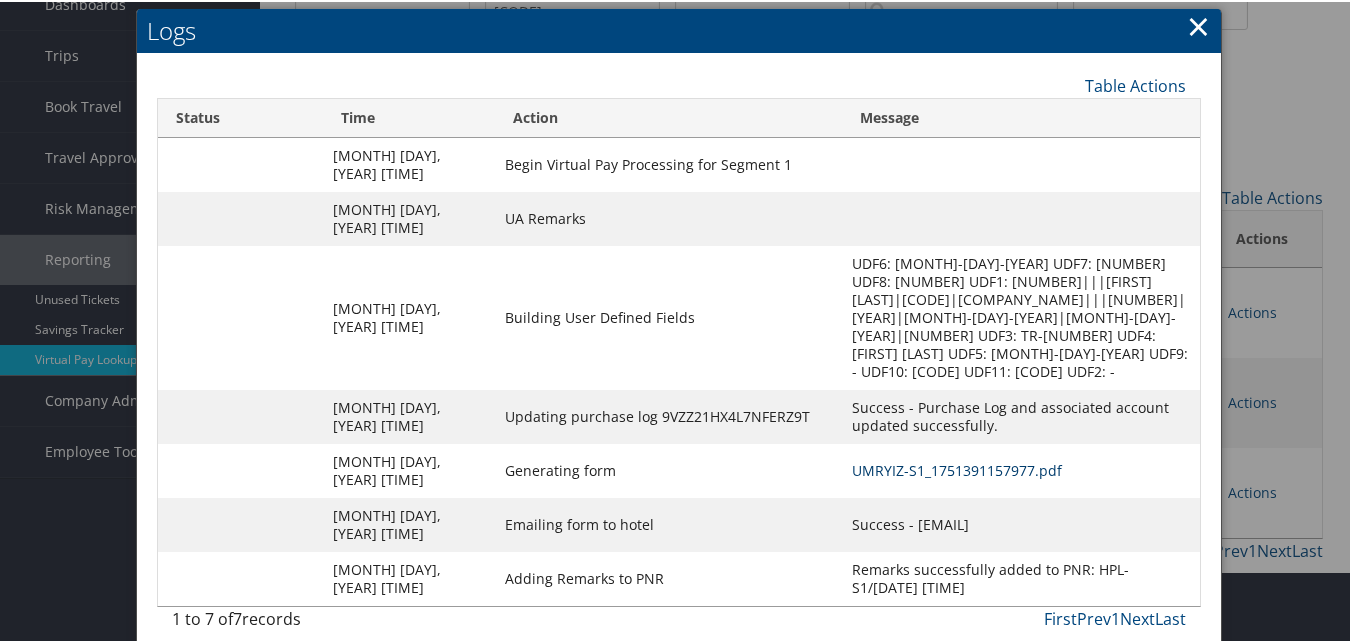 click on "UMRYIZ-S1_1751391157977.pdf" at bounding box center (957, 468) 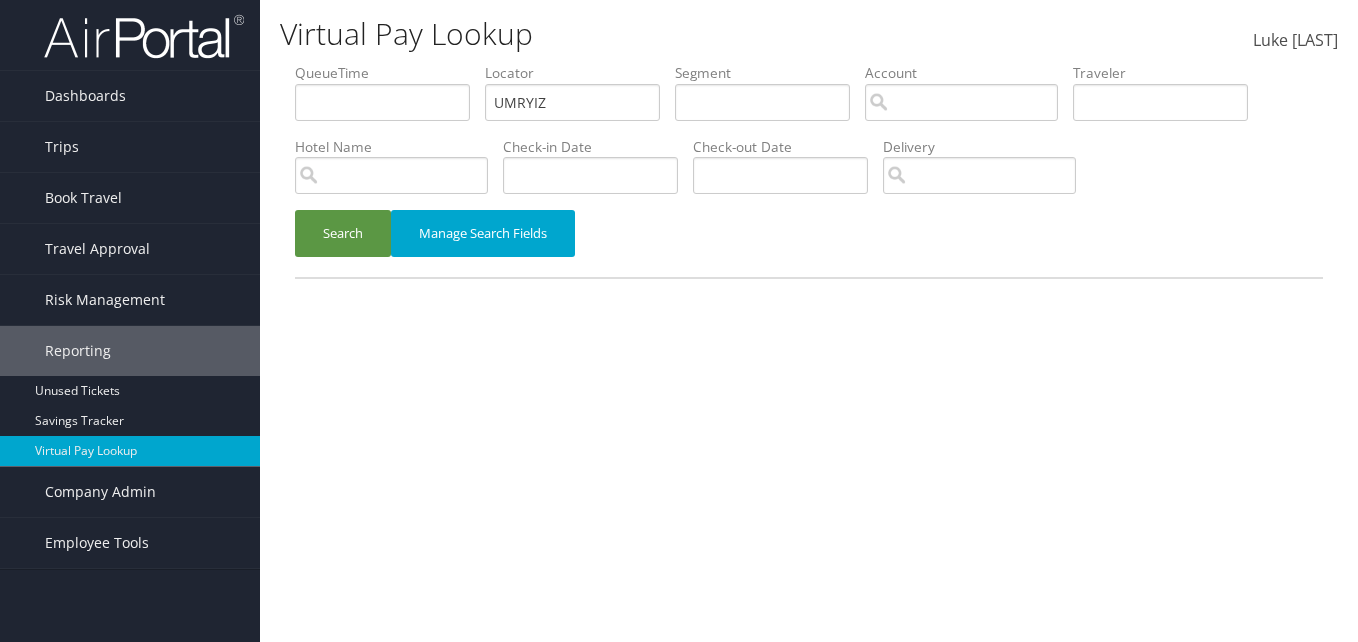 scroll, scrollTop: 0, scrollLeft: 0, axis: both 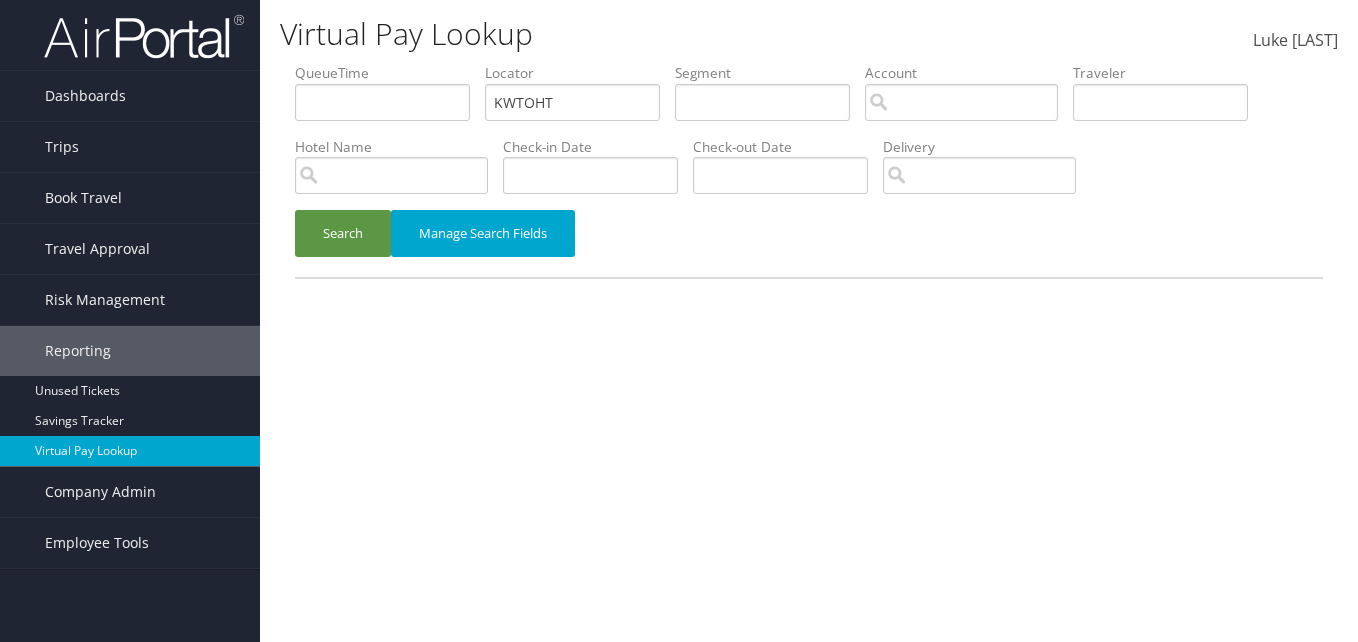 click on "Locator Traveler Hotel Name Check-in Date Check-out Date Delivery" at bounding box center [809, 63] 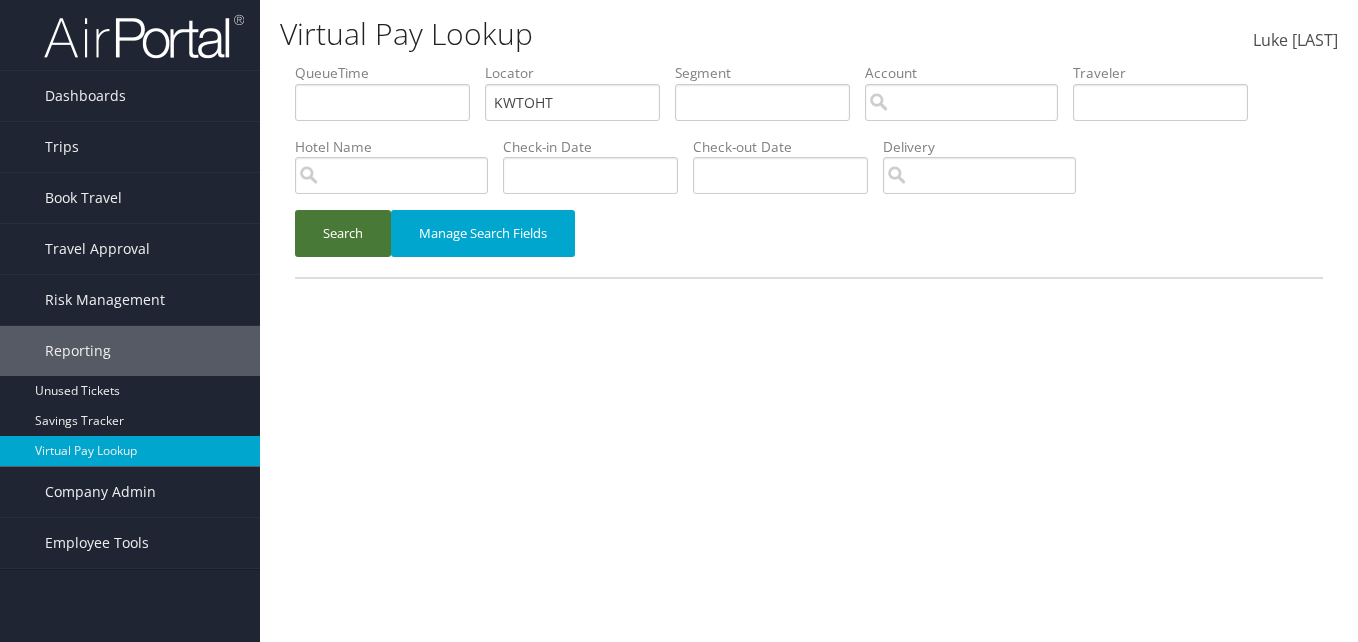 type on "KWTOHT" 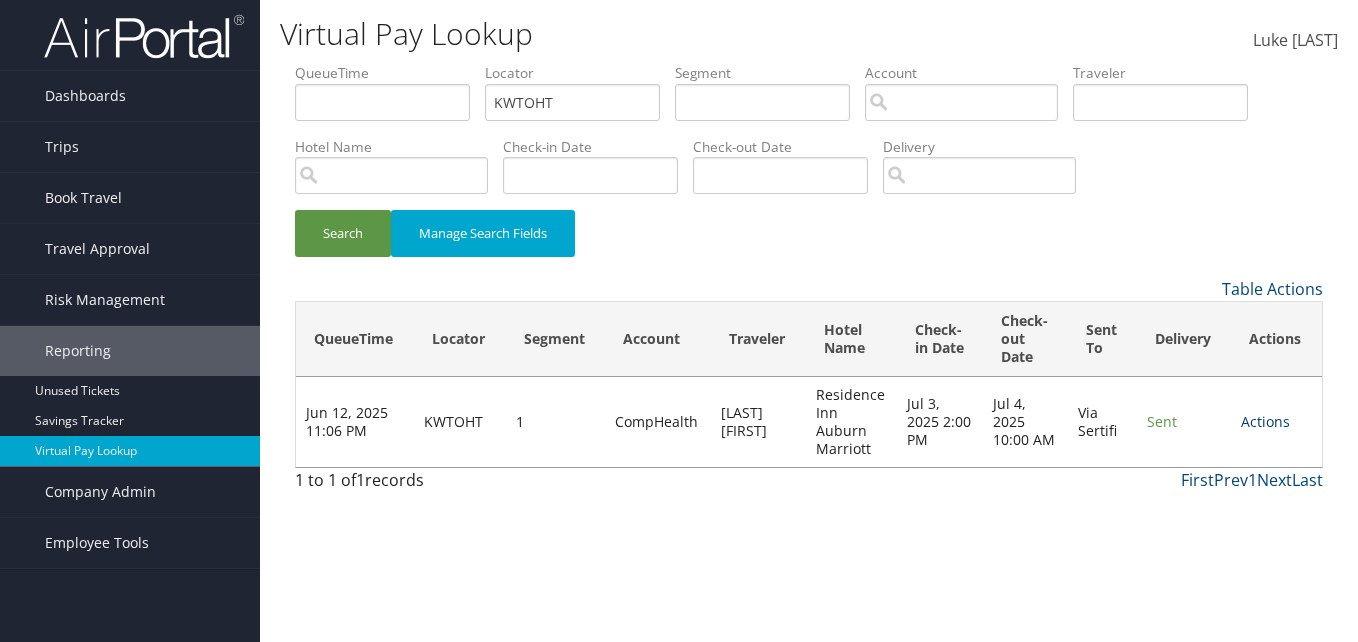 click on "Actions" at bounding box center [1265, 421] 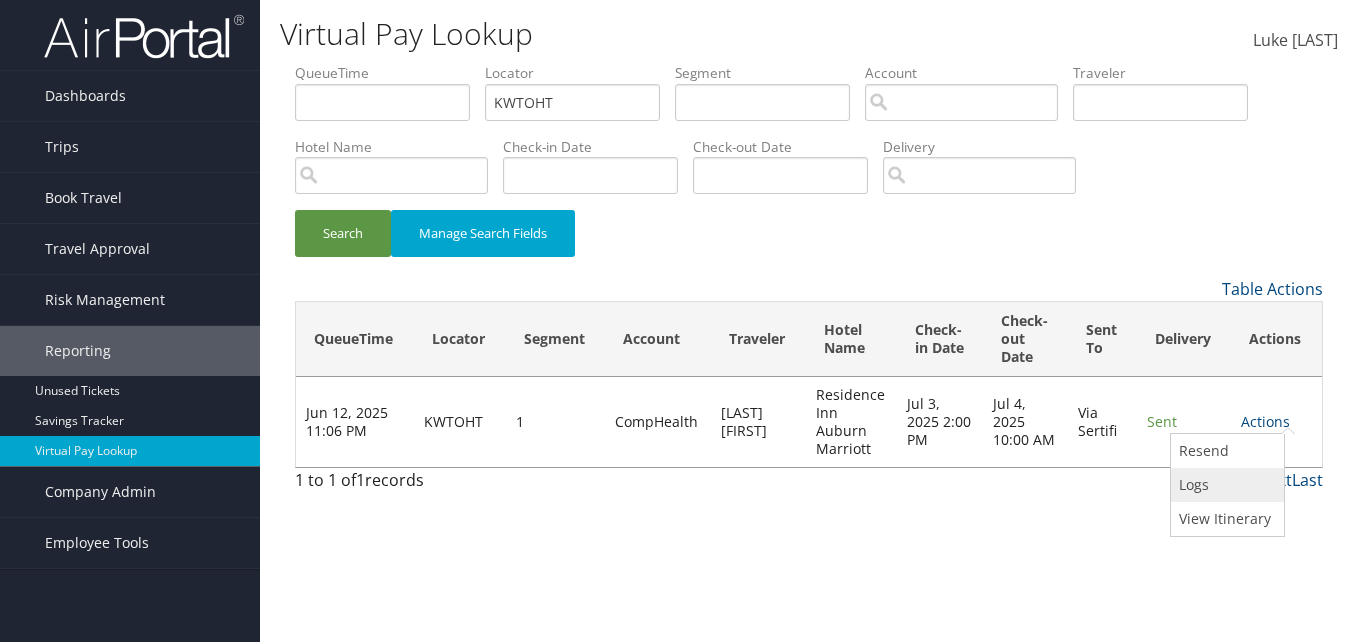 click on "Logs" at bounding box center [1225, 485] 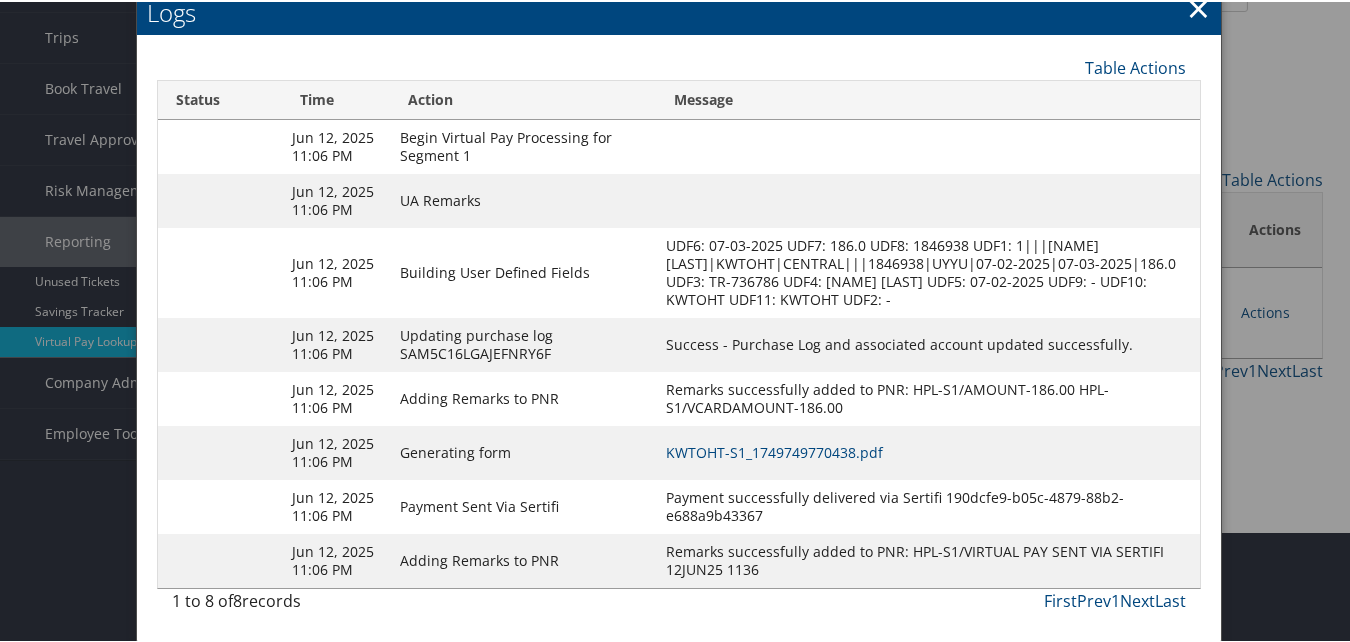 scroll, scrollTop: 153, scrollLeft: 0, axis: vertical 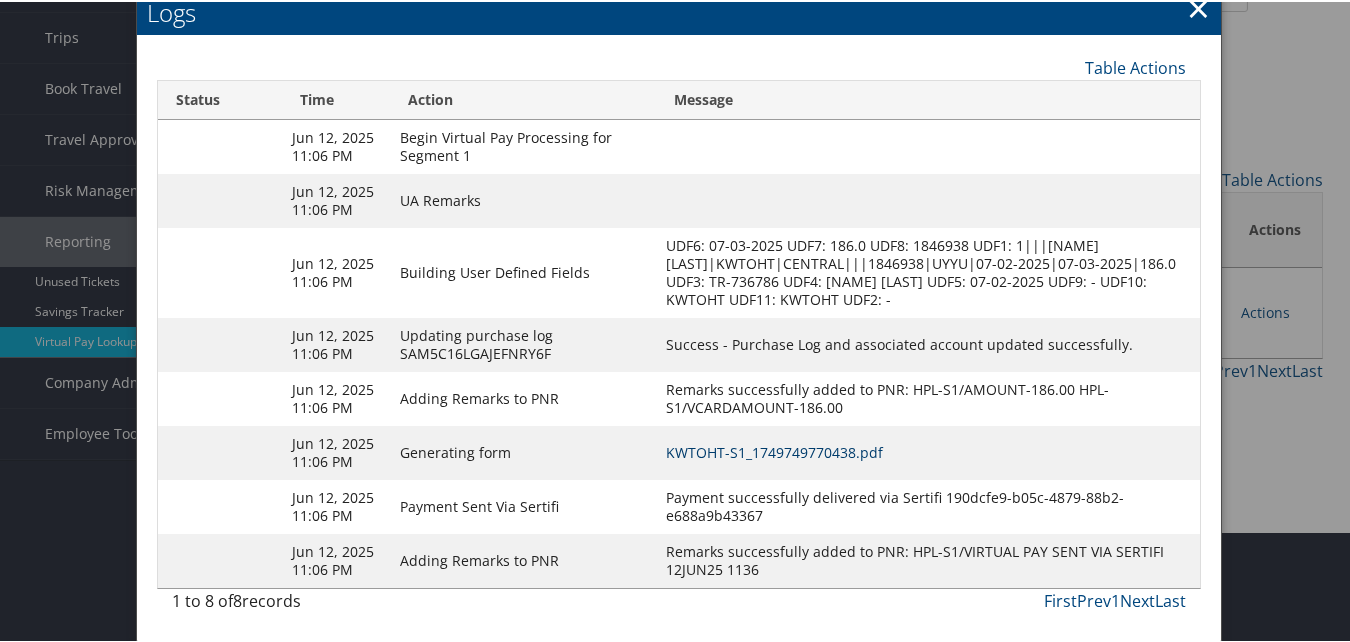 click on "KWTOHT-S1_1749749770438.pdf" at bounding box center (774, 450) 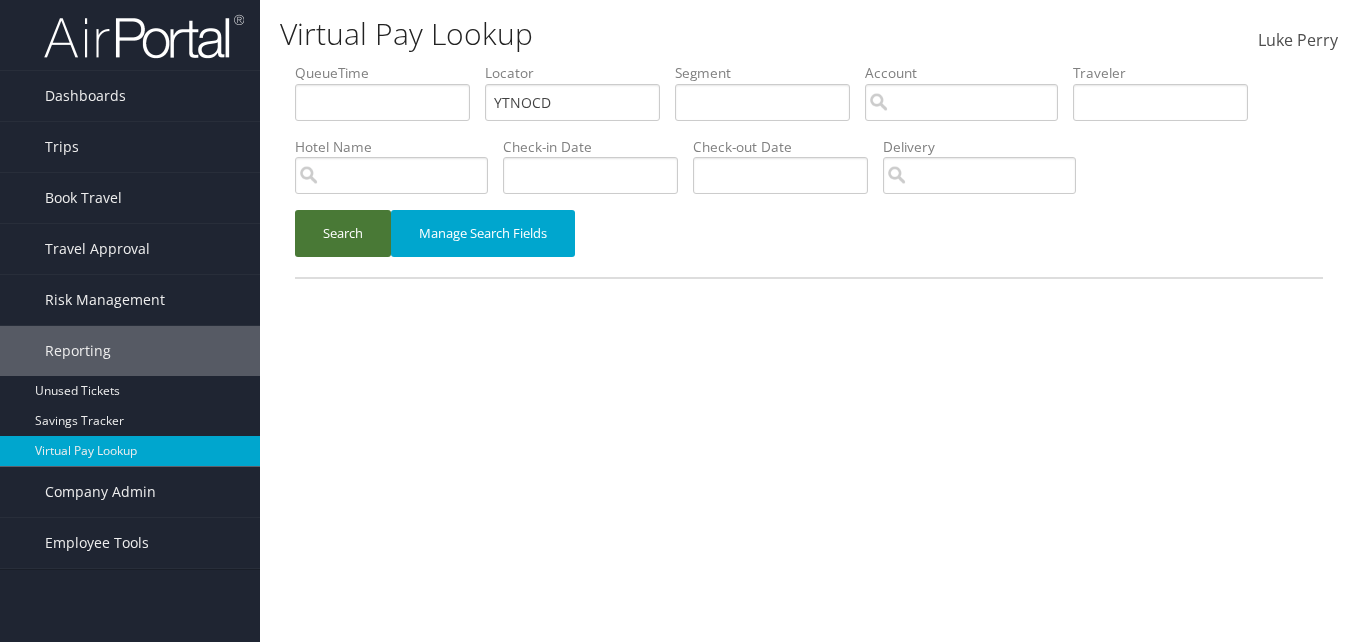 scroll, scrollTop: 0, scrollLeft: 0, axis: both 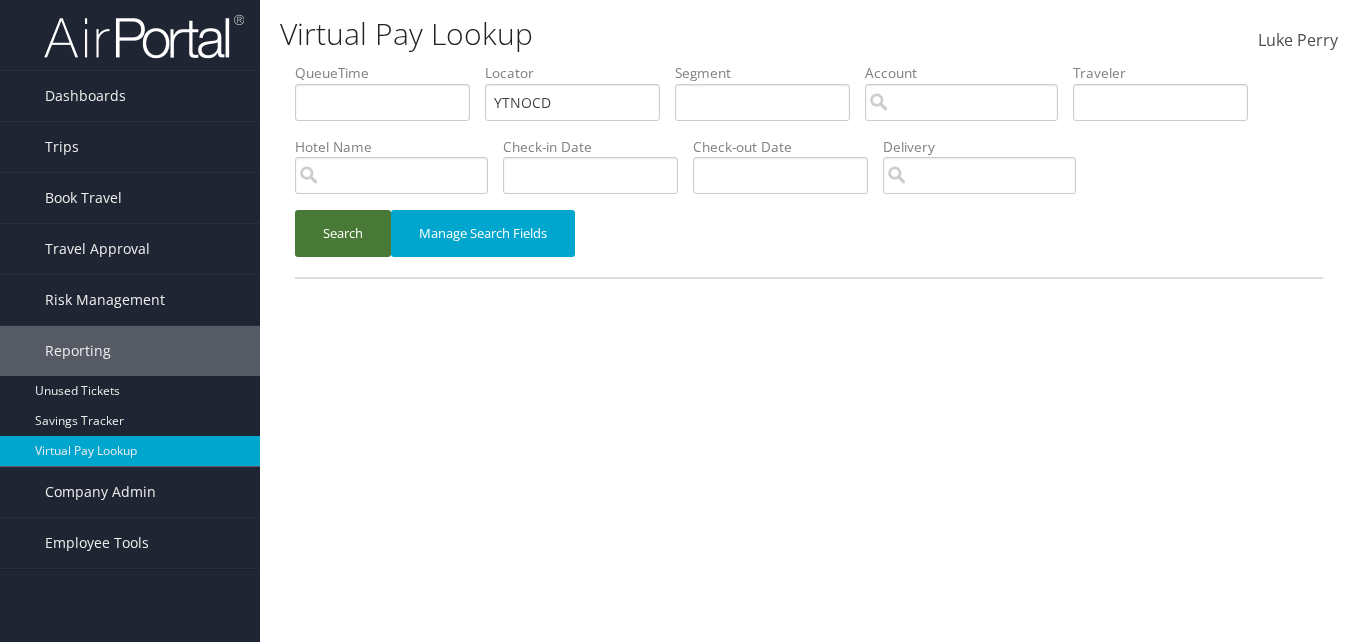 click on "Search" at bounding box center [343, 233] 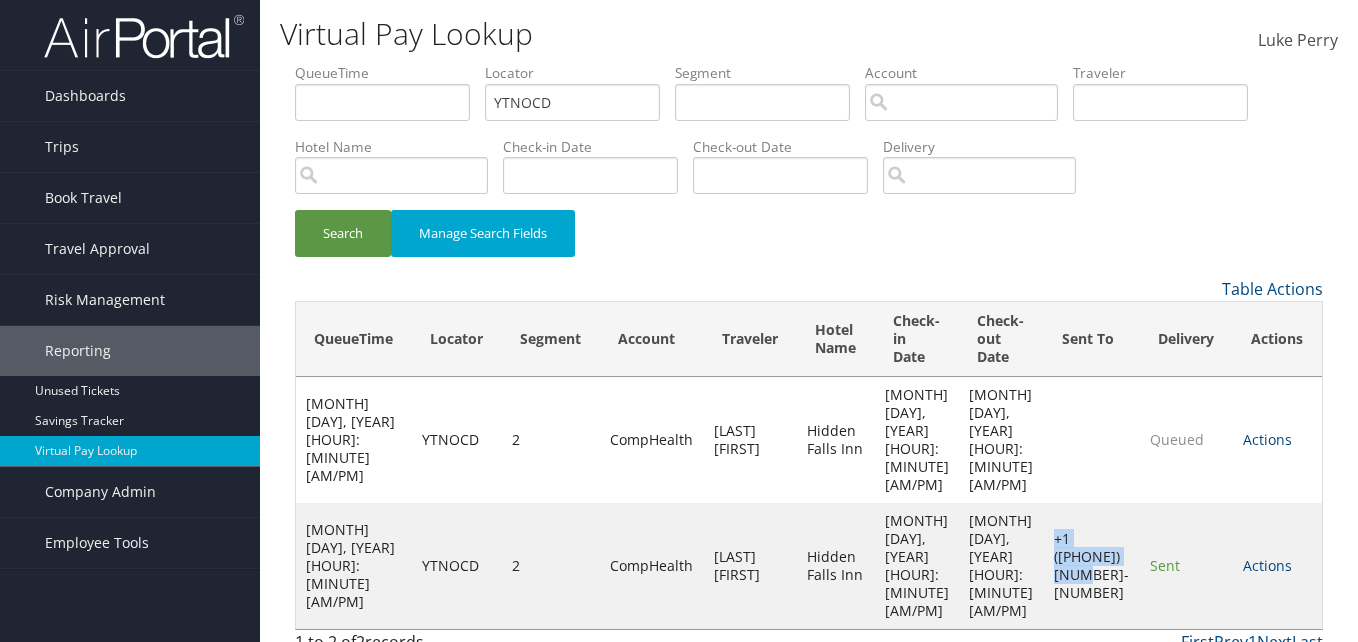 drag, startPoint x: 1106, startPoint y: 529, endPoint x: 1072, endPoint y: 473, distance: 65.51336 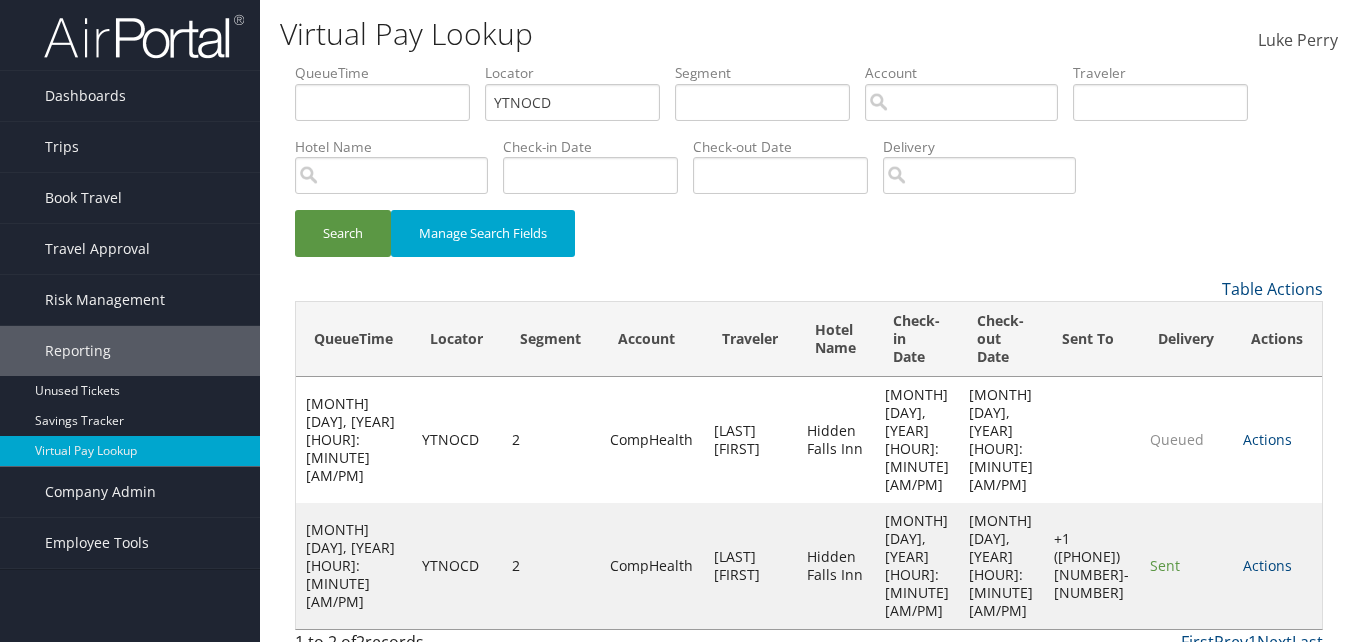 drag, startPoint x: 1025, startPoint y: 558, endPoint x: 1054, endPoint y: 551, distance: 29.832869 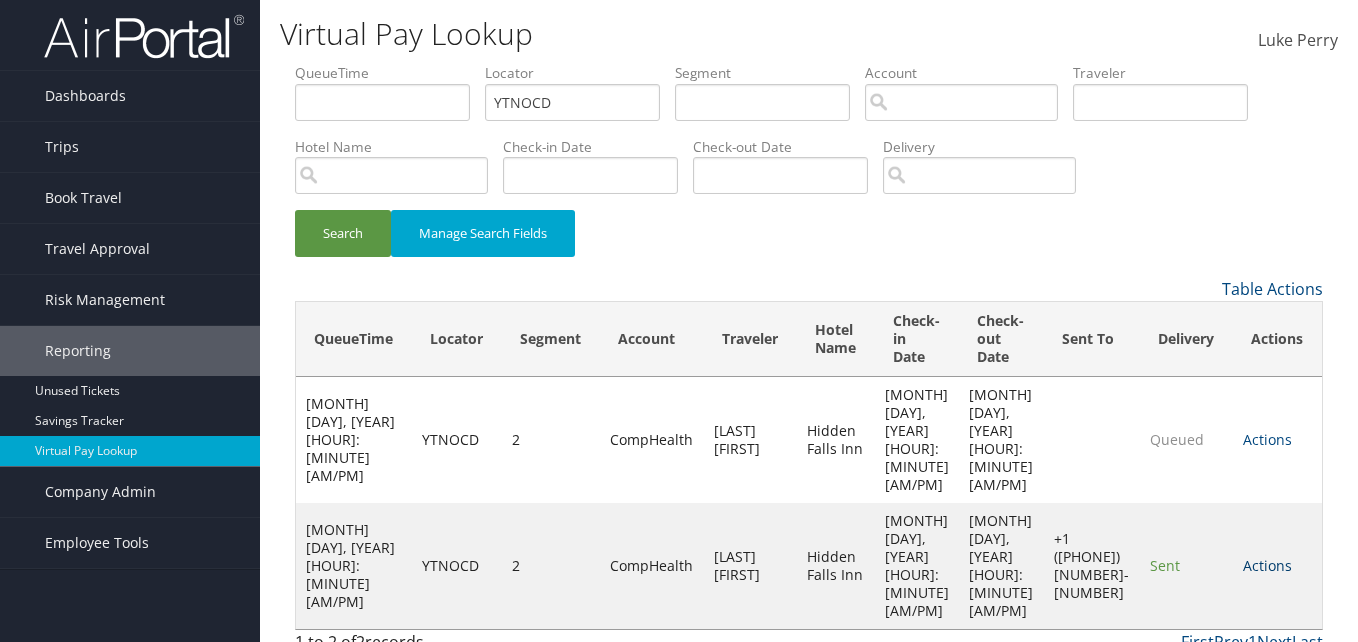 click on "Actions" at bounding box center (1267, 565) 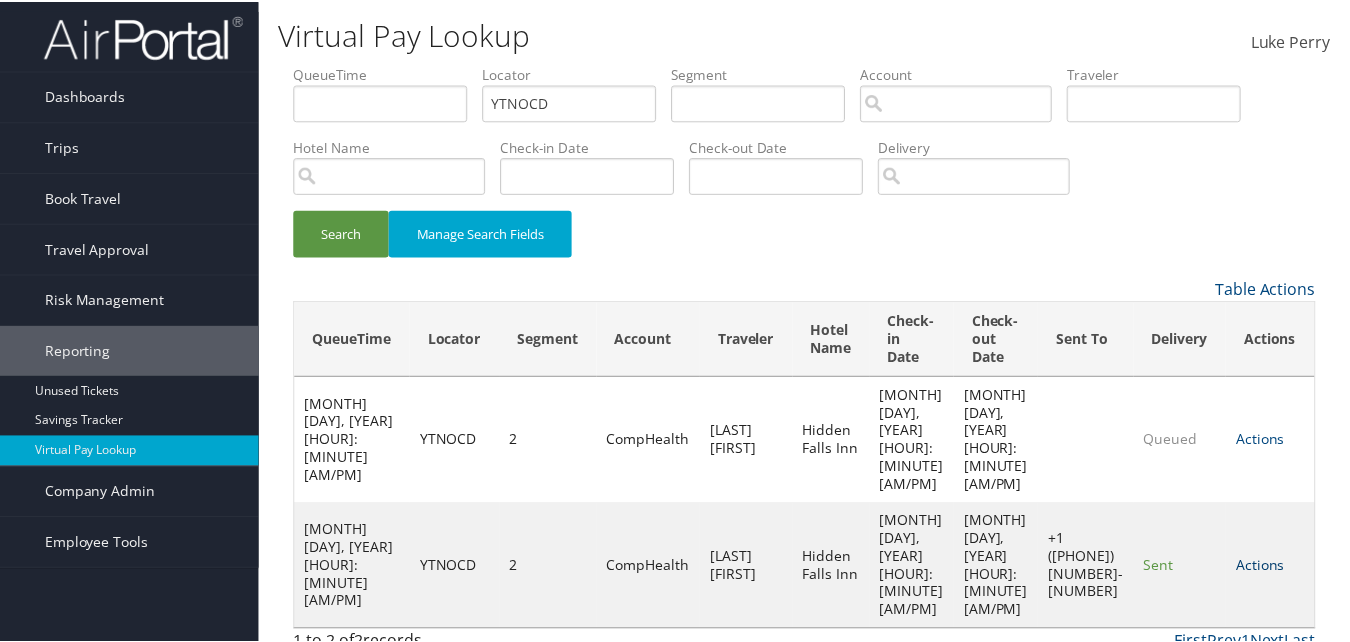 scroll, scrollTop: 1, scrollLeft: 0, axis: vertical 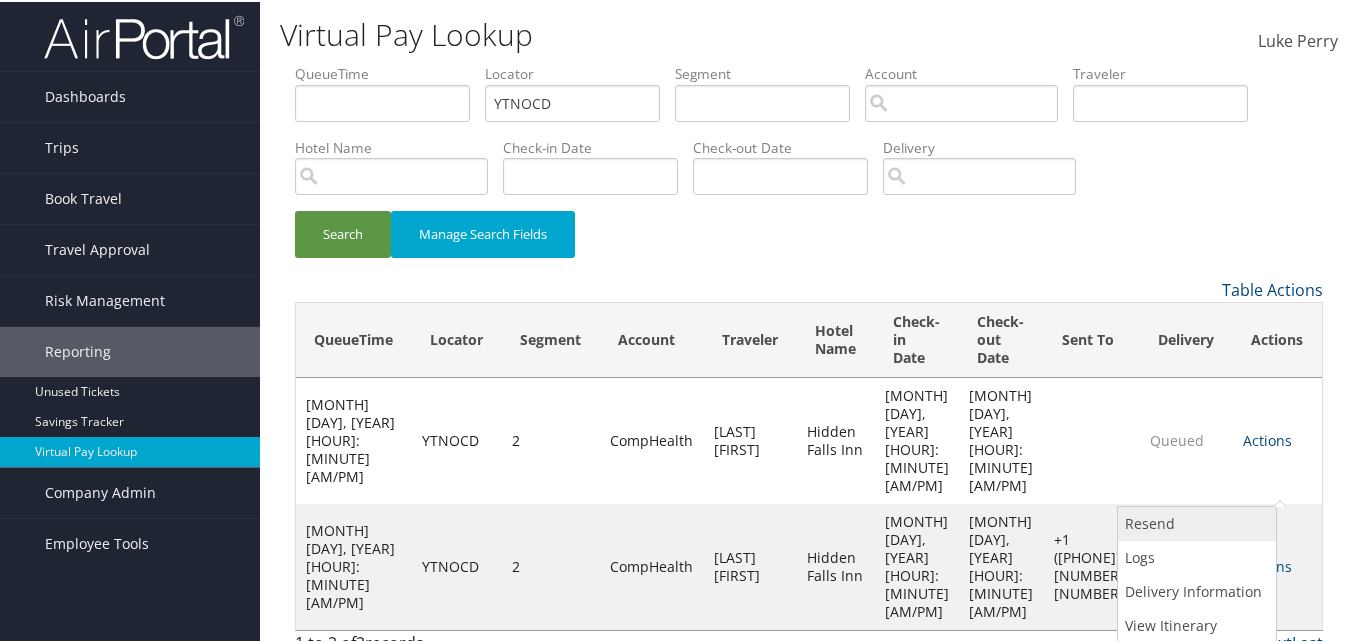 click on "Resend" at bounding box center (1194, 522) 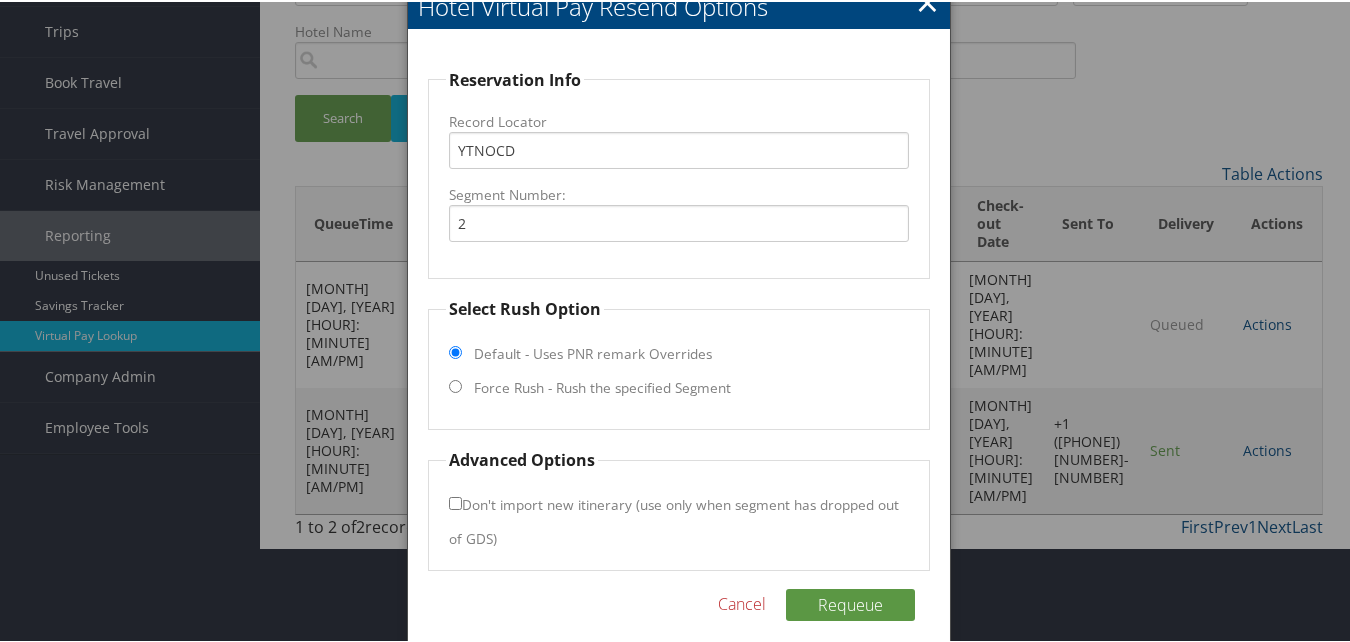 scroll, scrollTop: 135, scrollLeft: 0, axis: vertical 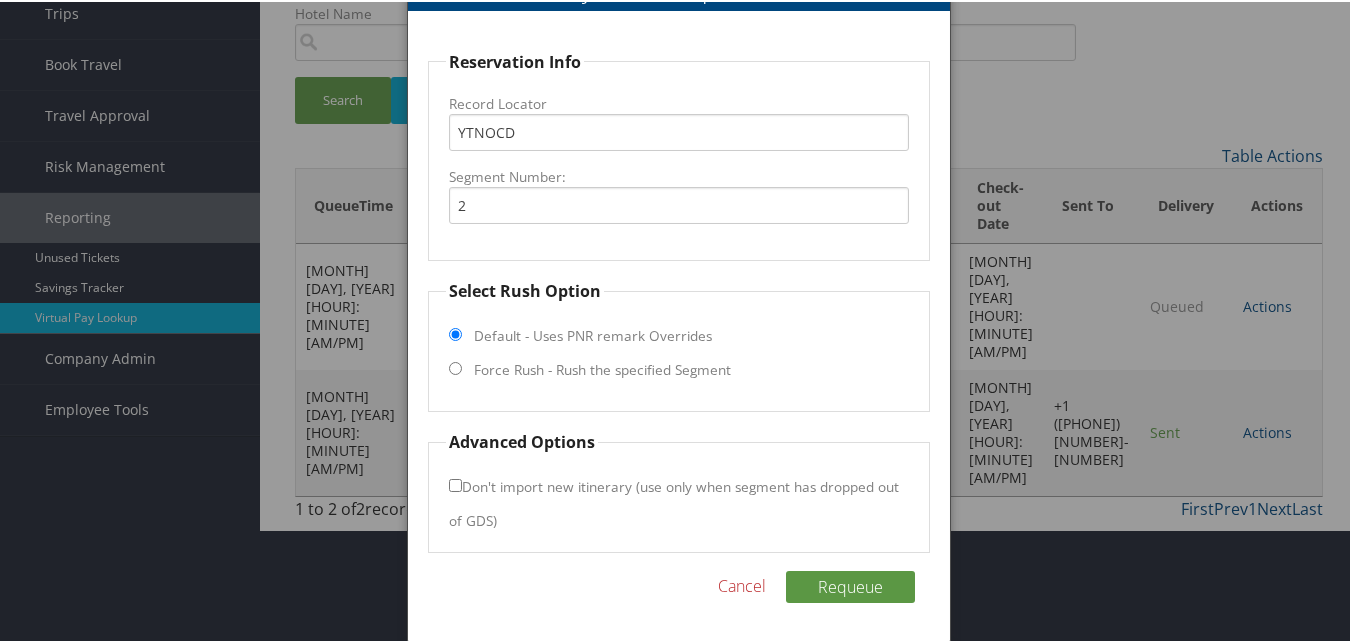 click on "Select Rush Option
Default - Uses PNR remark Overrides
Force Rush - Rush the specified Segment" at bounding box center (678, 343) 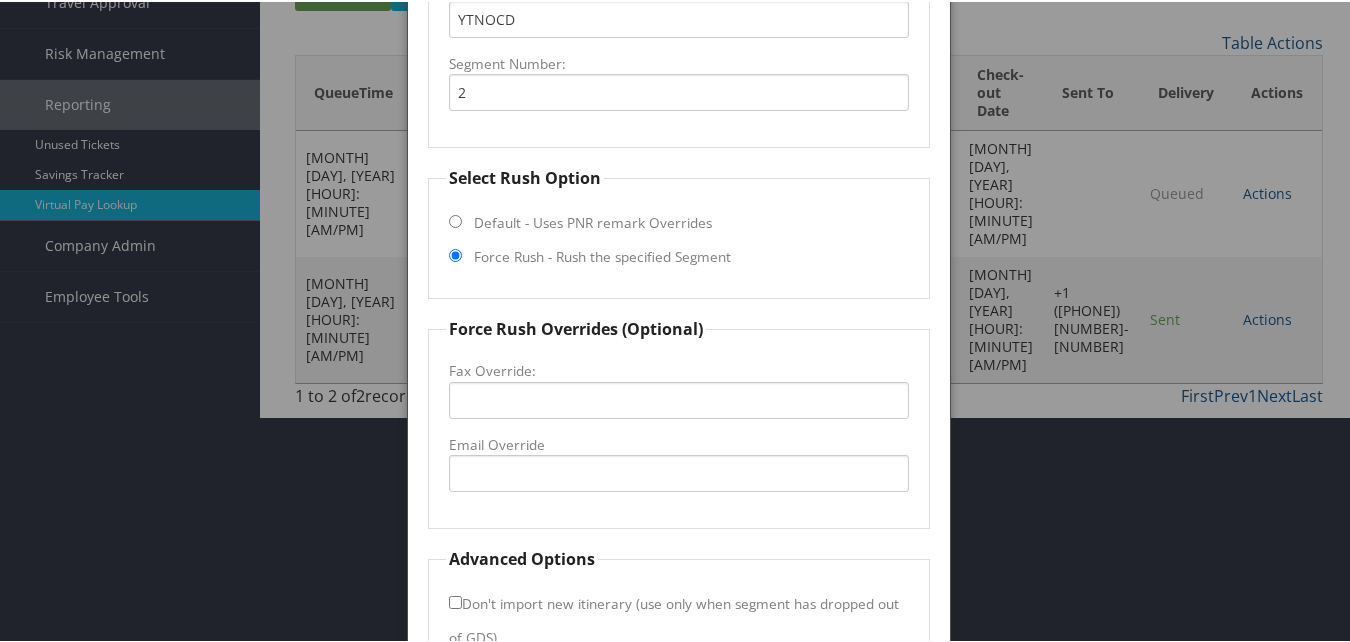scroll, scrollTop: 365, scrollLeft: 0, axis: vertical 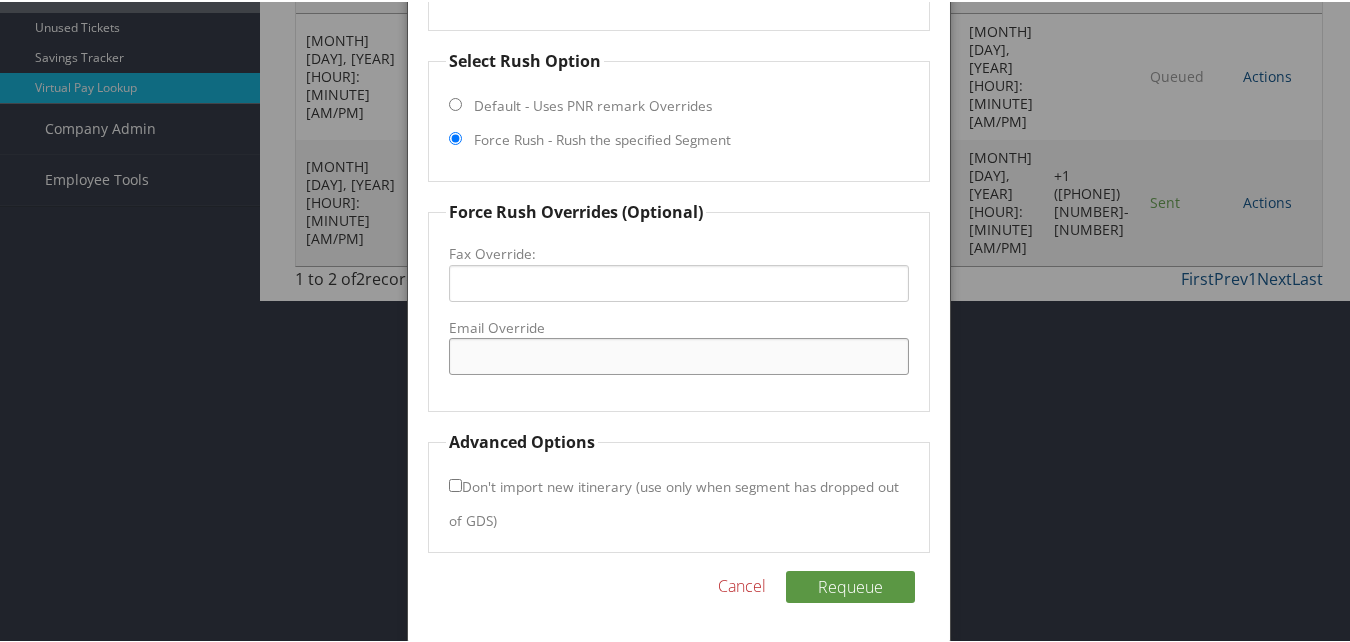 click on "Email Override" at bounding box center [678, 354] 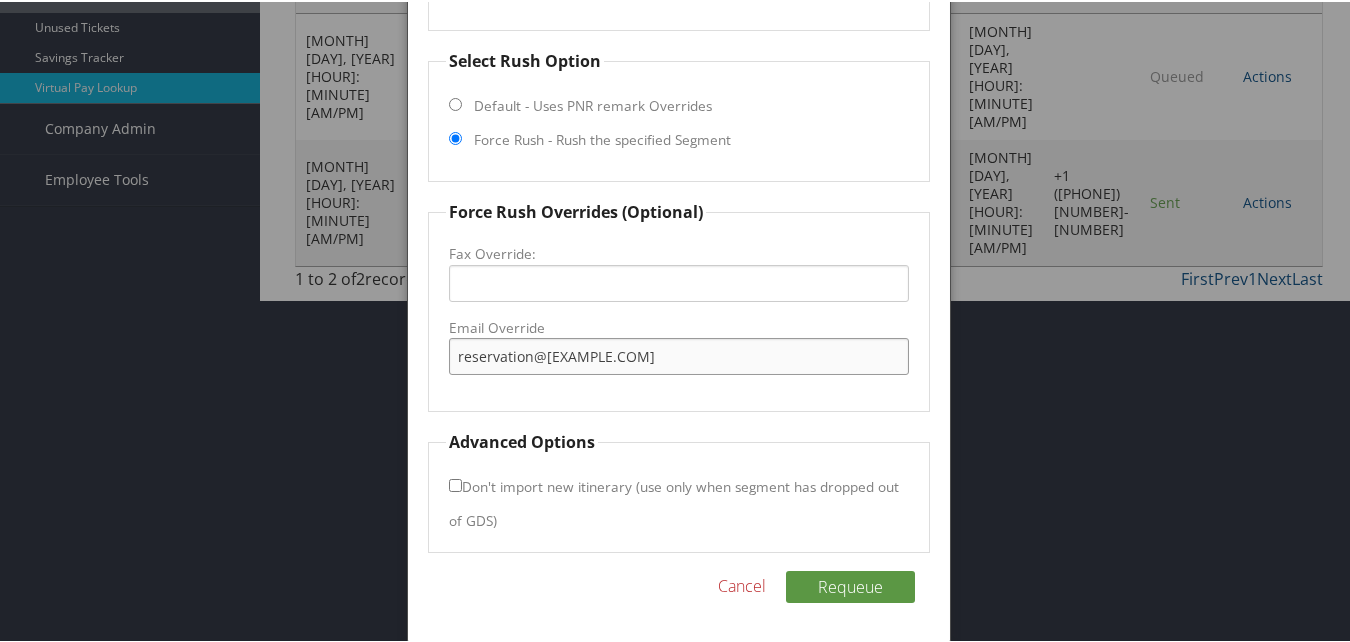 click on "reservation@hiddenfallsinn.com" at bounding box center [678, 354] 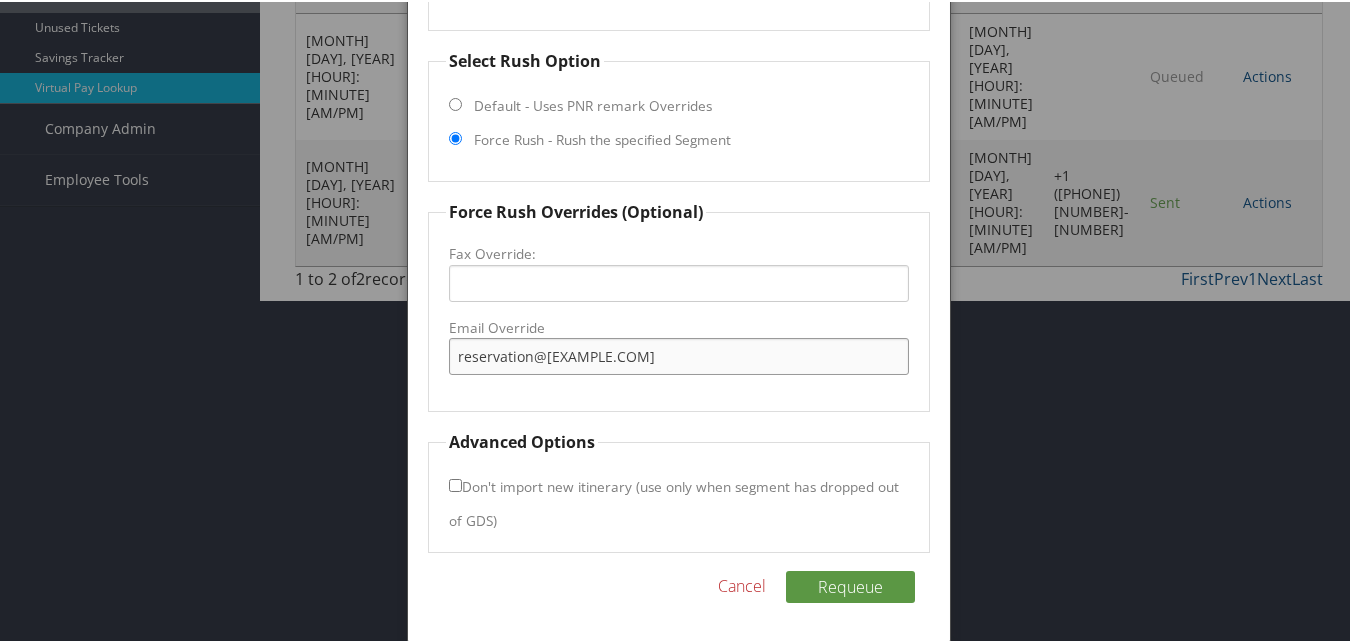 click on "reservations@hiddenfallsinn.com" at bounding box center [678, 354] 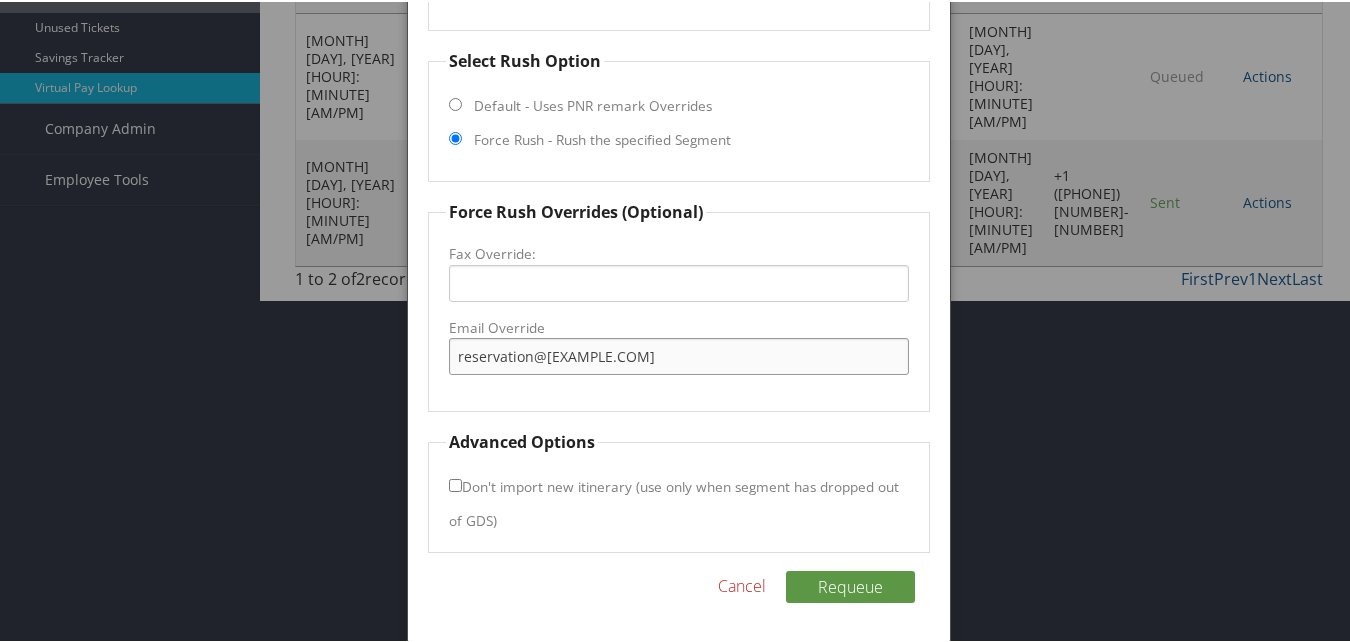 click on "reservations@hiddenfallsinn.com" at bounding box center (678, 354) 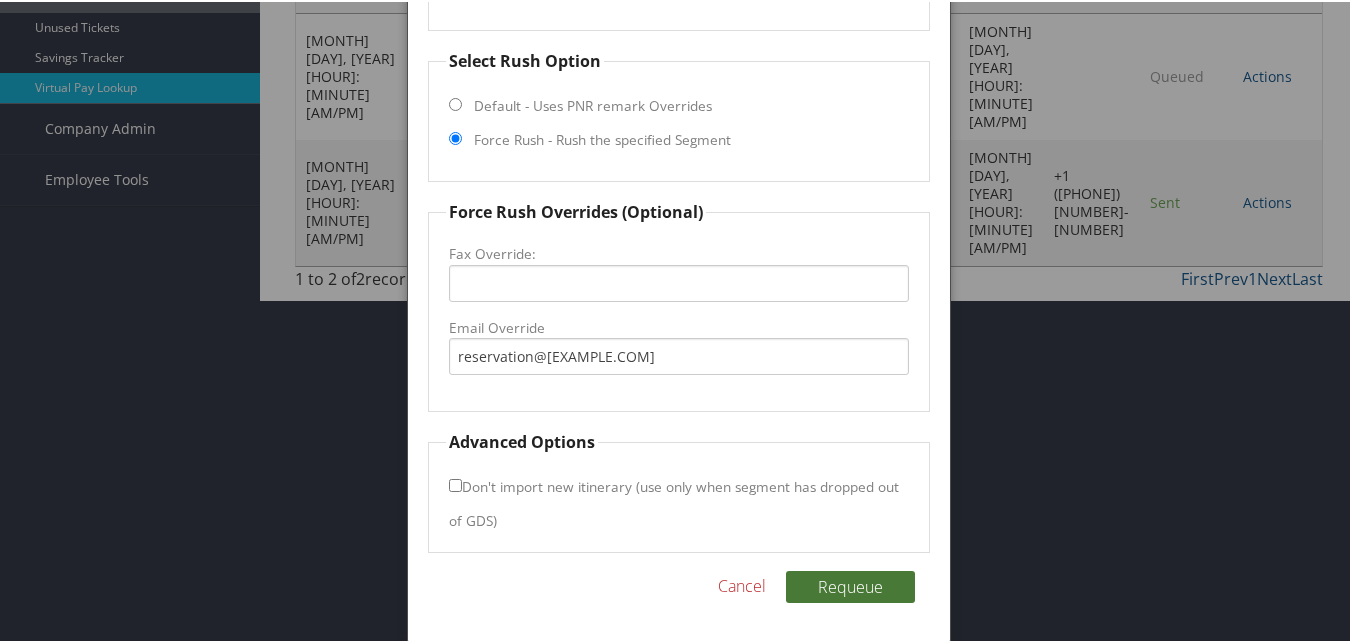 click on "Requeue" at bounding box center (850, 585) 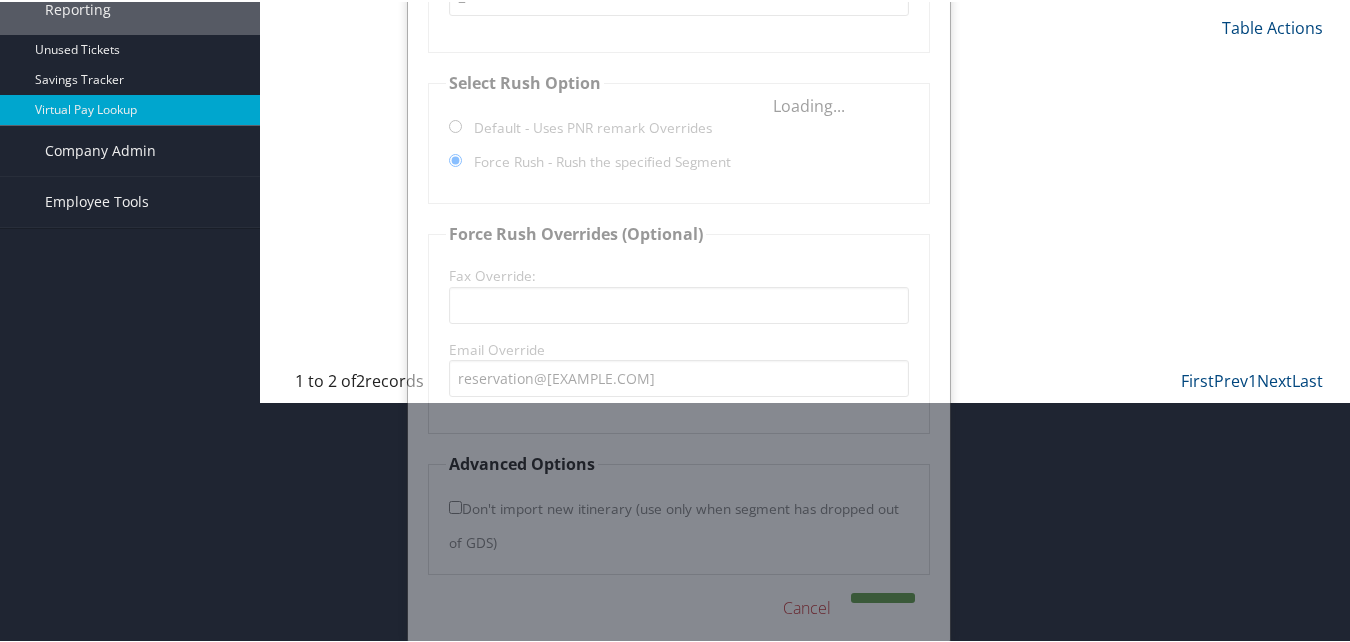scroll, scrollTop: 0, scrollLeft: 0, axis: both 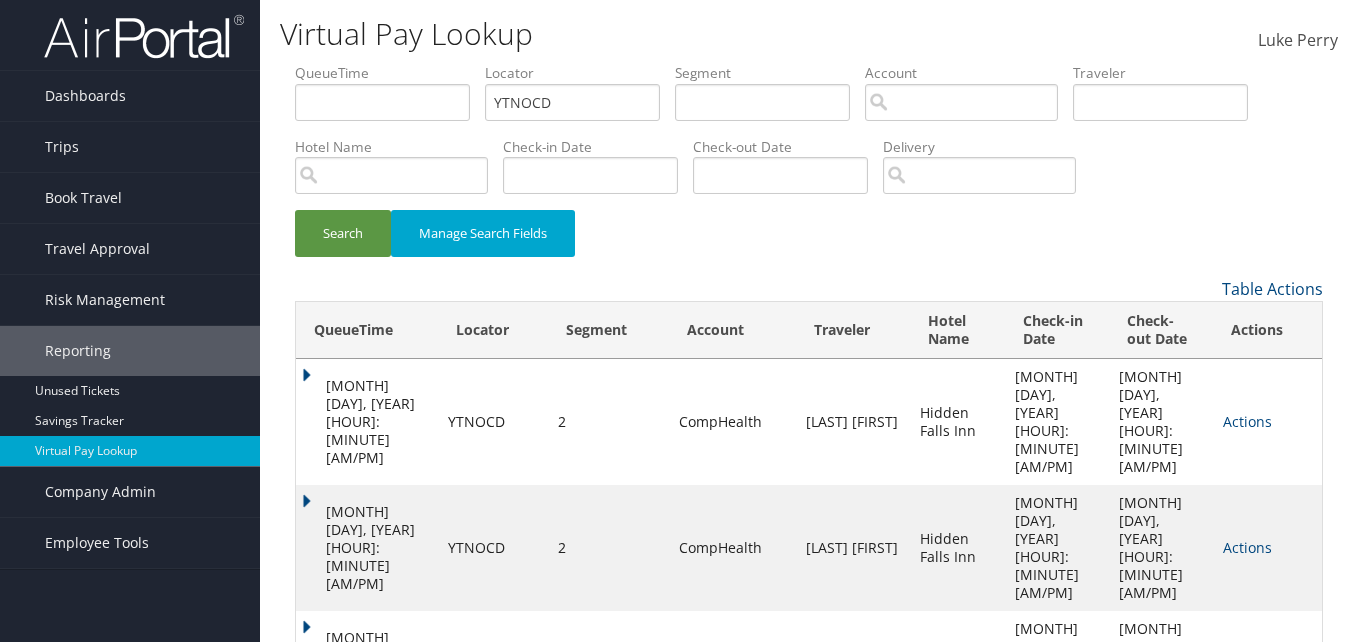 click on "Actions" at bounding box center (1247, 421) 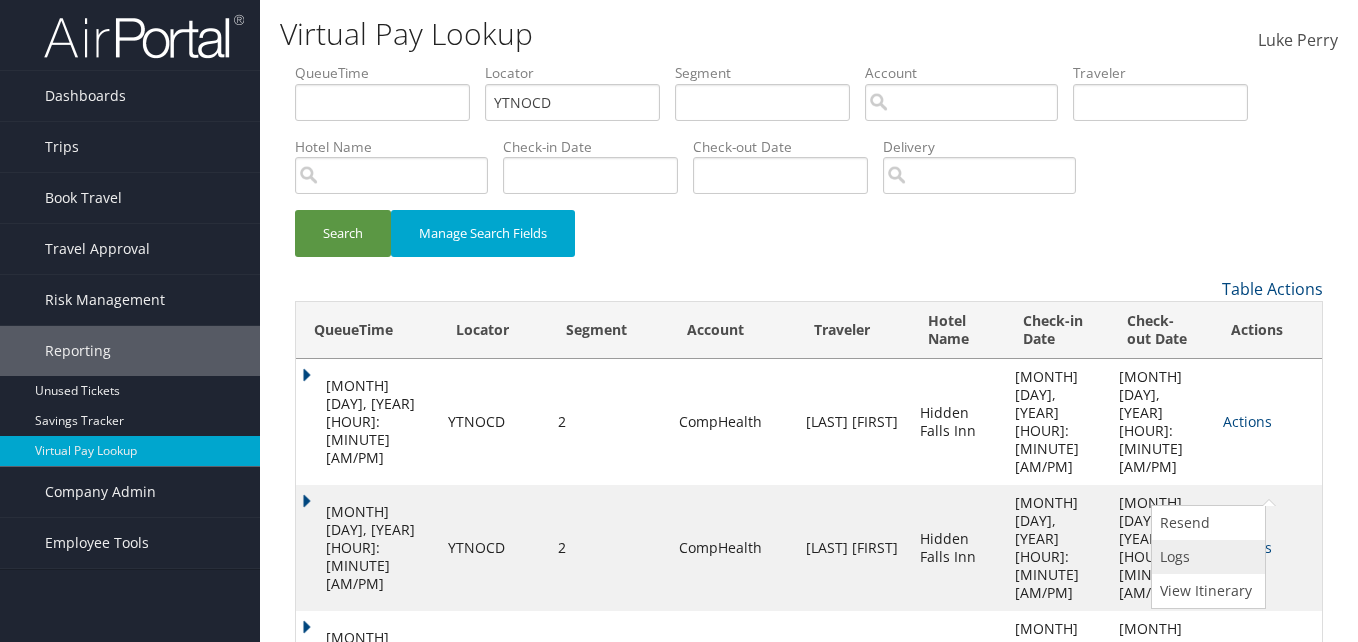 click on "Logs" at bounding box center (1206, 557) 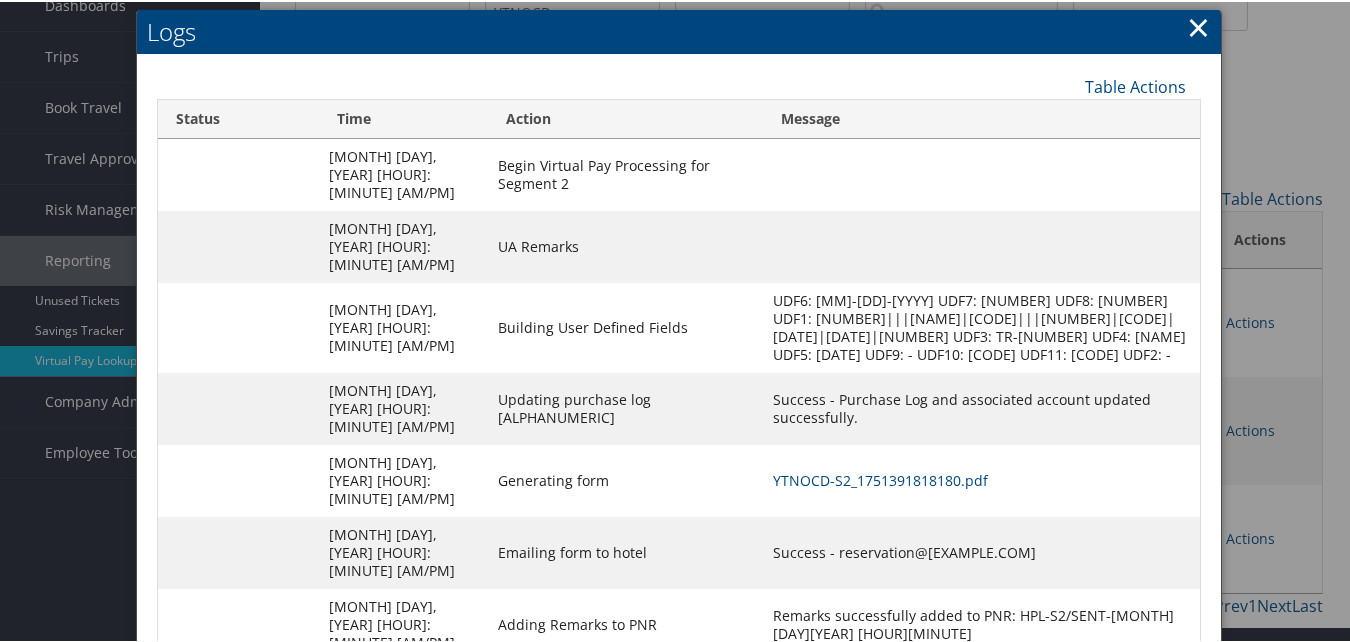 scroll, scrollTop: 93, scrollLeft: 0, axis: vertical 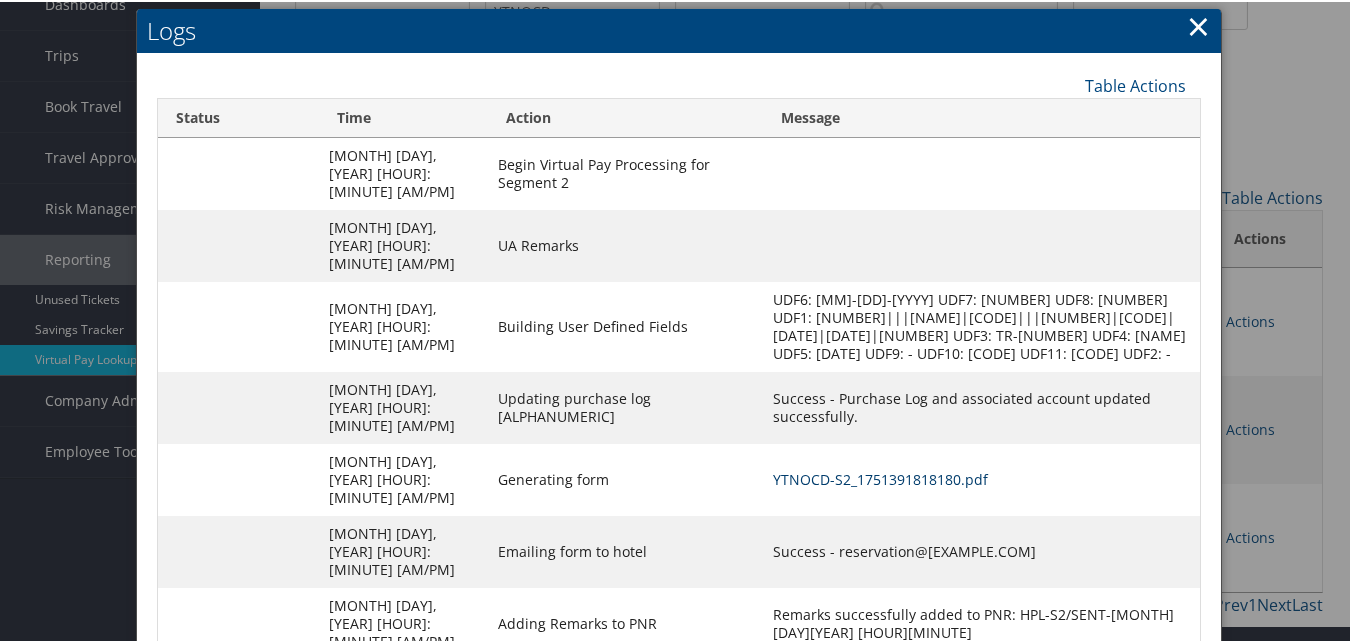 click on "YTNOCD-S2_1751391818180.pdf" at bounding box center [881, 477] 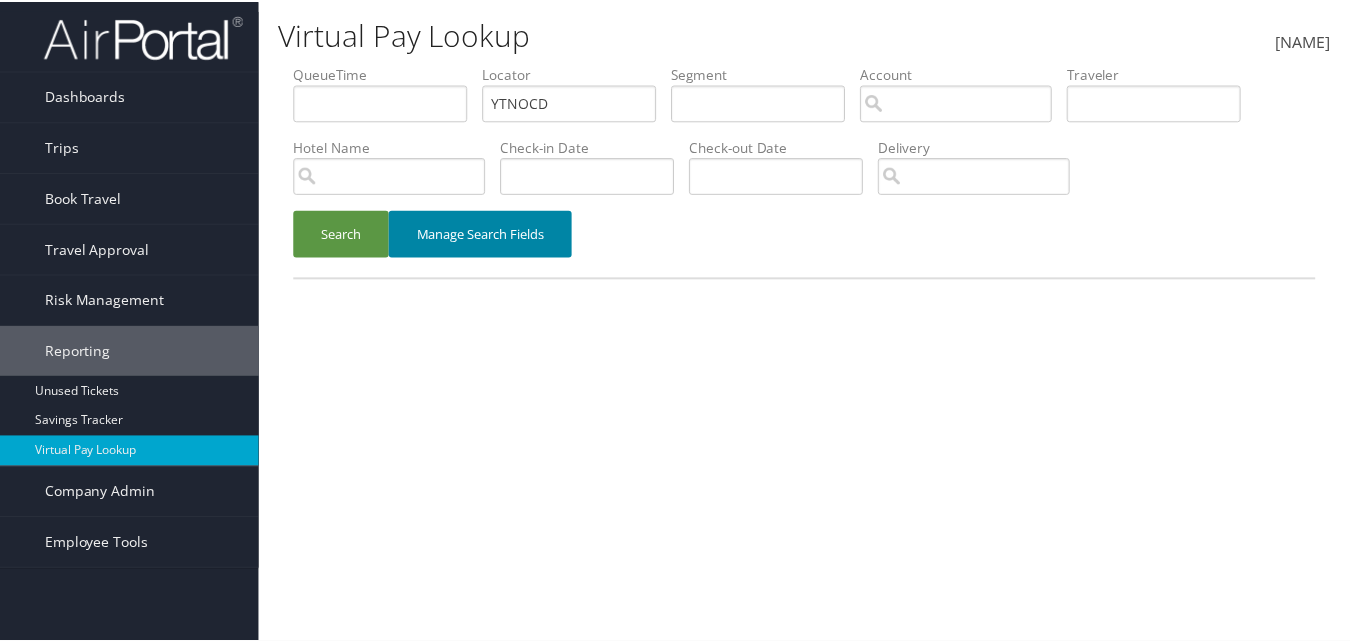 scroll, scrollTop: 0, scrollLeft: 0, axis: both 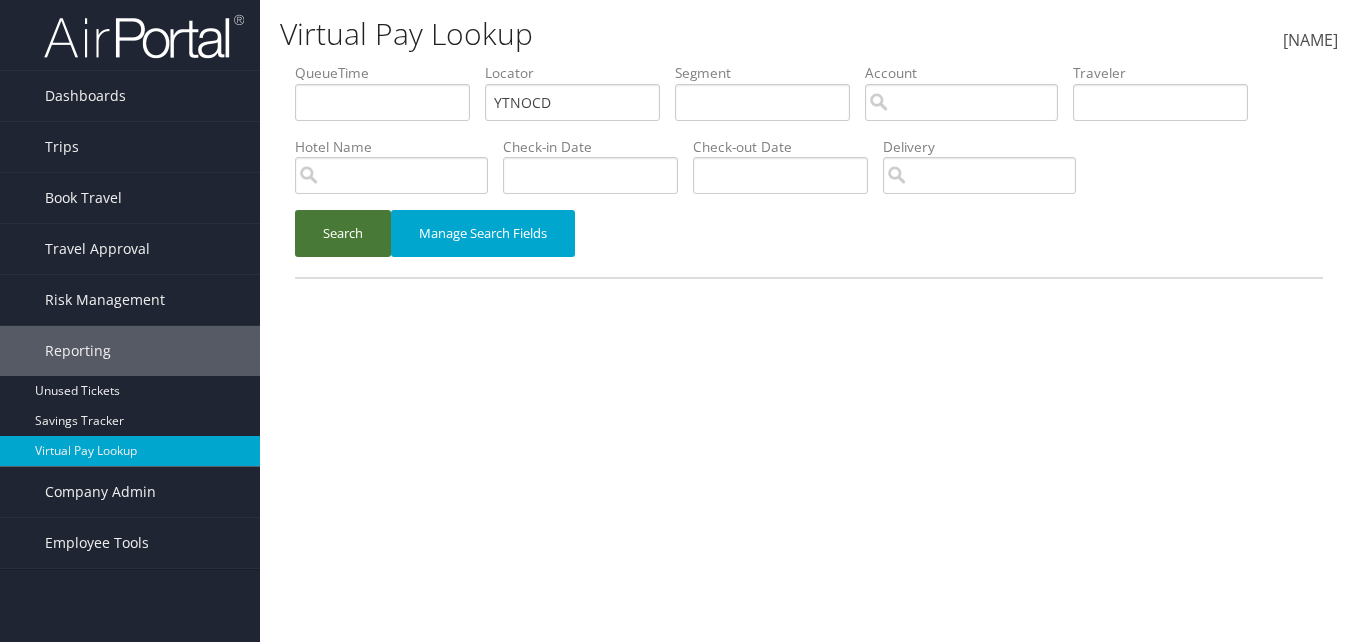 click on "Search" at bounding box center (343, 233) 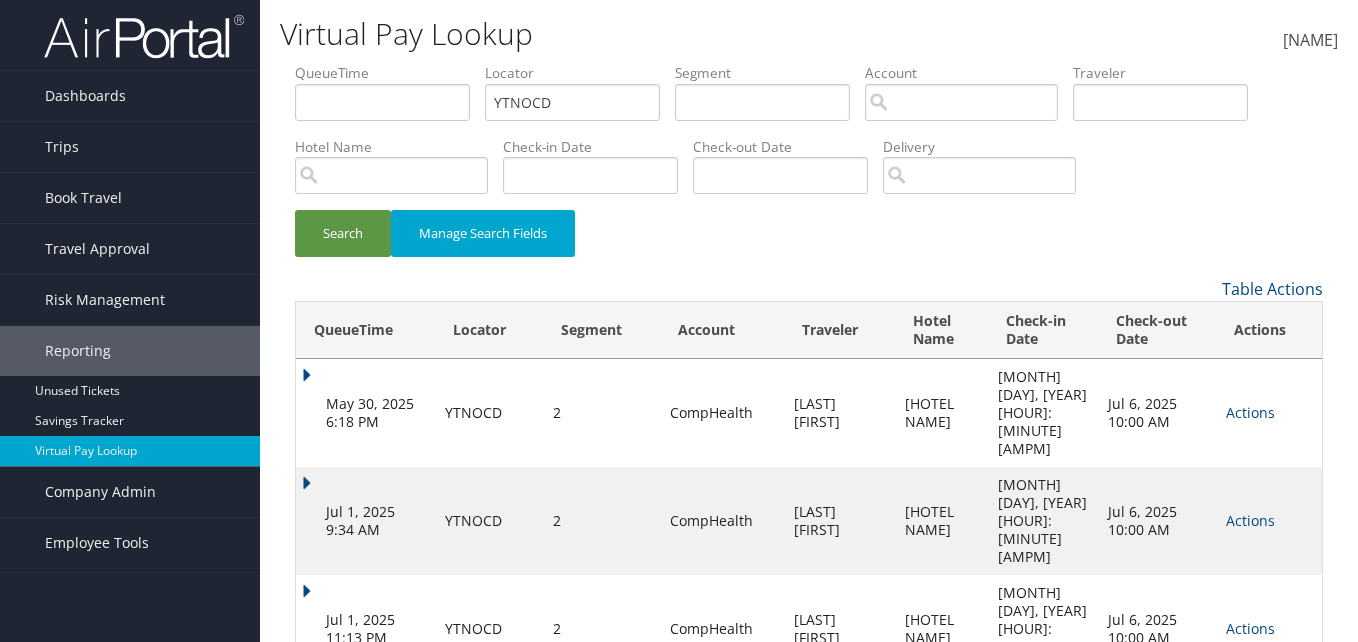 click on "AL DOURI ABDUL" at bounding box center [839, 413] 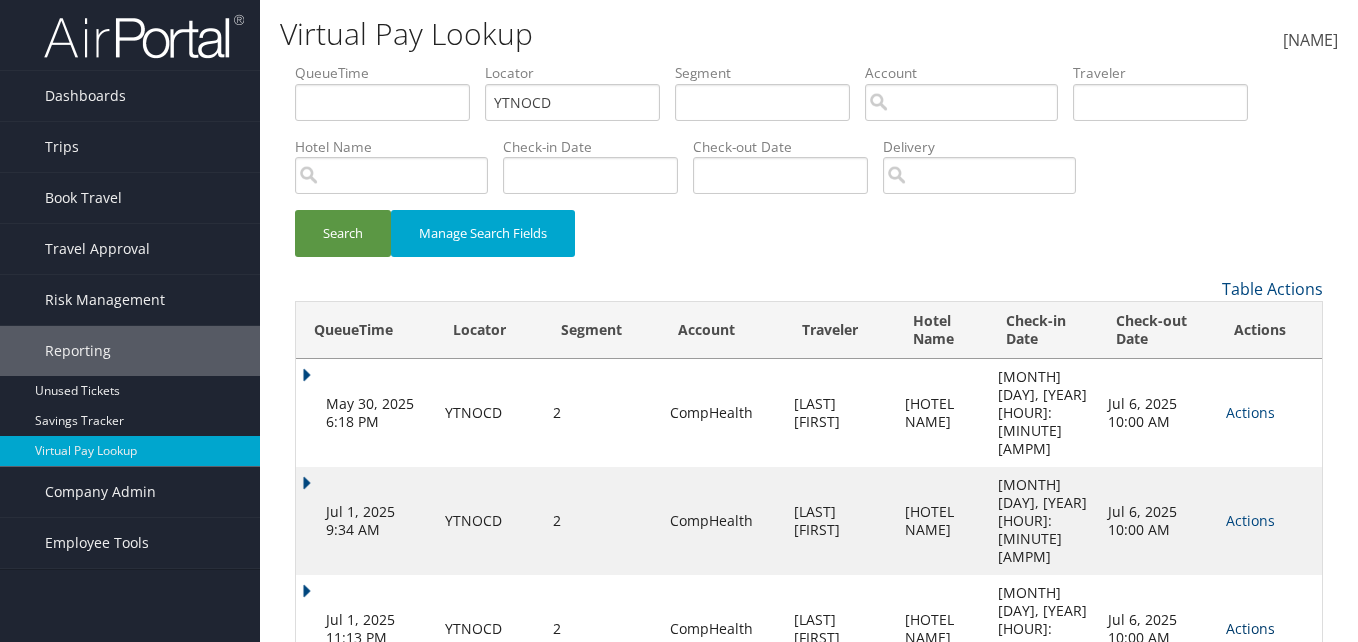 drag, startPoint x: 1242, startPoint y: 492, endPoint x: 1232, endPoint y: 495, distance: 10.440307 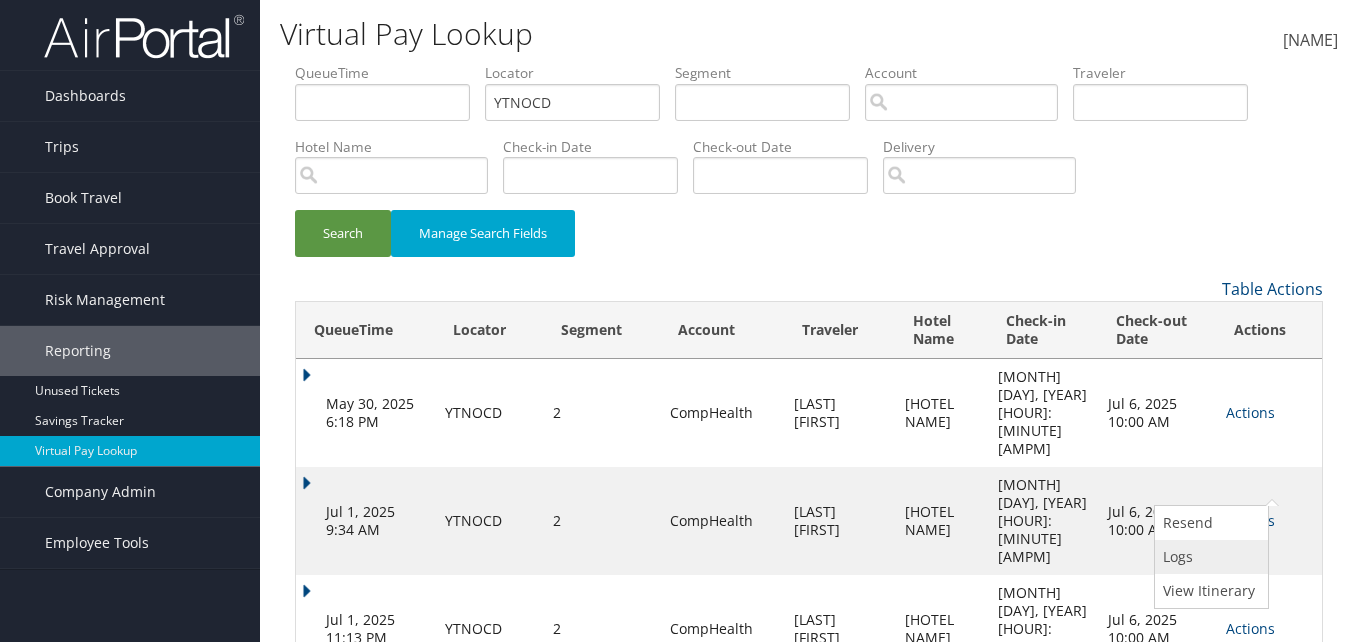 click on "Logs" at bounding box center [1209, 557] 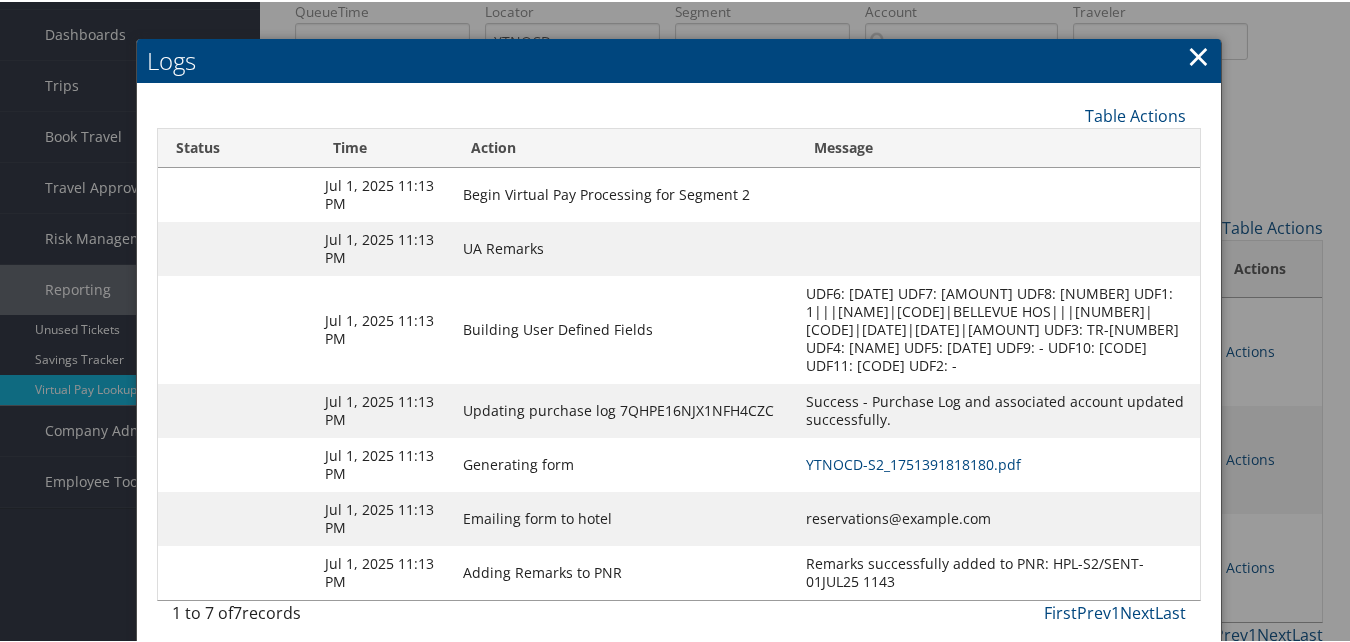 scroll, scrollTop: 93, scrollLeft: 0, axis: vertical 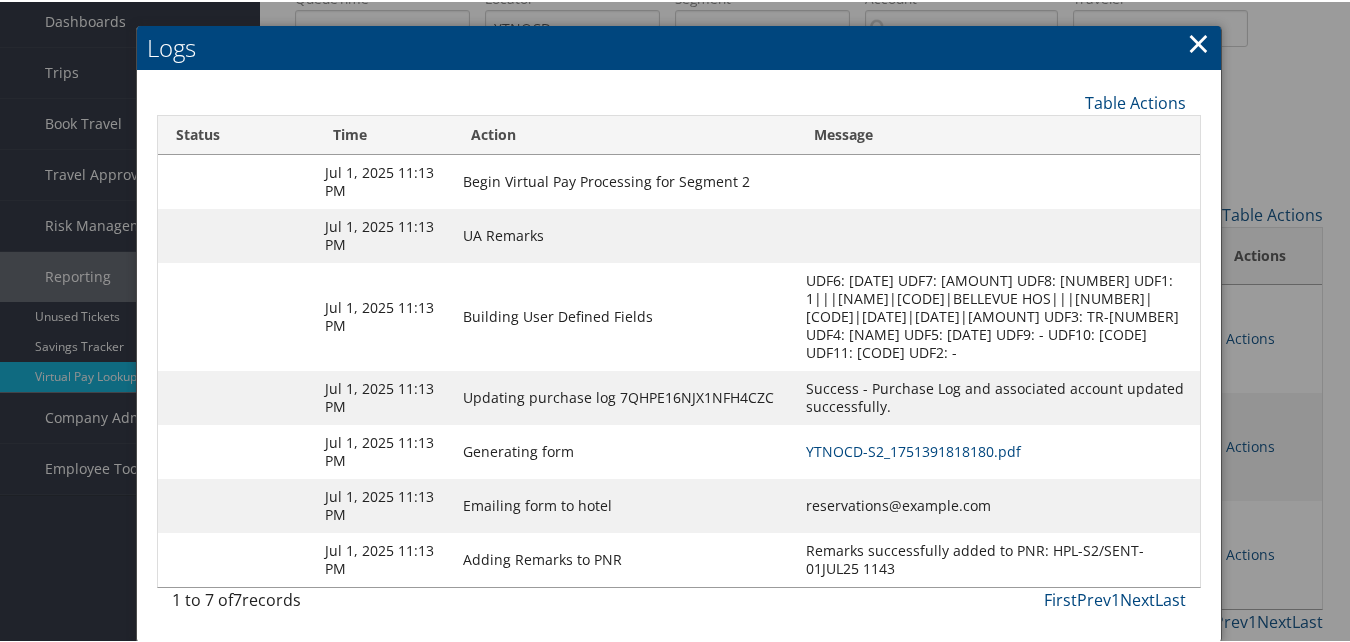 drag, startPoint x: 781, startPoint y: 499, endPoint x: 1007, endPoint y: 497, distance: 226.00885 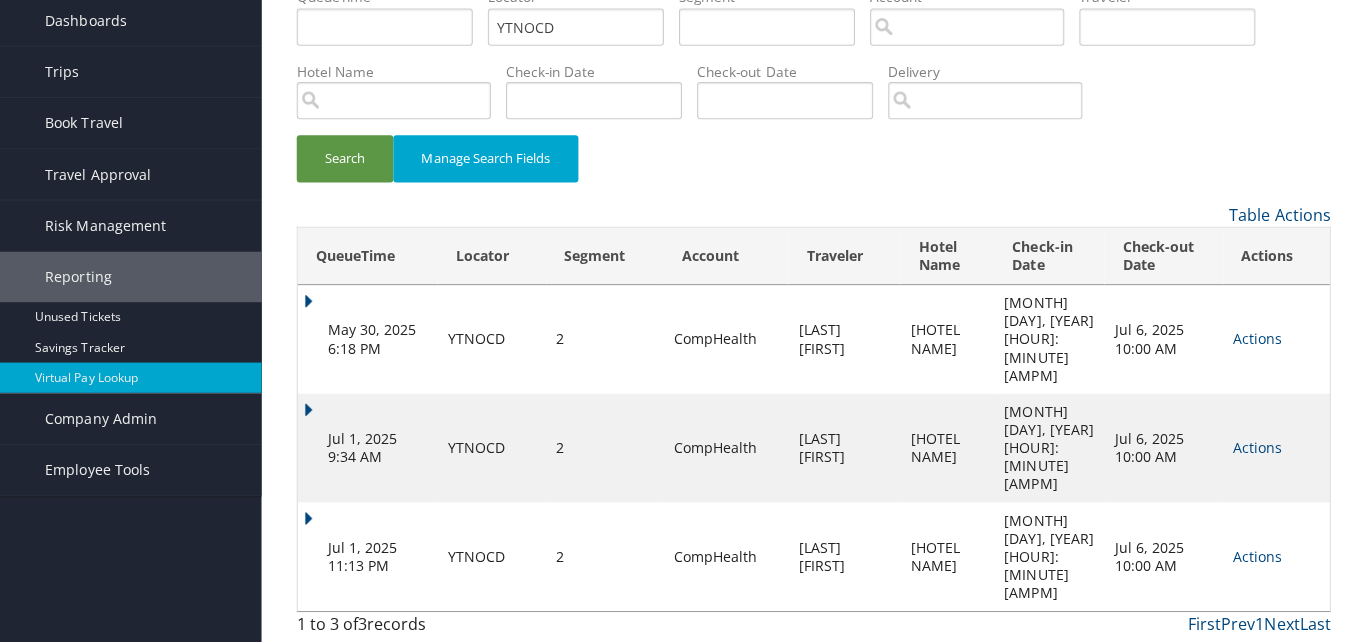 scroll, scrollTop: 0, scrollLeft: 0, axis: both 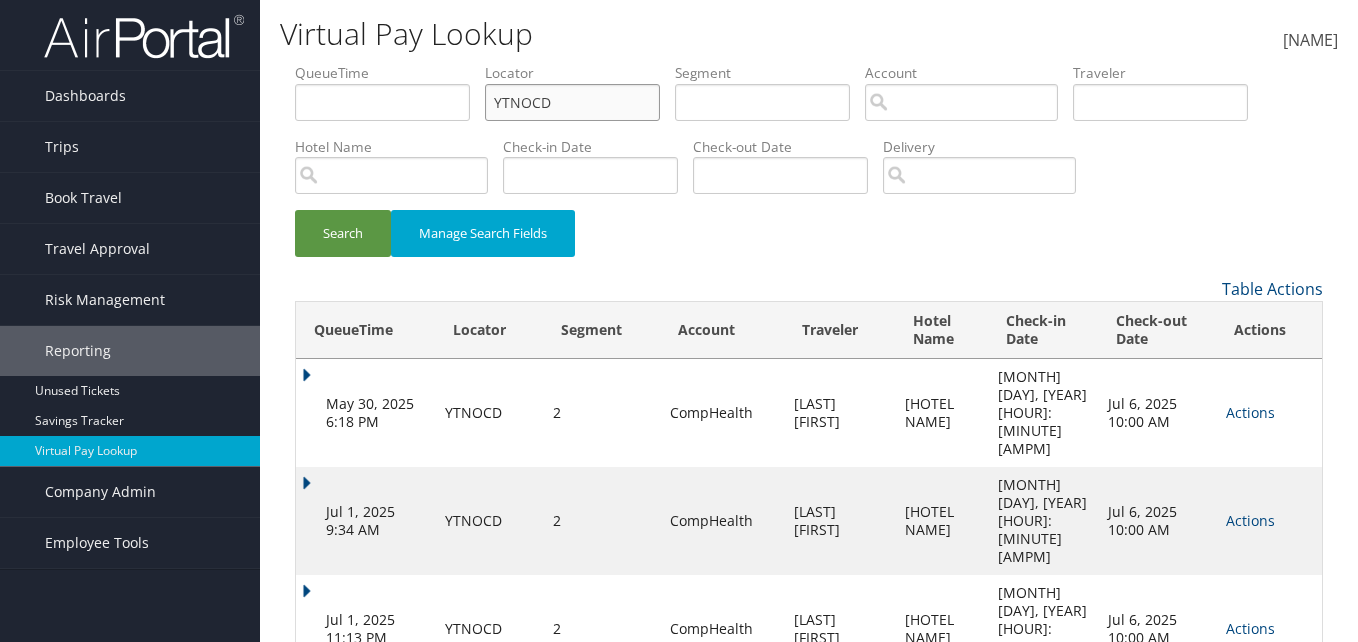 paste on "KCIOQR" 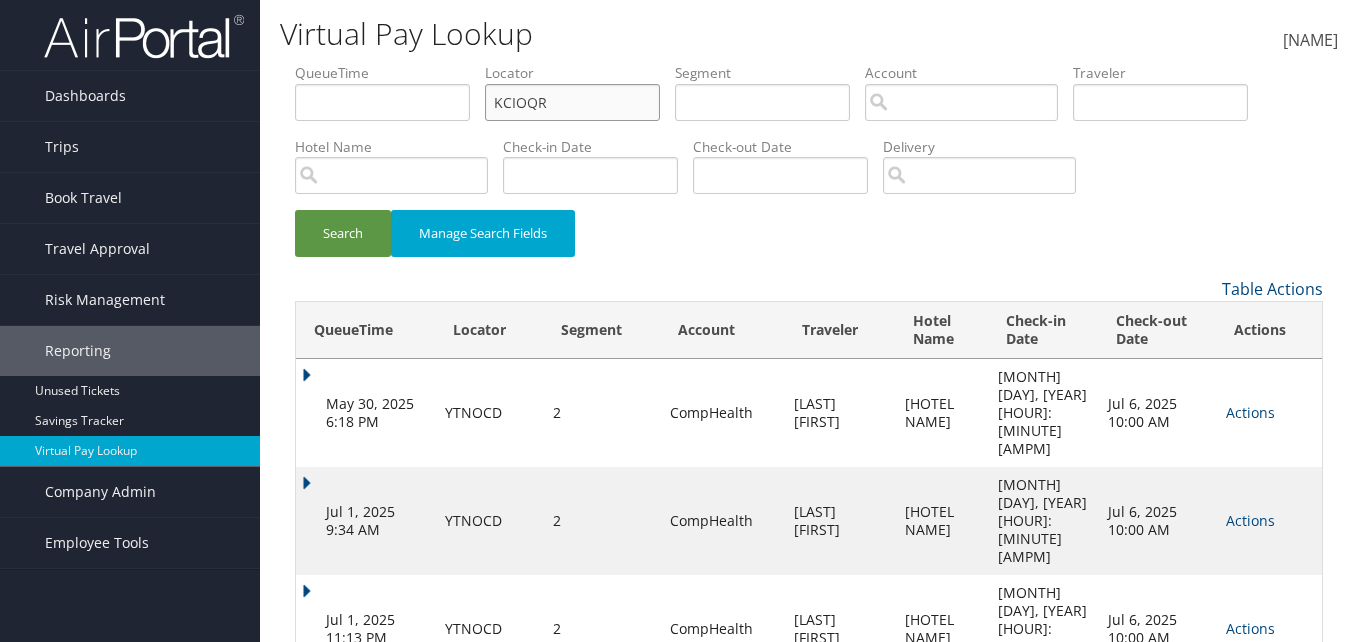 drag, startPoint x: 551, startPoint y: 107, endPoint x: 487, endPoint y: 110, distance: 64.070274 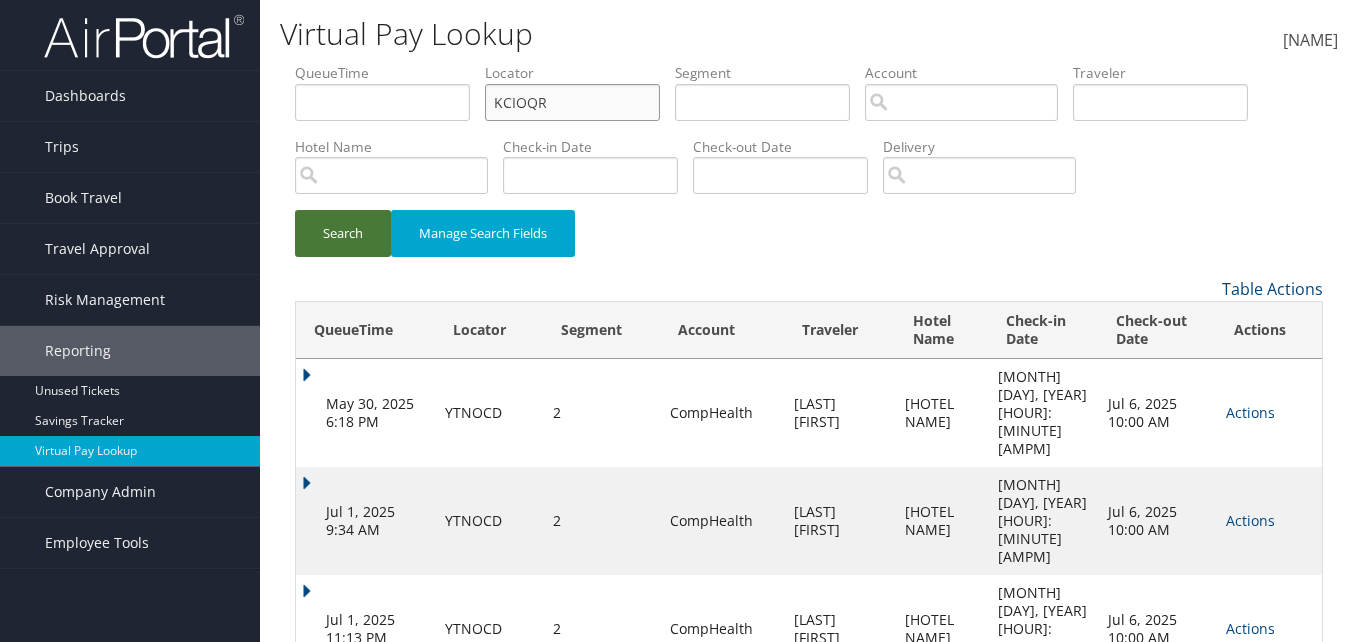 type on "KCIOQR" 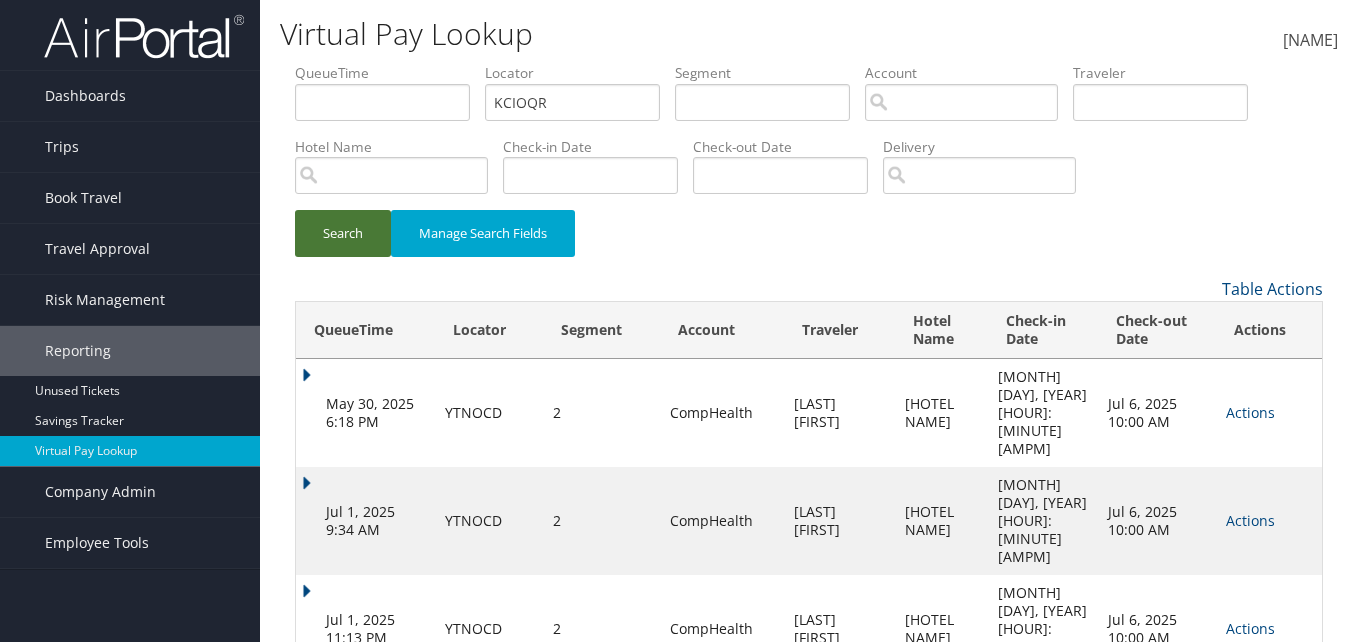 click on "Search" at bounding box center [343, 233] 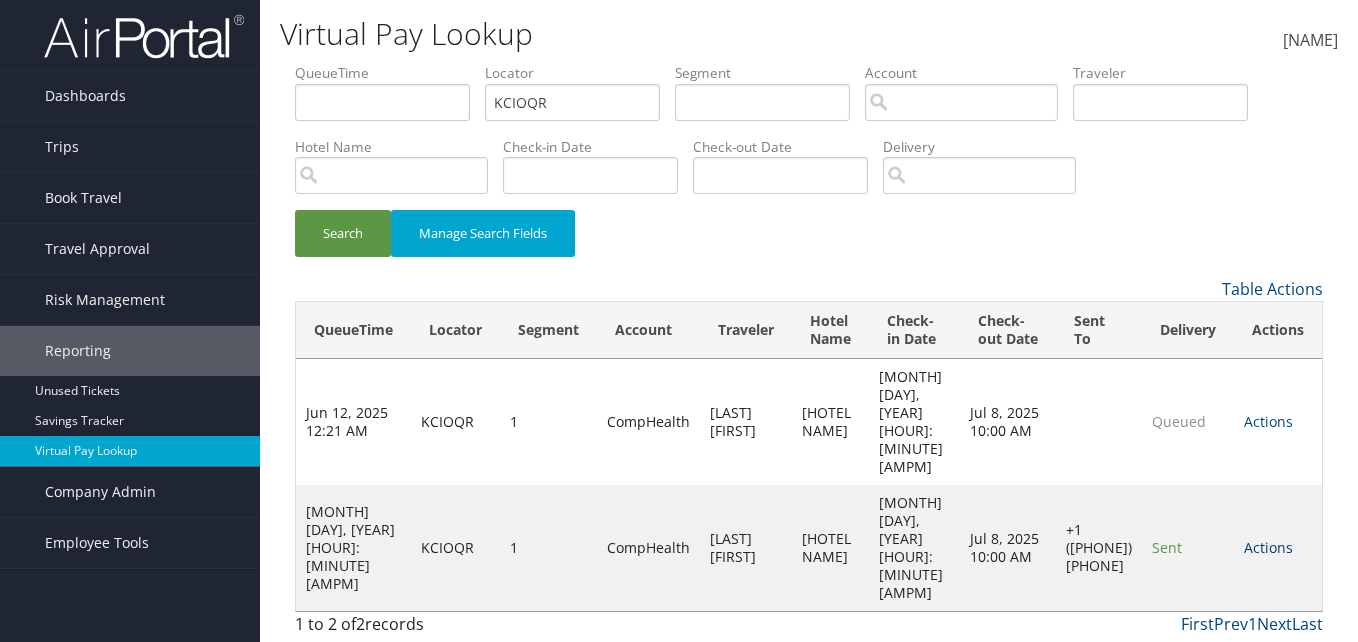 click on "Actions" at bounding box center (1268, 547) 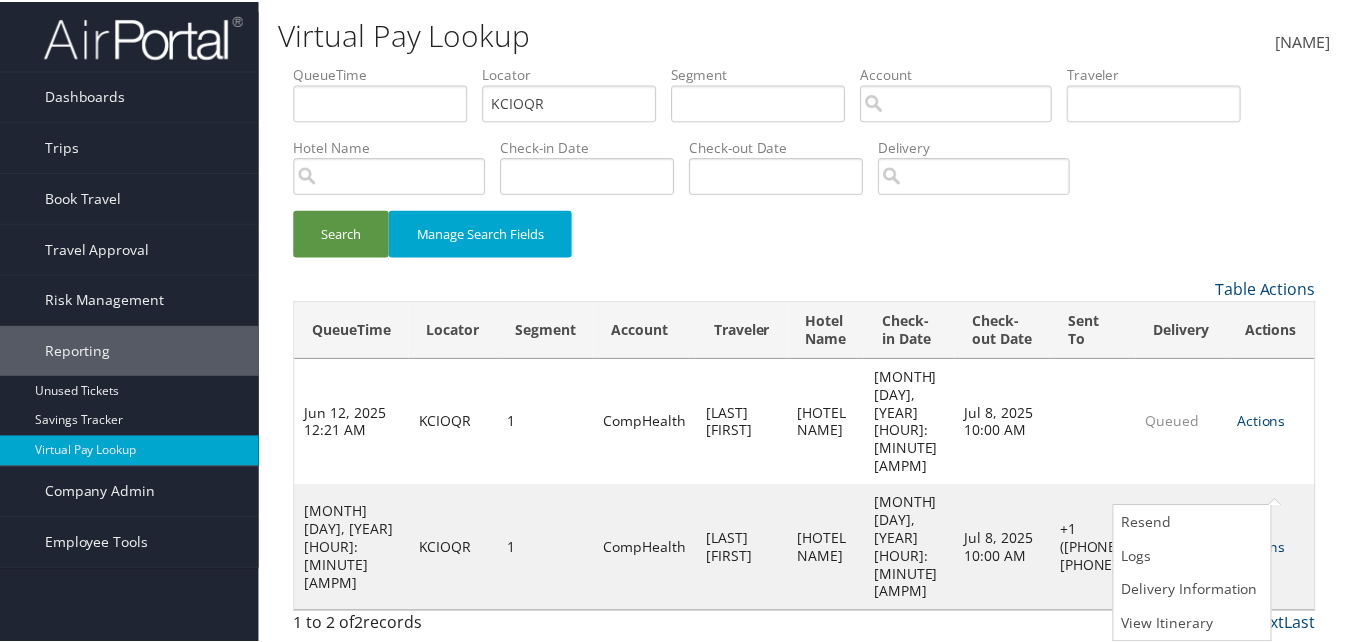 scroll, scrollTop: 1, scrollLeft: 0, axis: vertical 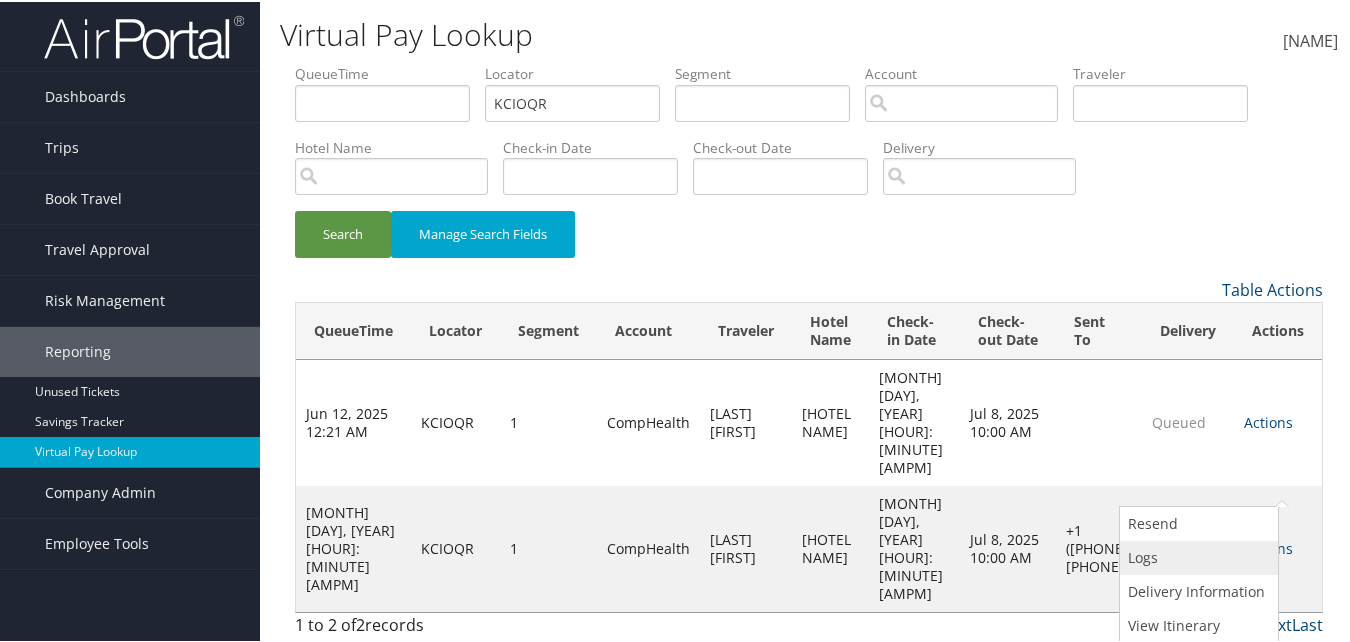 click on "Logs" at bounding box center (1196, 556) 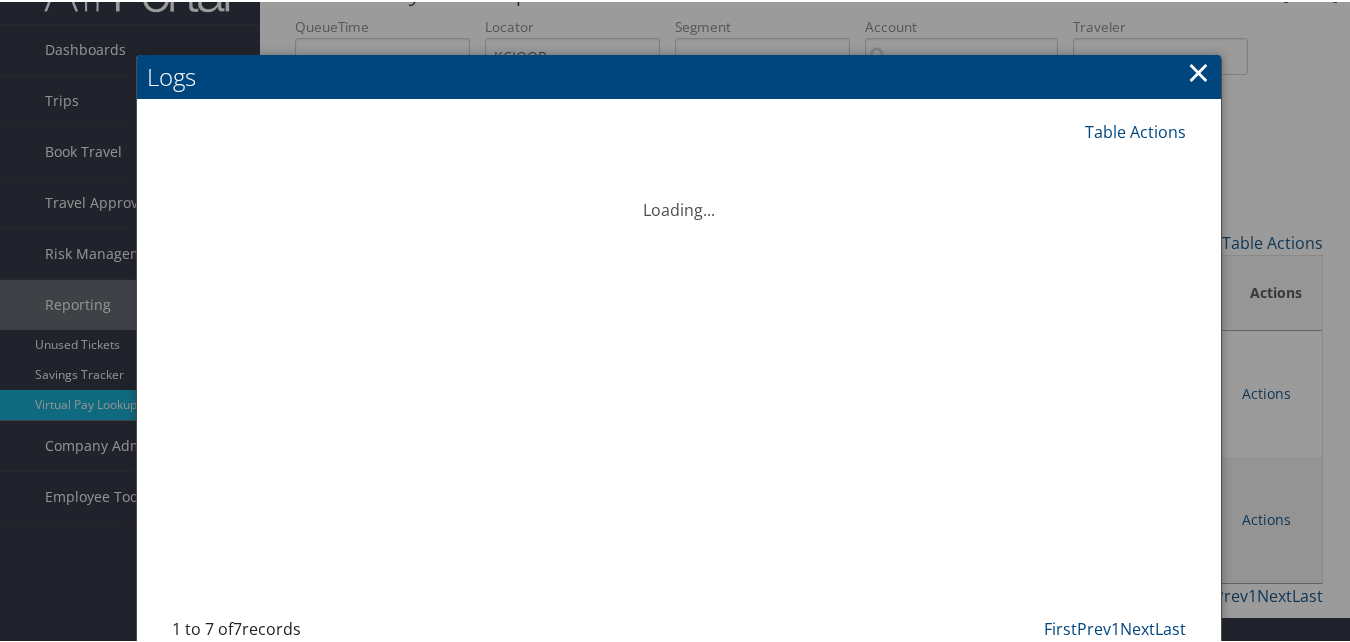 scroll, scrollTop: 94, scrollLeft: 0, axis: vertical 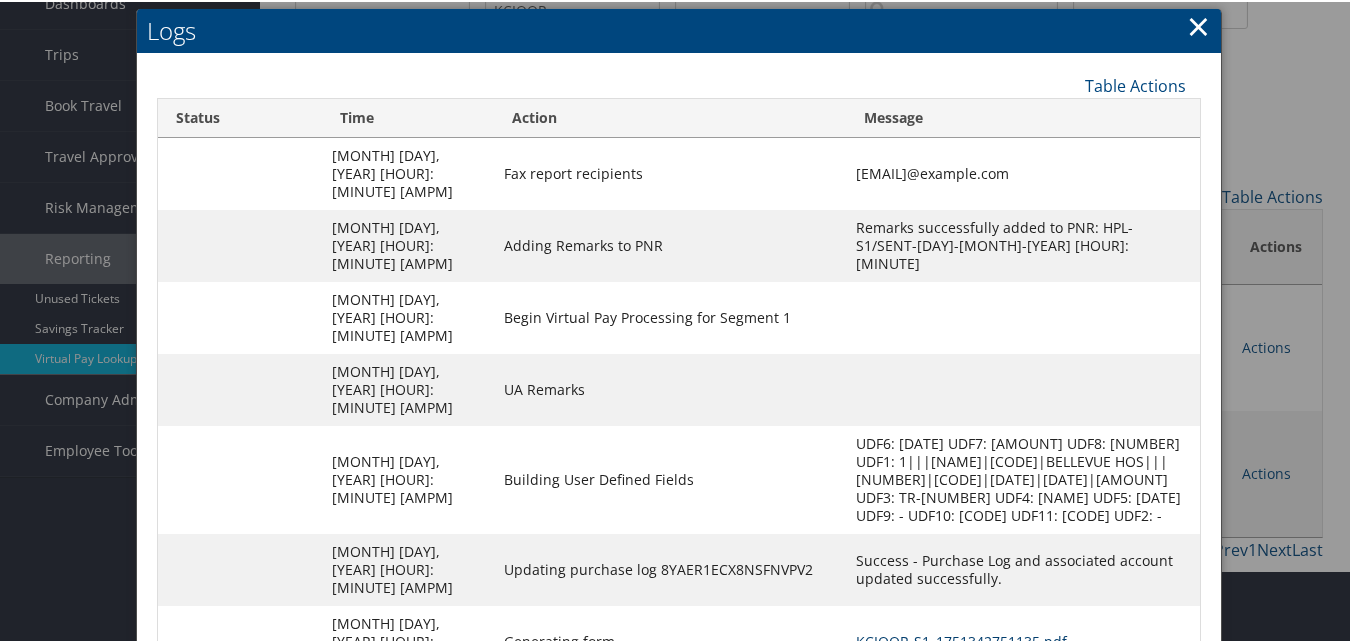 click on "KCIOQR-S1_1751342751135.pdf" at bounding box center (961, 639) 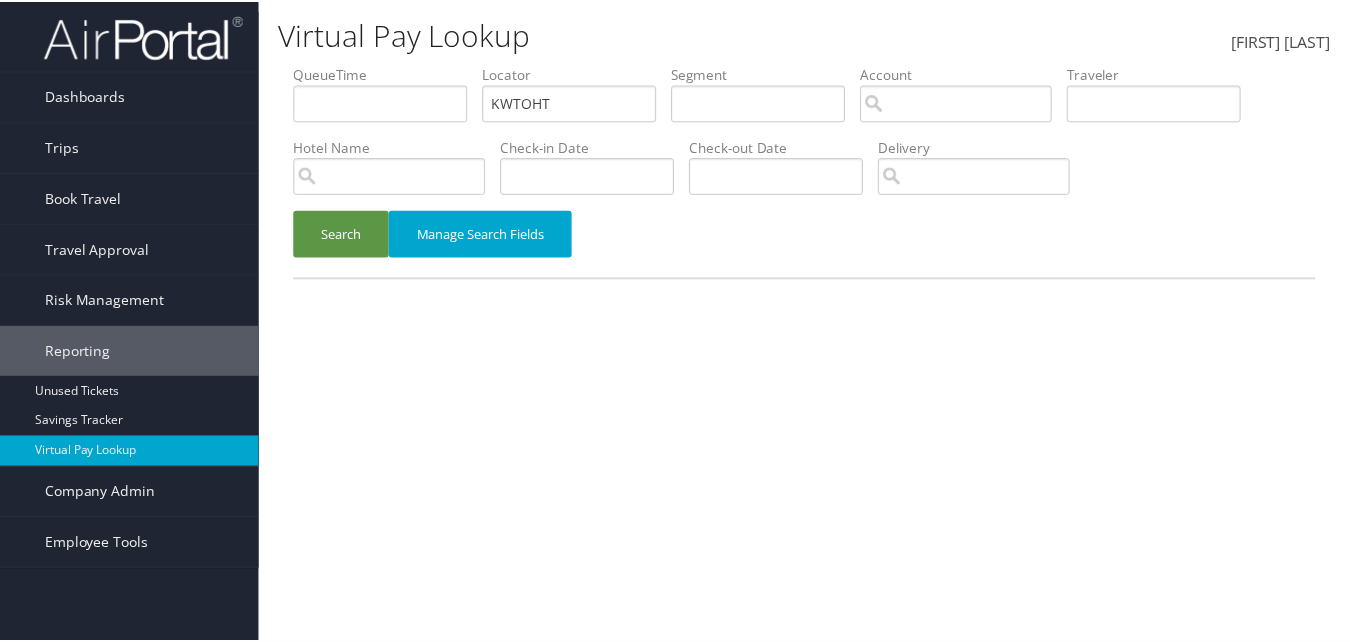 scroll, scrollTop: 0, scrollLeft: 0, axis: both 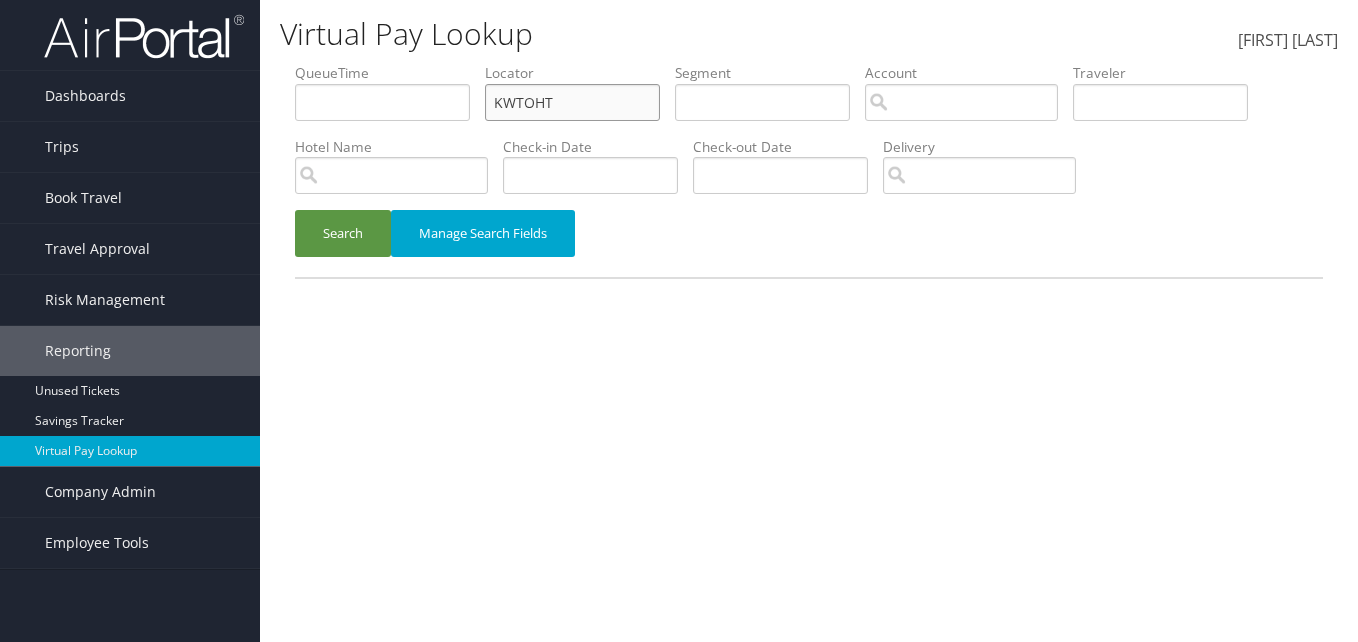 paste on "UVWSIO" 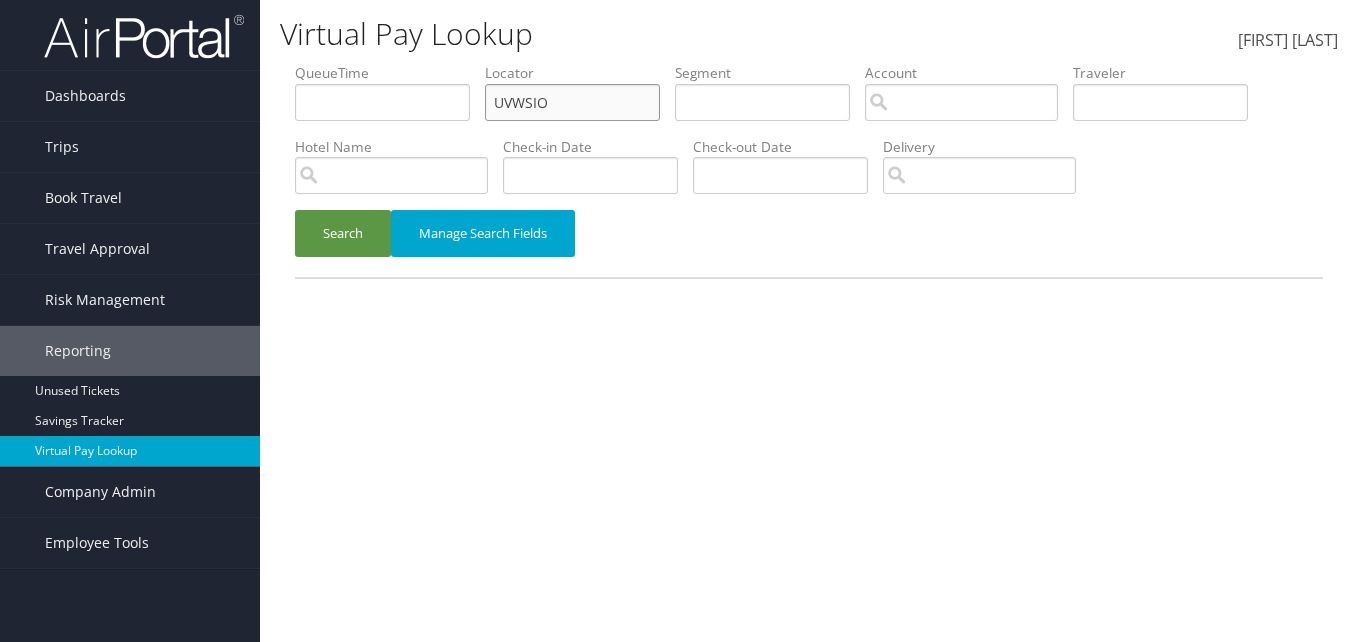 drag, startPoint x: 572, startPoint y: 104, endPoint x: 452, endPoint y: 106, distance: 120.01666 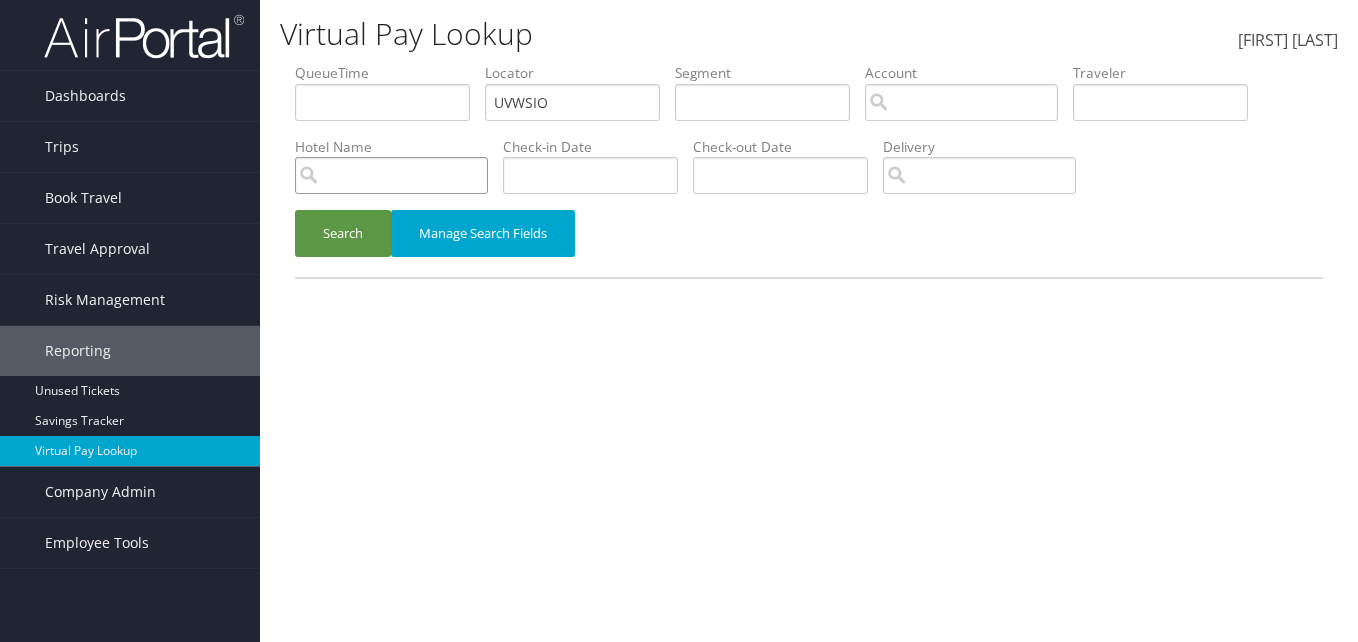 click at bounding box center [961, 102] 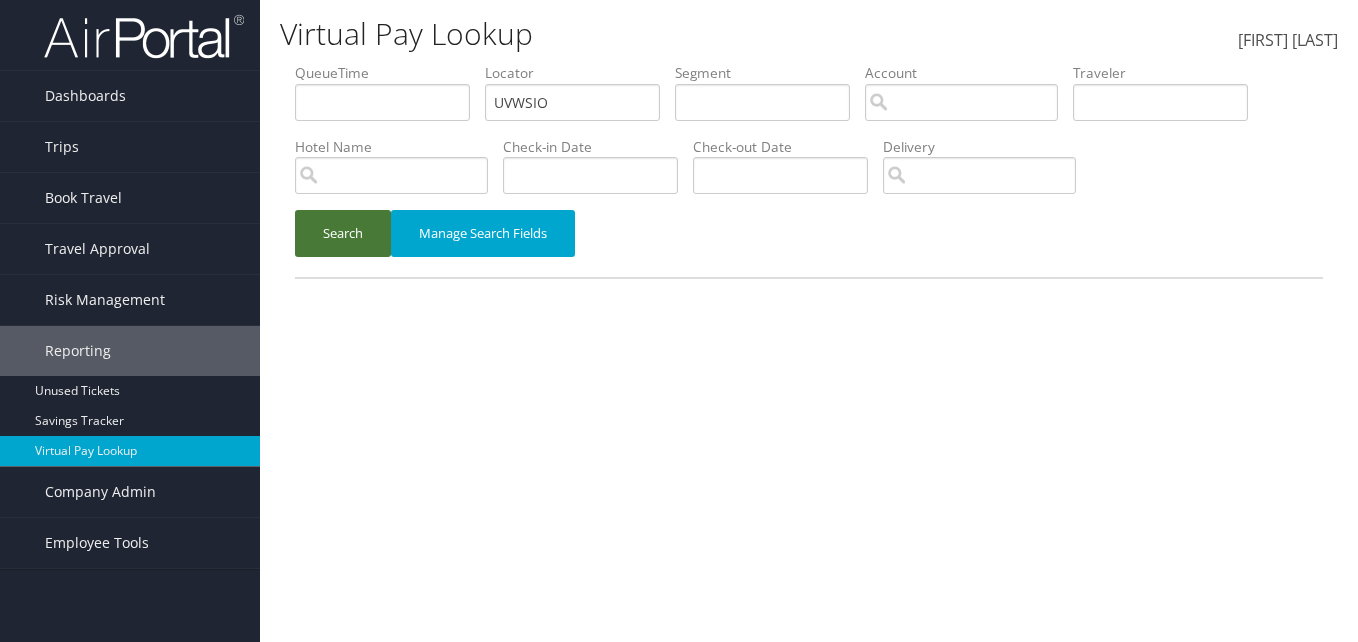 click on "Search" at bounding box center (343, 233) 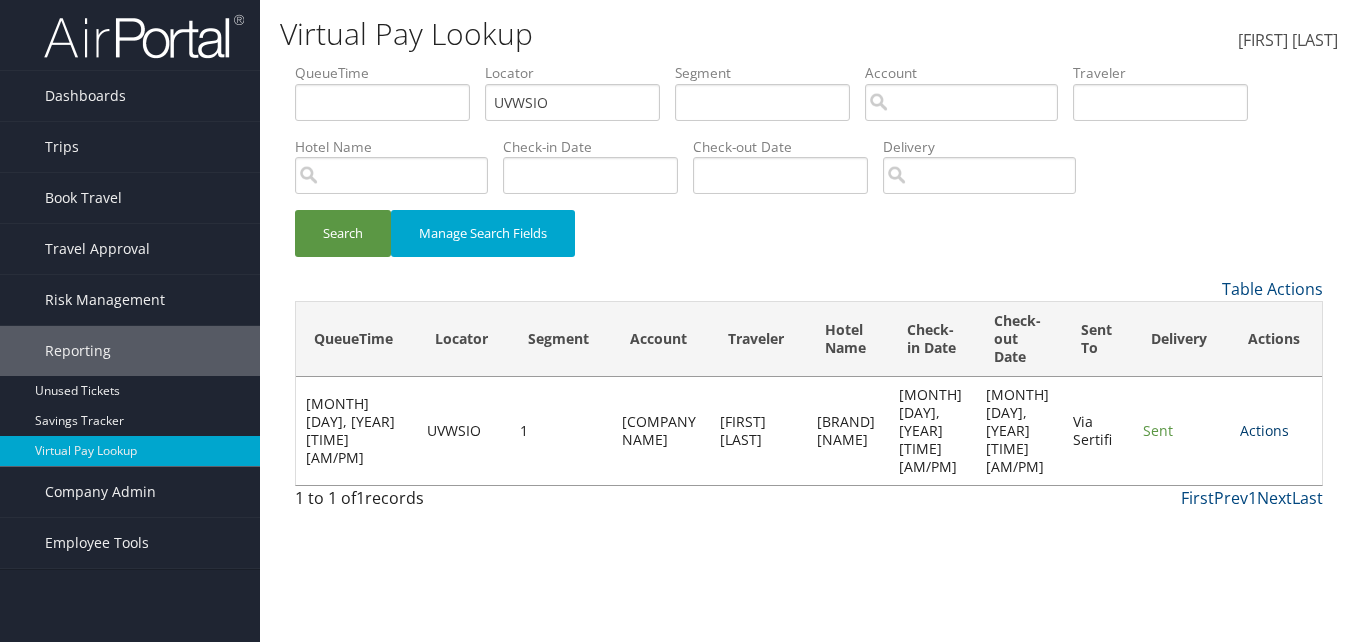 click on "Actions" at bounding box center [1264, 430] 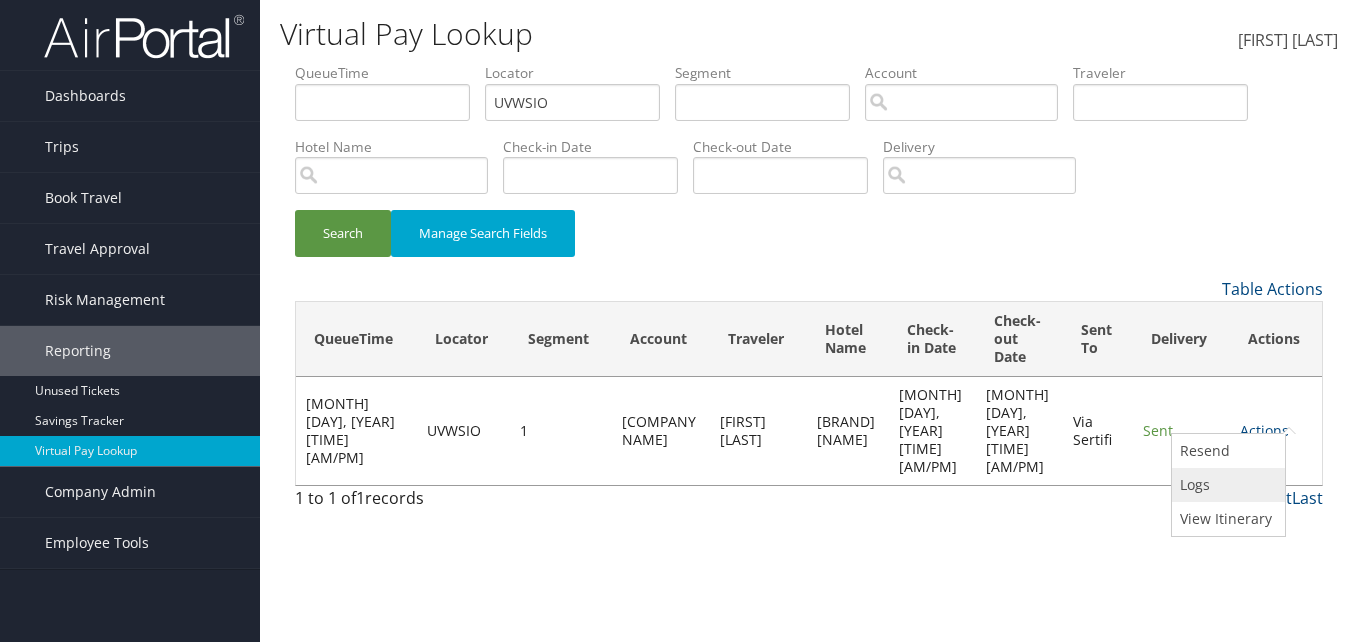 click on "Logs" at bounding box center (1226, 485) 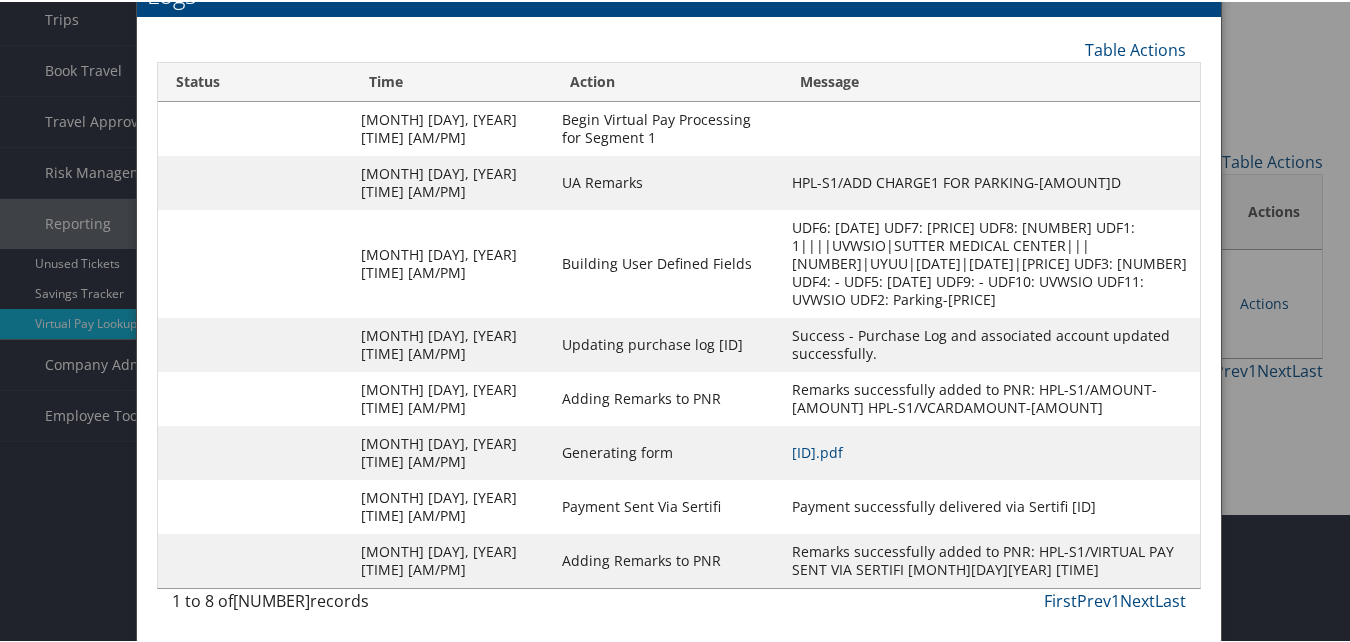 scroll, scrollTop: 171, scrollLeft: 0, axis: vertical 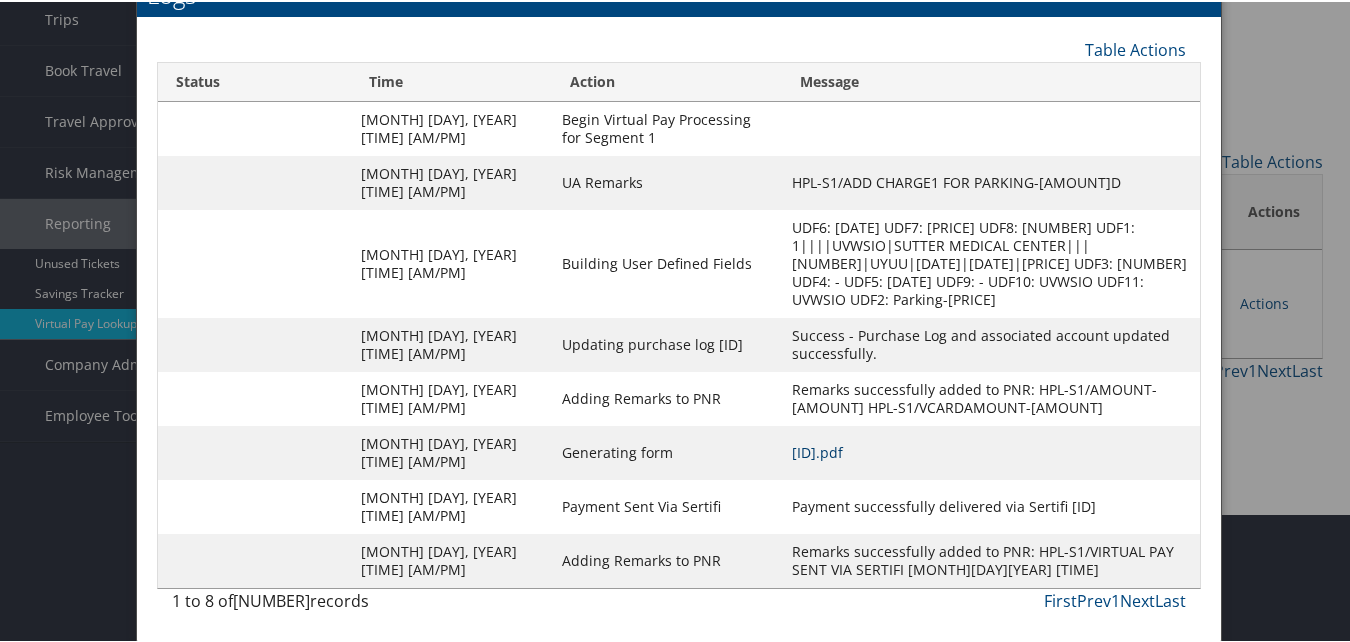 click on "UVWSIO-S1_1750909511084.pdf" at bounding box center [817, 450] 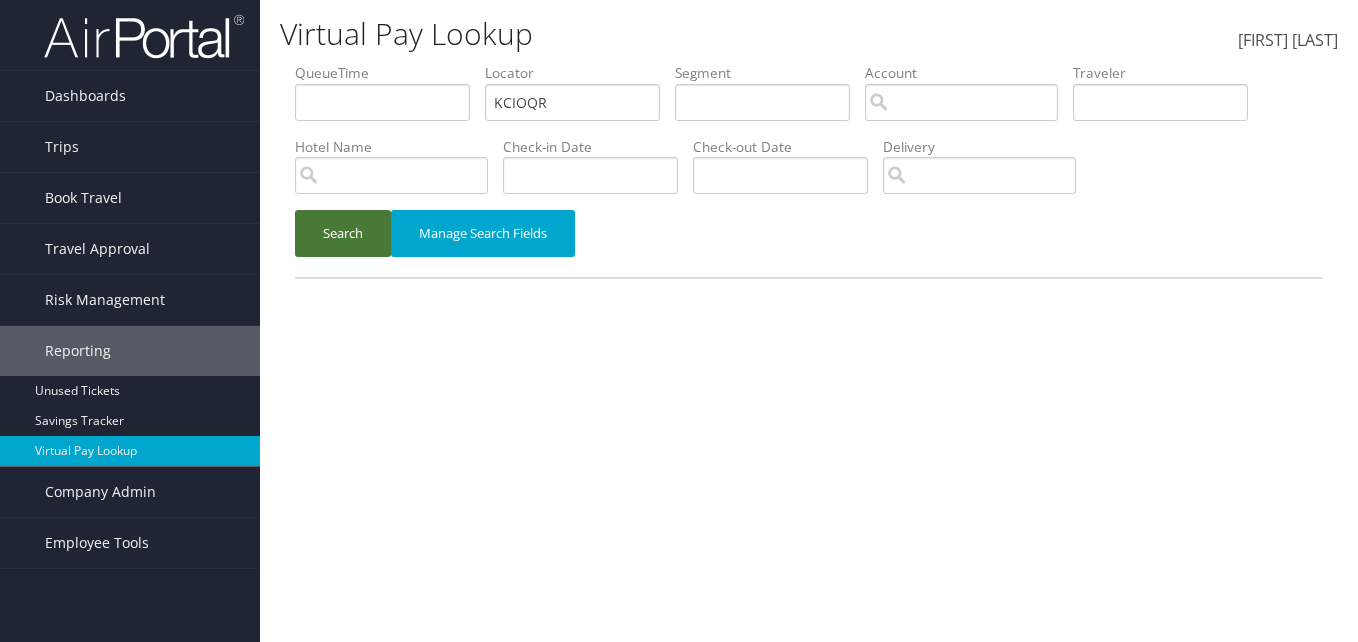click on "Search" at bounding box center [343, 233] 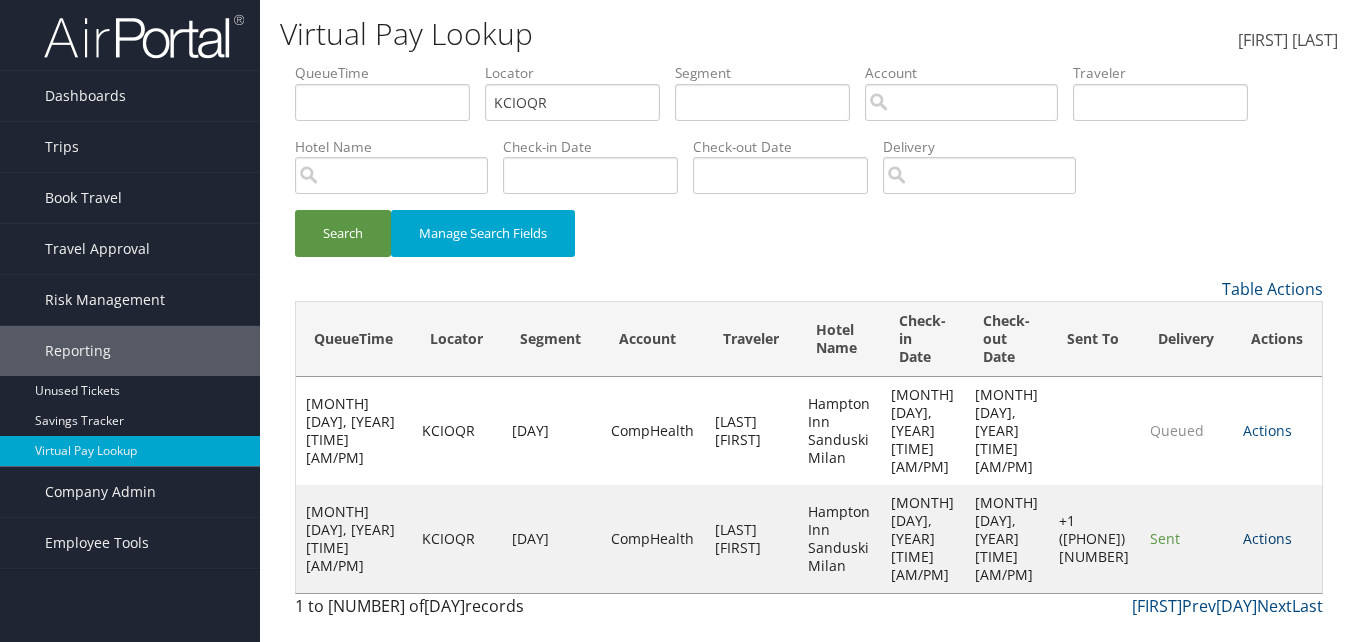 click on "Actions" at bounding box center [1267, 538] 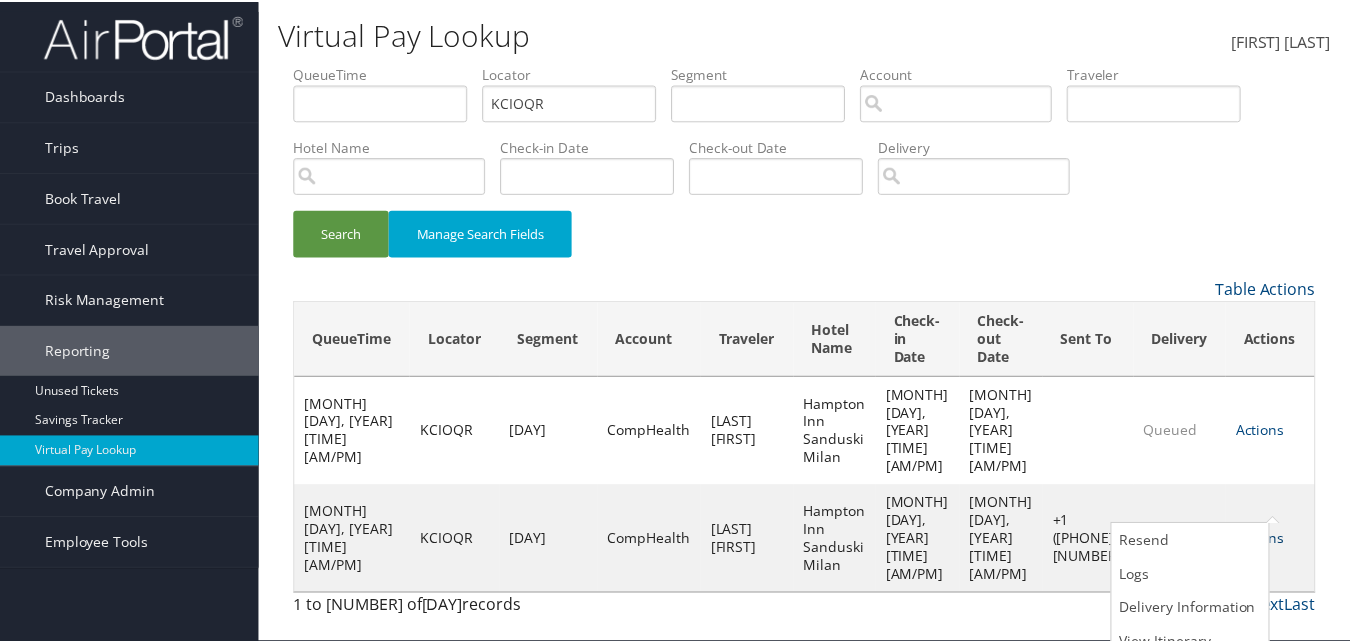 scroll, scrollTop: 19, scrollLeft: 0, axis: vertical 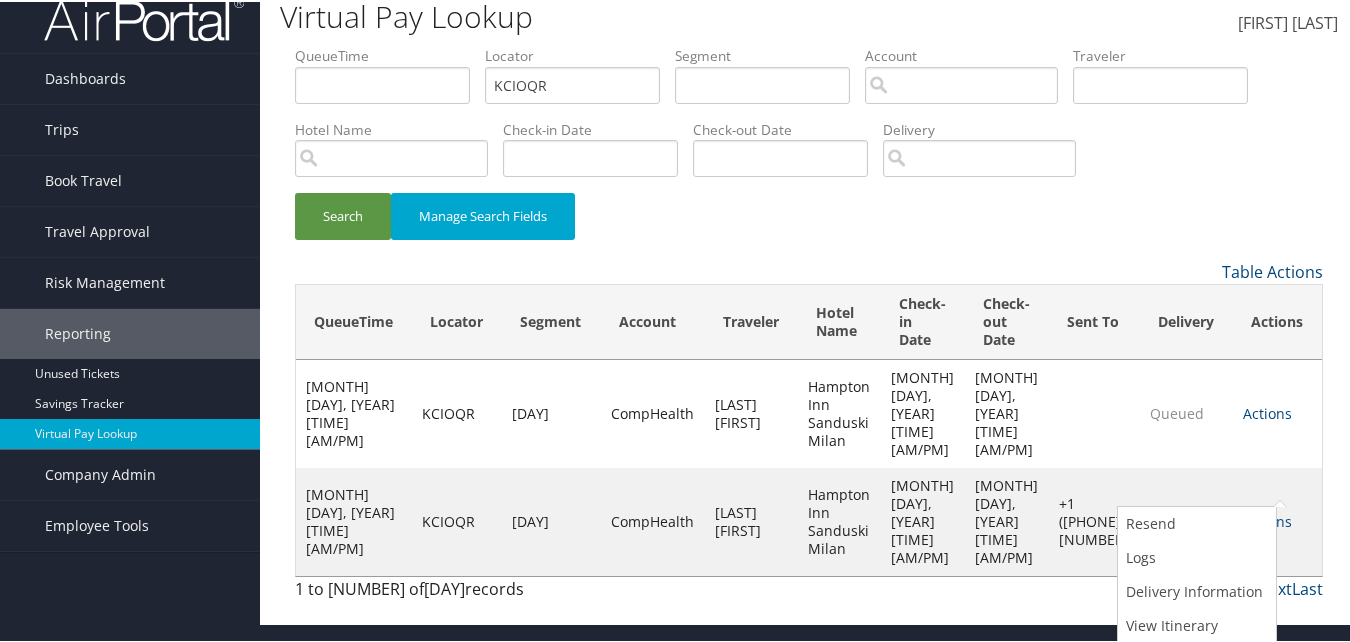 click on "Search Manage Search Fields" at bounding box center (809, 151) 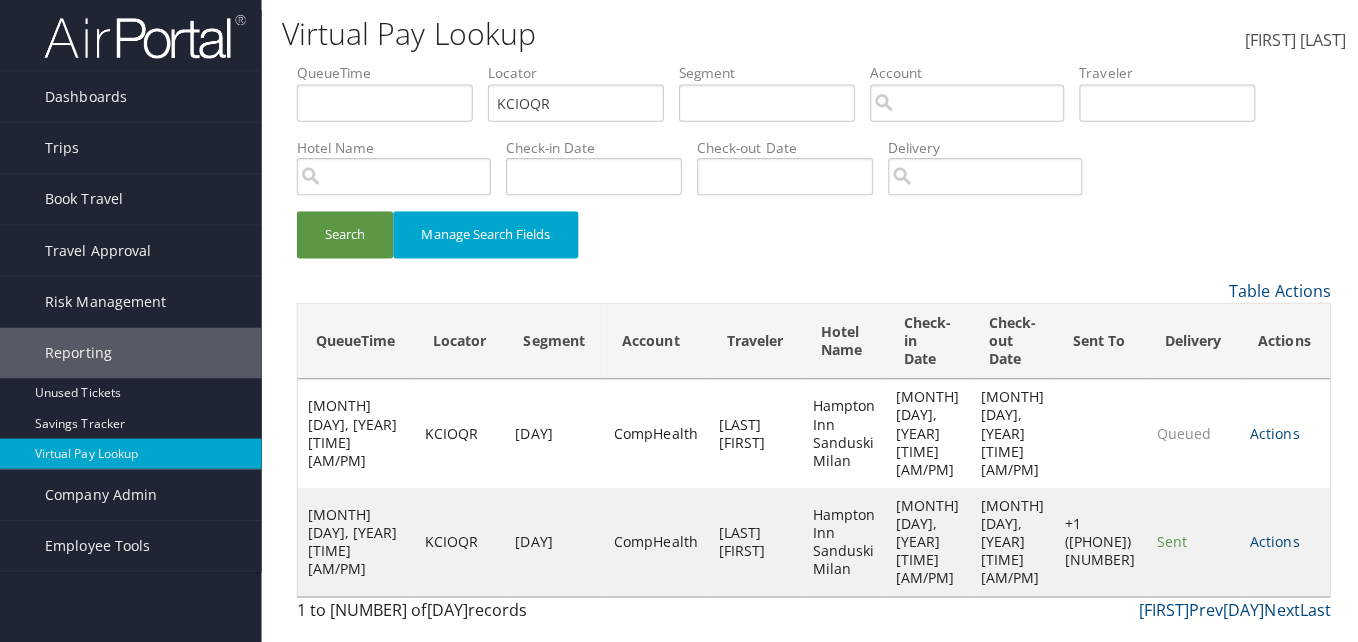 scroll, scrollTop: 0, scrollLeft: 0, axis: both 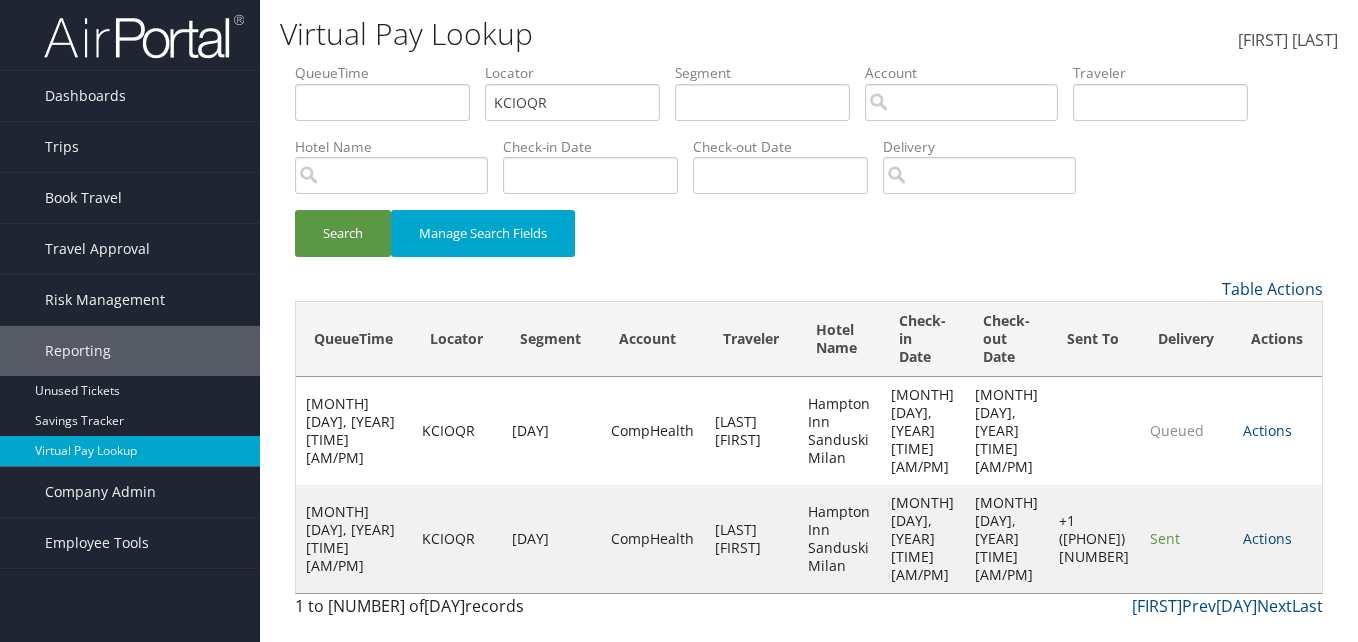 click on "Actions" at bounding box center (1267, 538) 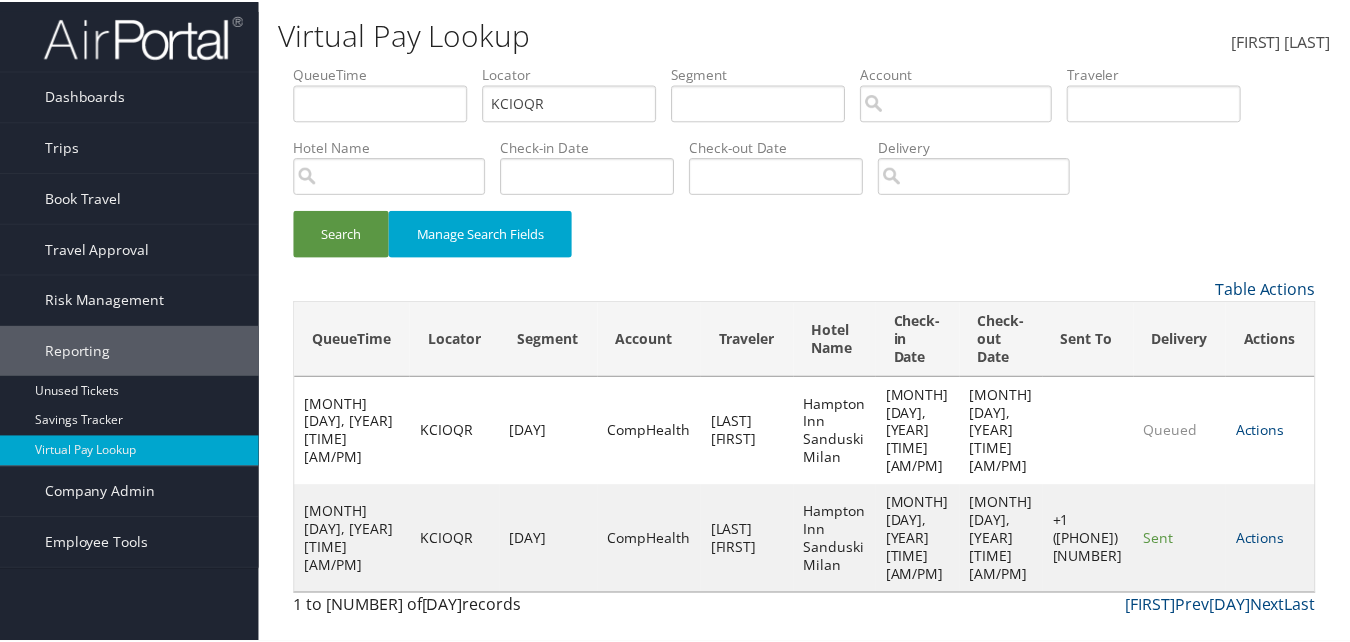 scroll, scrollTop: 19, scrollLeft: 0, axis: vertical 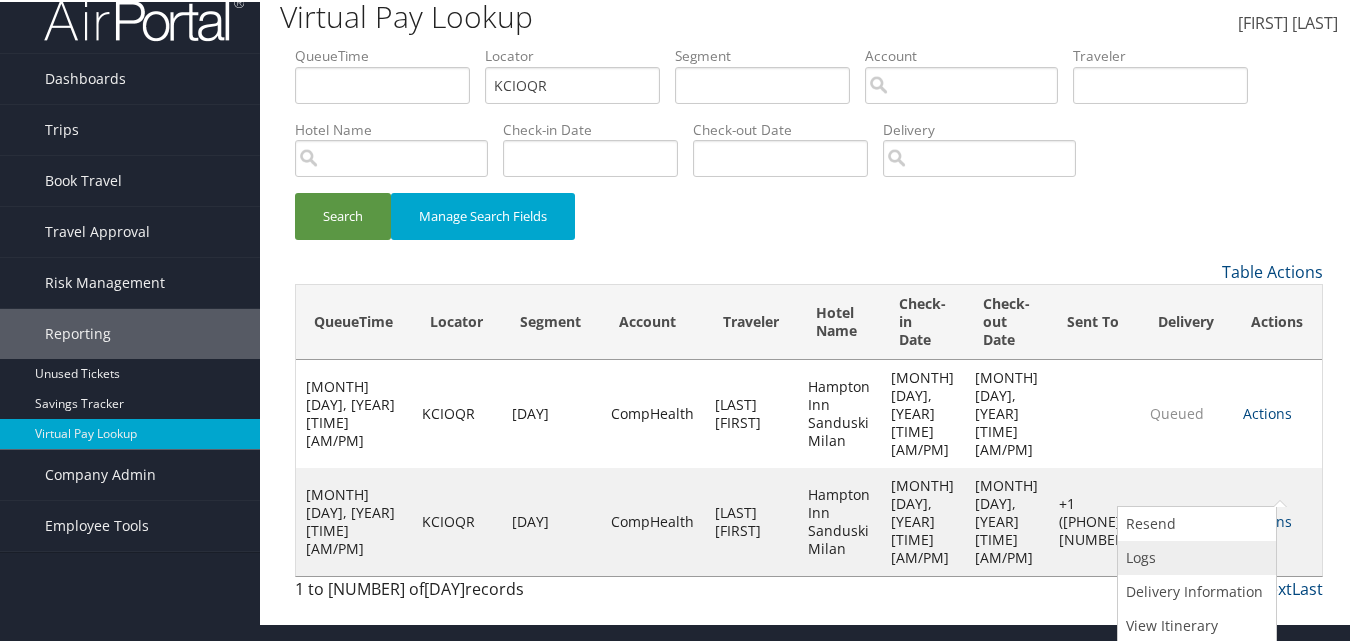 click on "Logs" at bounding box center (1194, 556) 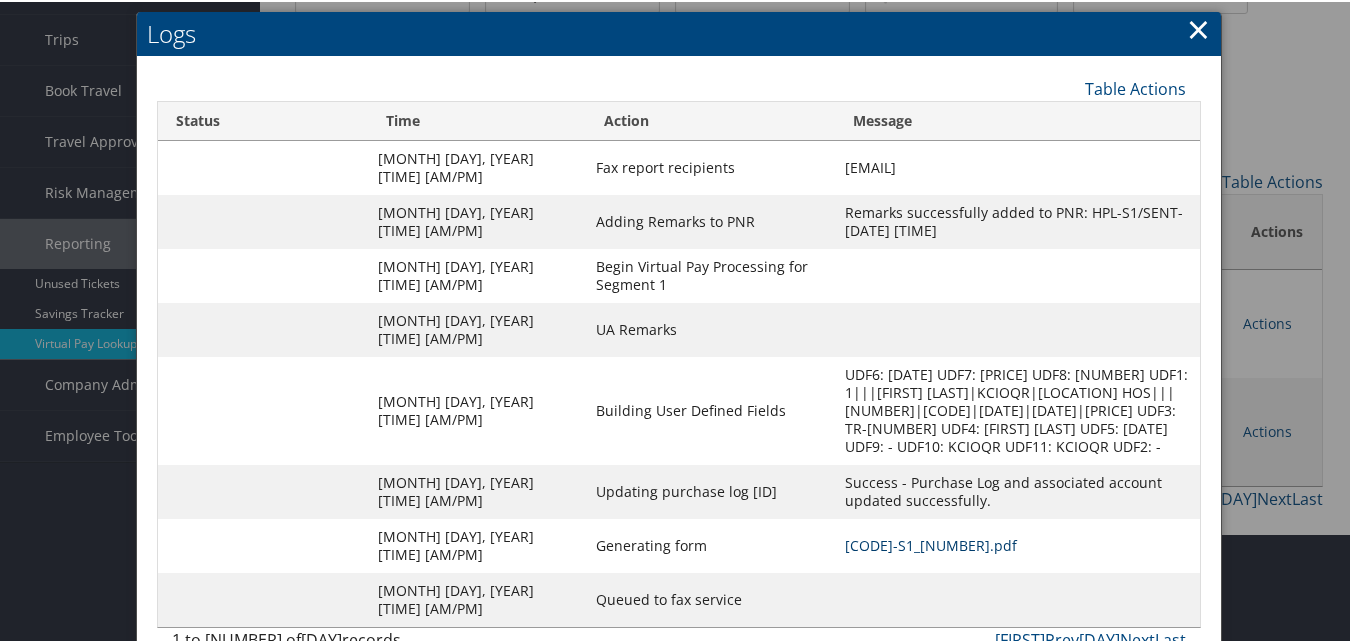 scroll, scrollTop: 190, scrollLeft: 0, axis: vertical 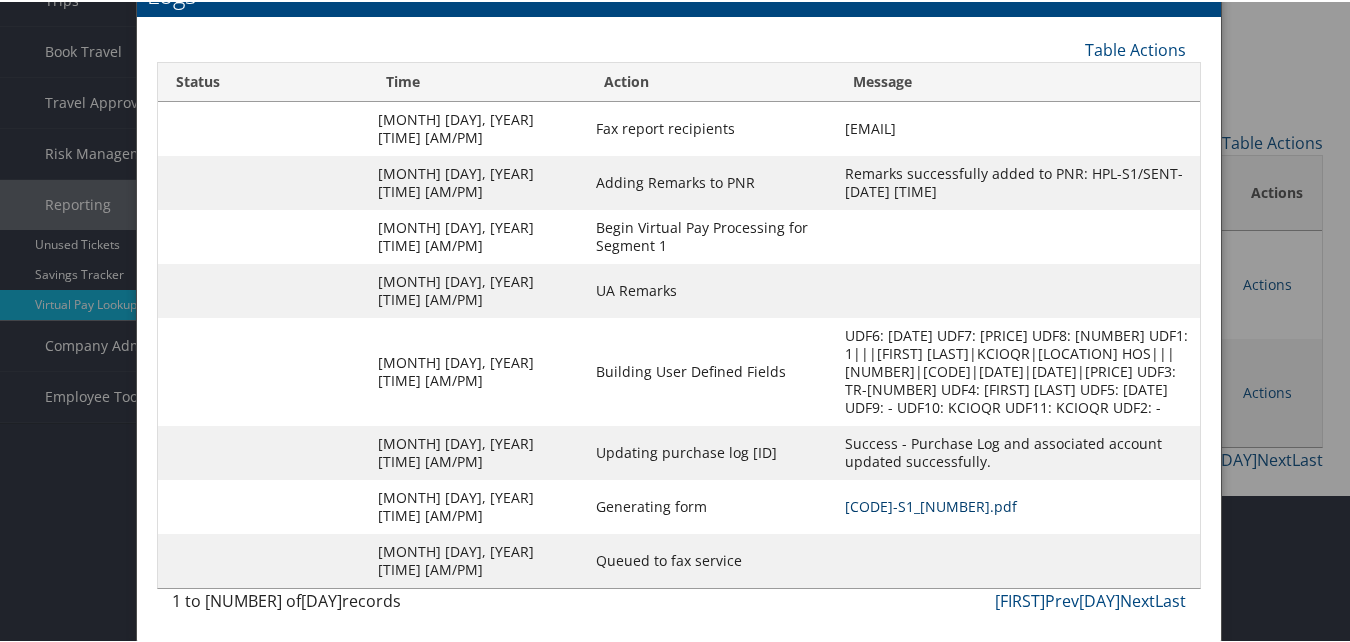 click on "KCIOQR-S1_1751342751135.pdf" at bounding box center [931, 504] 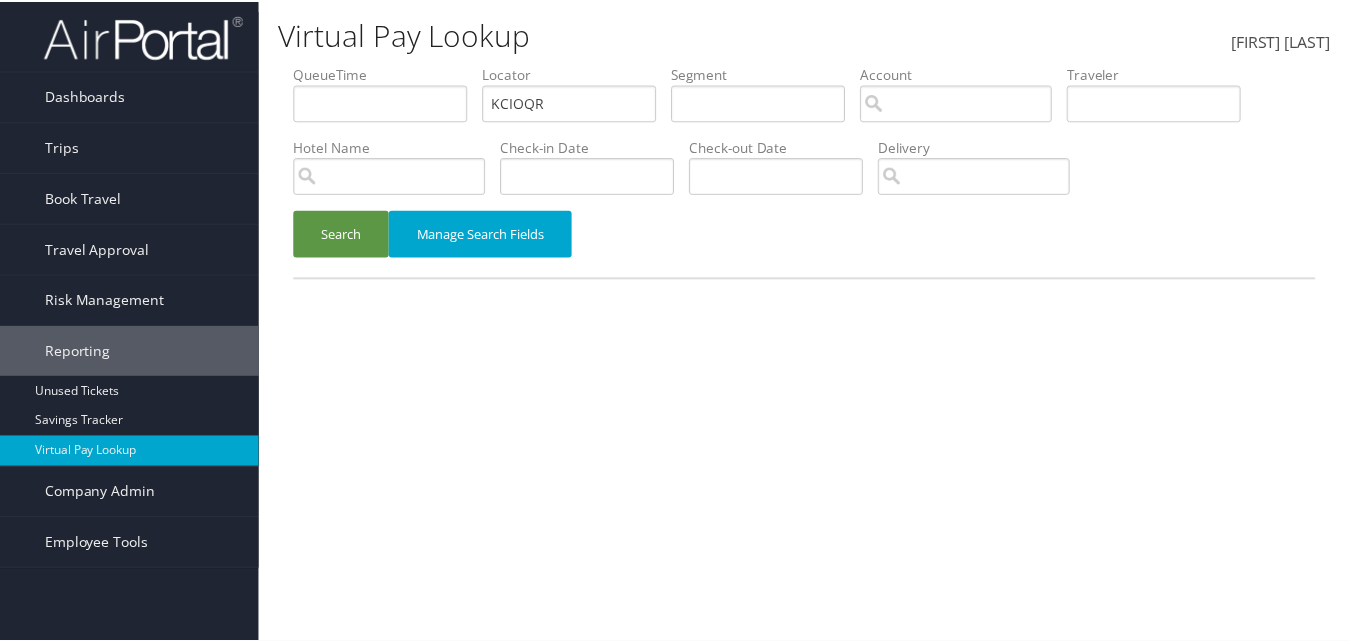 scroll, scrollTop: 0, scrollLeft: 0, axis: both 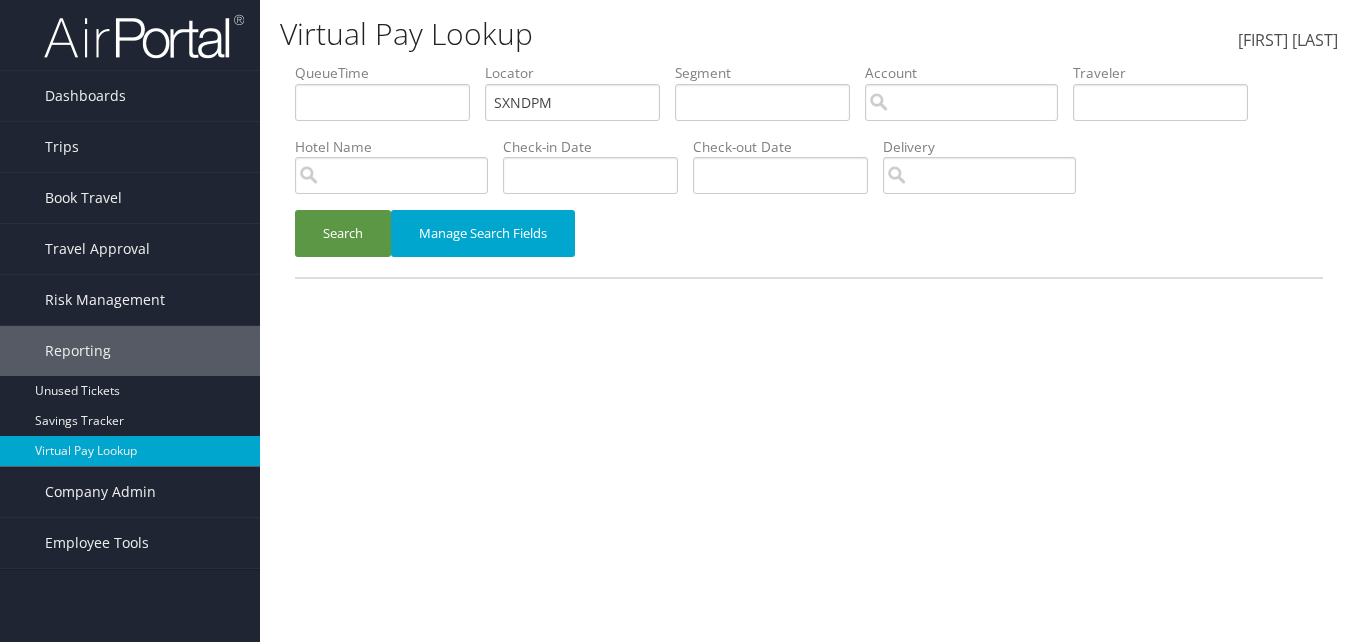 click on "QueueTime Locator SXNDPM Segment Account Traveler Hotel Name Check-in Date Check-out Date Delivery" at bounding box center [809, 63] 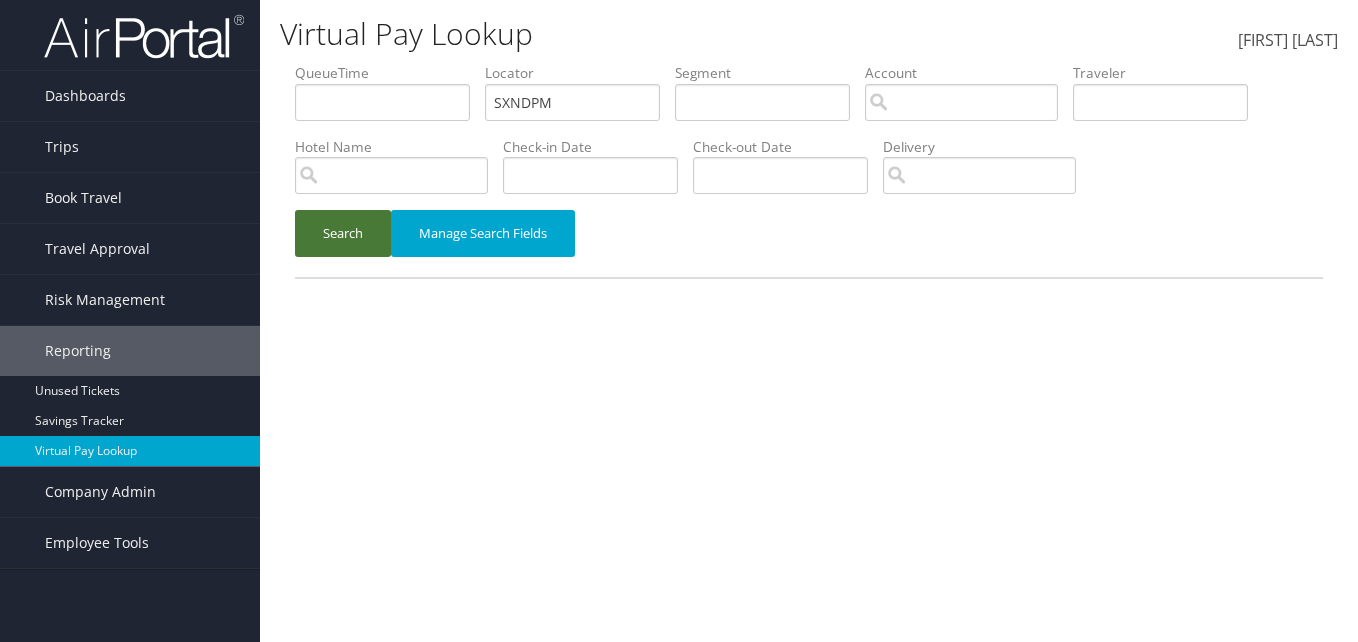 type on "SXNDPM" 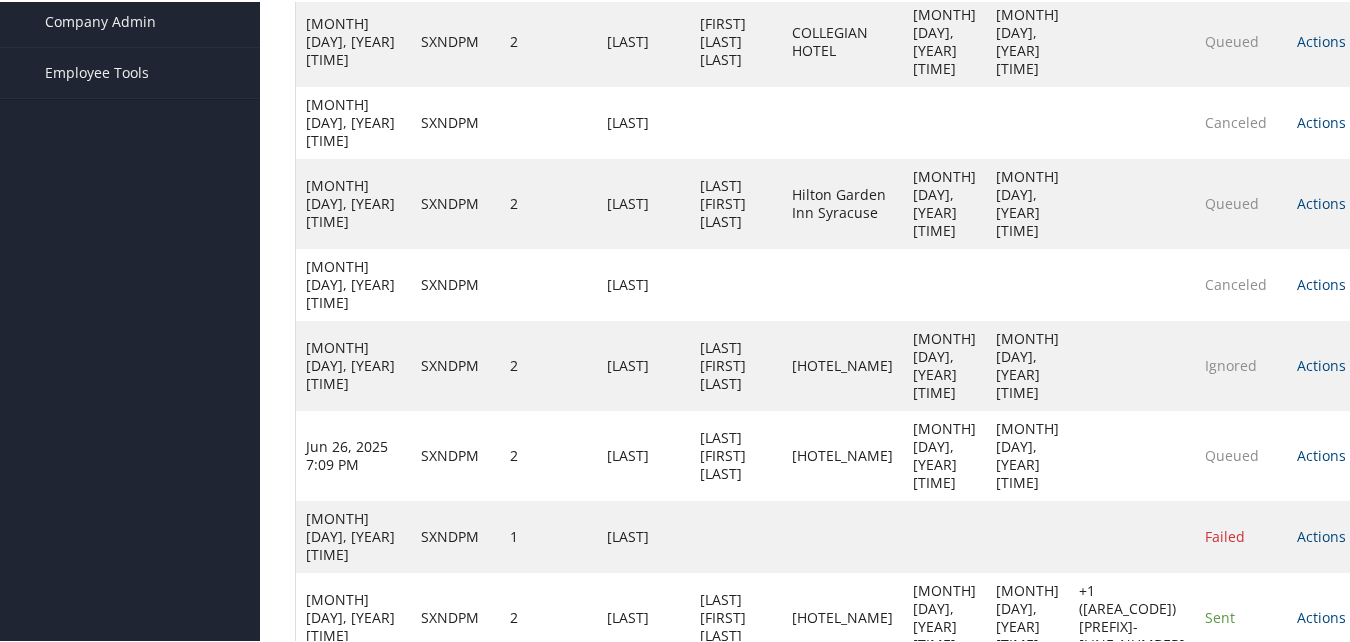 click on "Actions" at bounding box center [1321, 39] 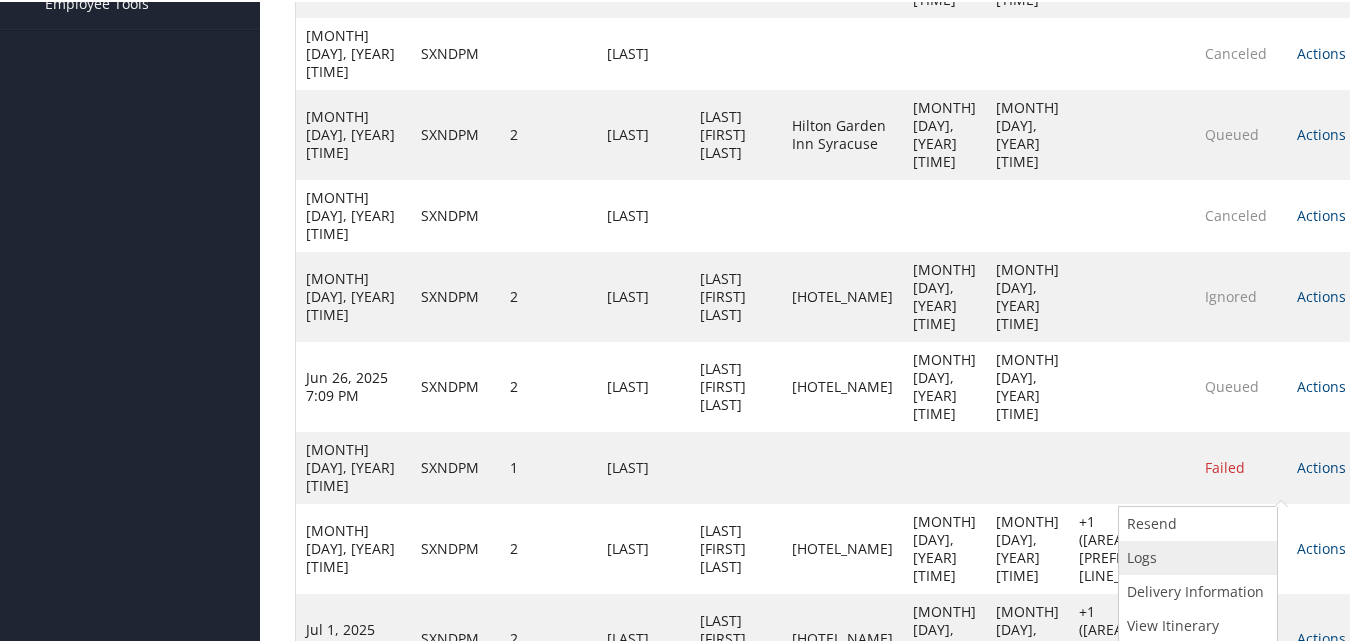 click on "Logs" at bounding box center [1195, 556] 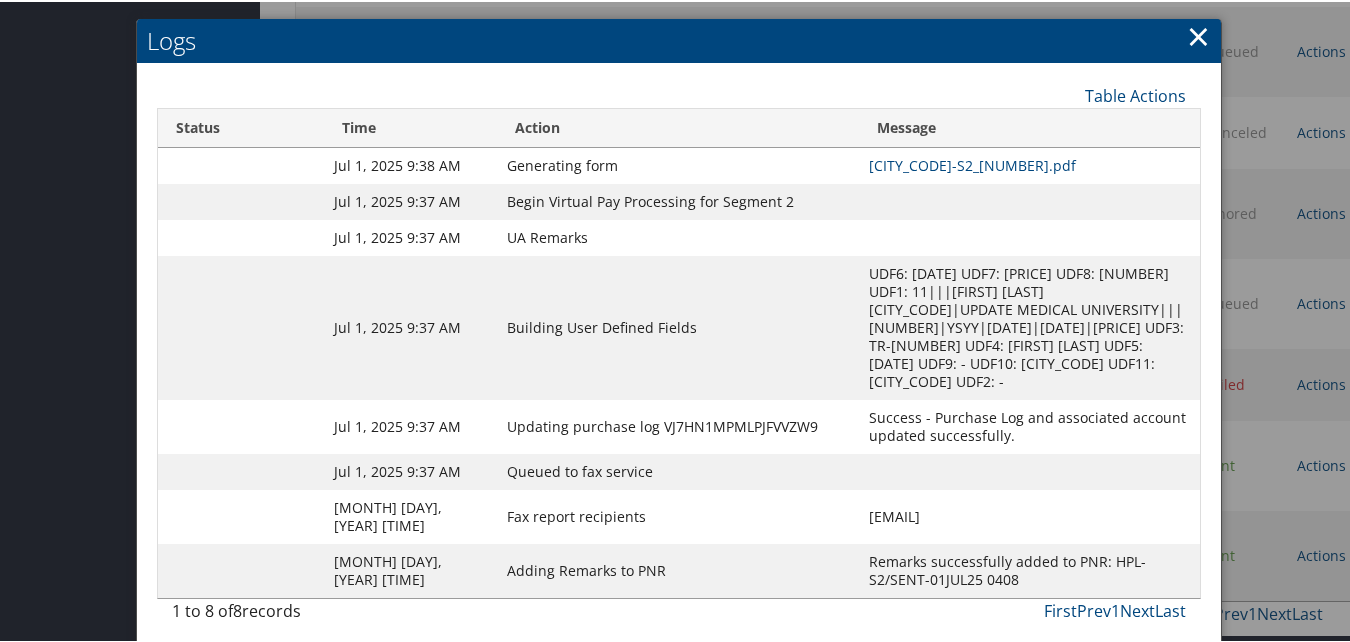 scroll, scrollTop: 730, scrollLeft: 0, axis: vertical 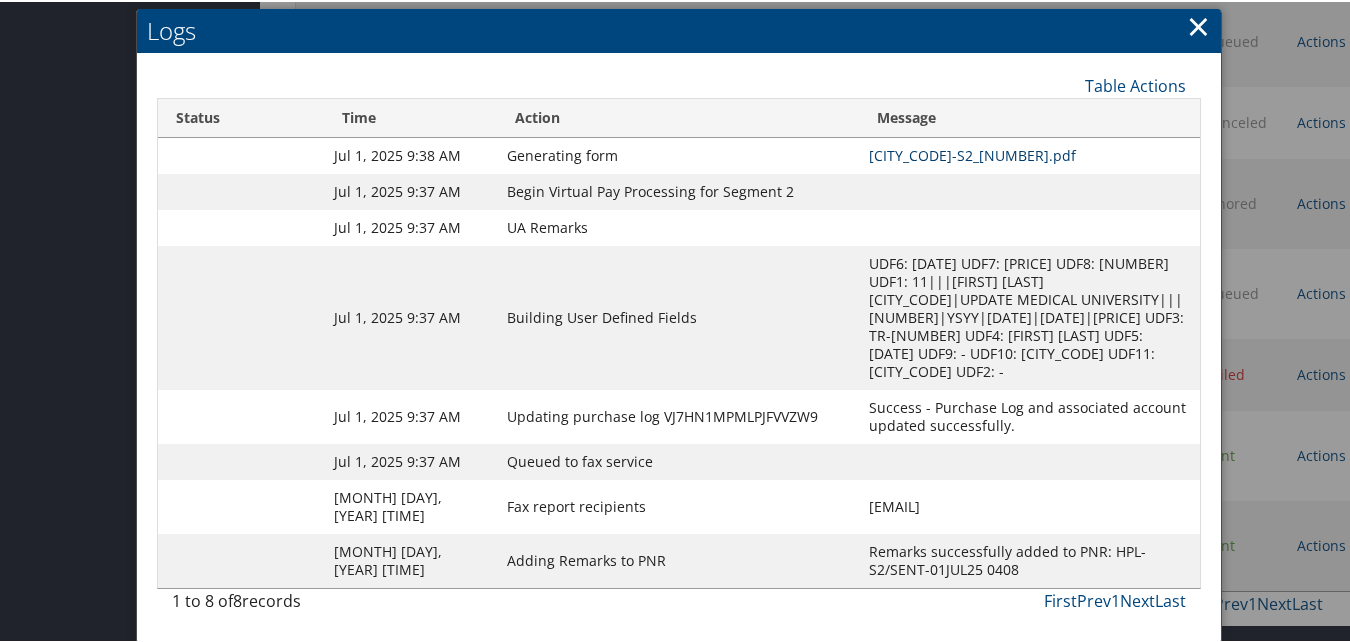 click on "SXNDPM-S2_[NUMBER].pdf" at bounding box center [972, 153] 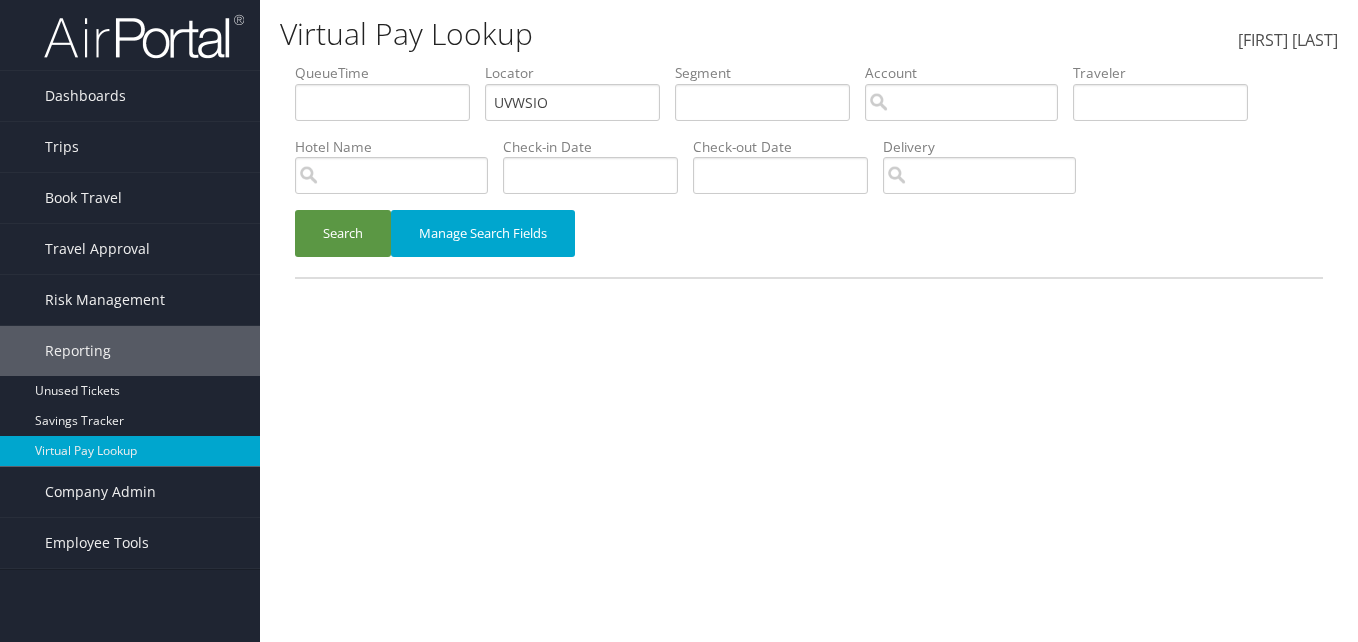 scroll, scrollTop: 0, scrollLeft: 0, axis: both 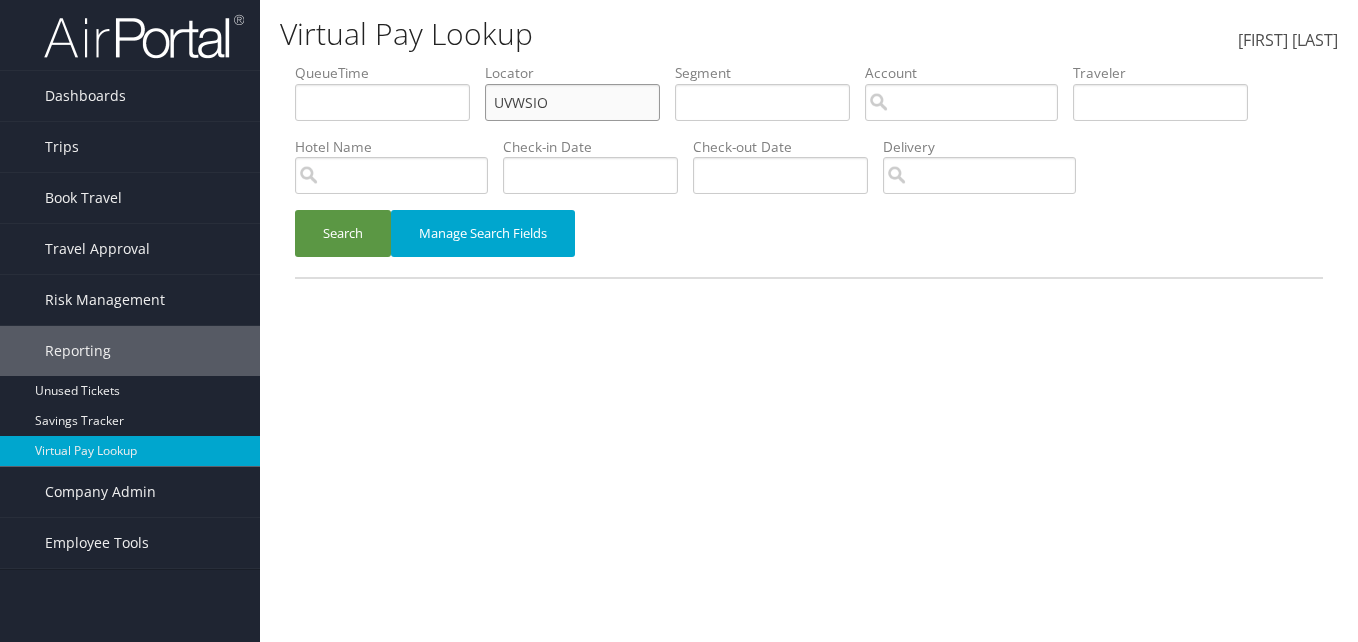 paste on "ATKZEM" 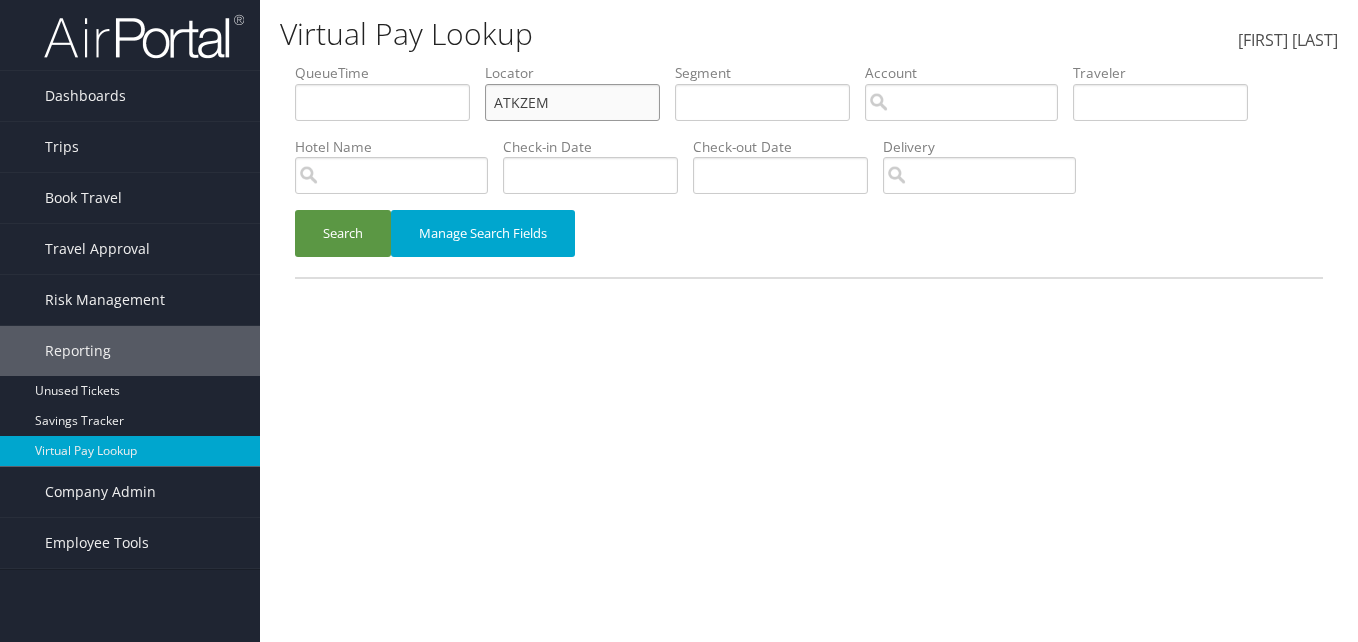 drag, startPoint x: 535, startPoint y: 100, endPoint x: 468, endPoint y: 113, distance: 68.24954 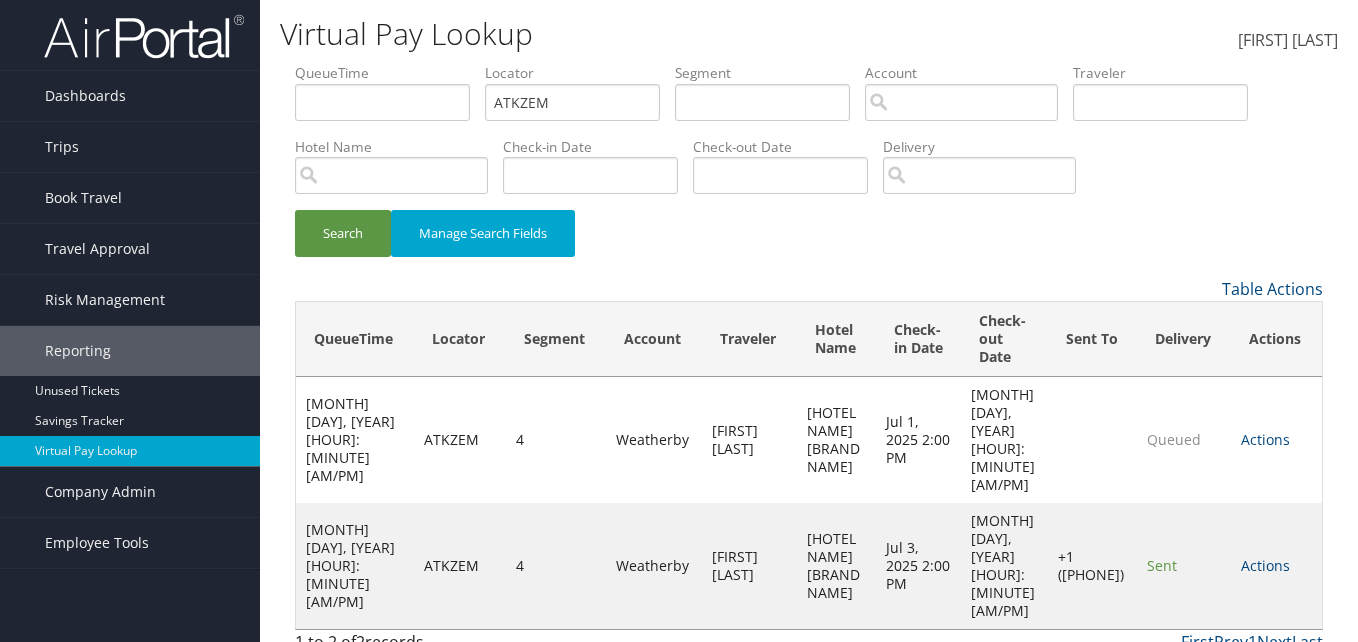 click on "Actions   Resend  Logs  Delivery Information  View Itinerary" at bounding box center (1276, 566) 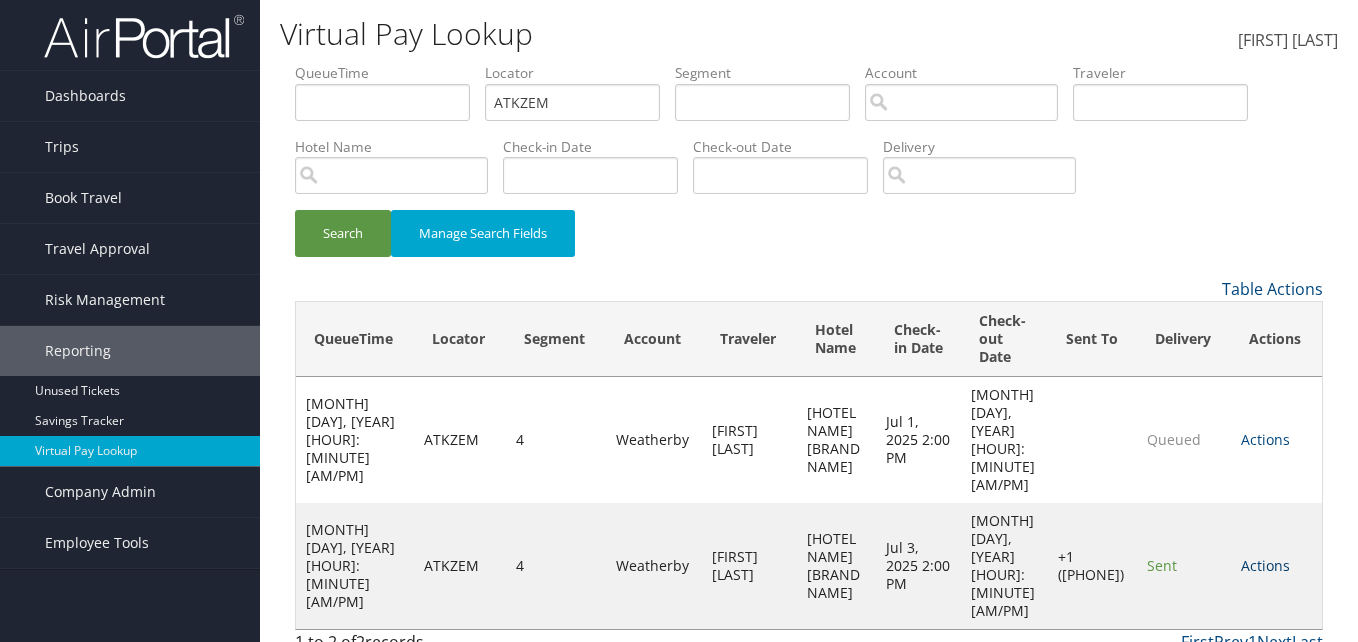 click on "Actions" at bounding box center [1265, 565] 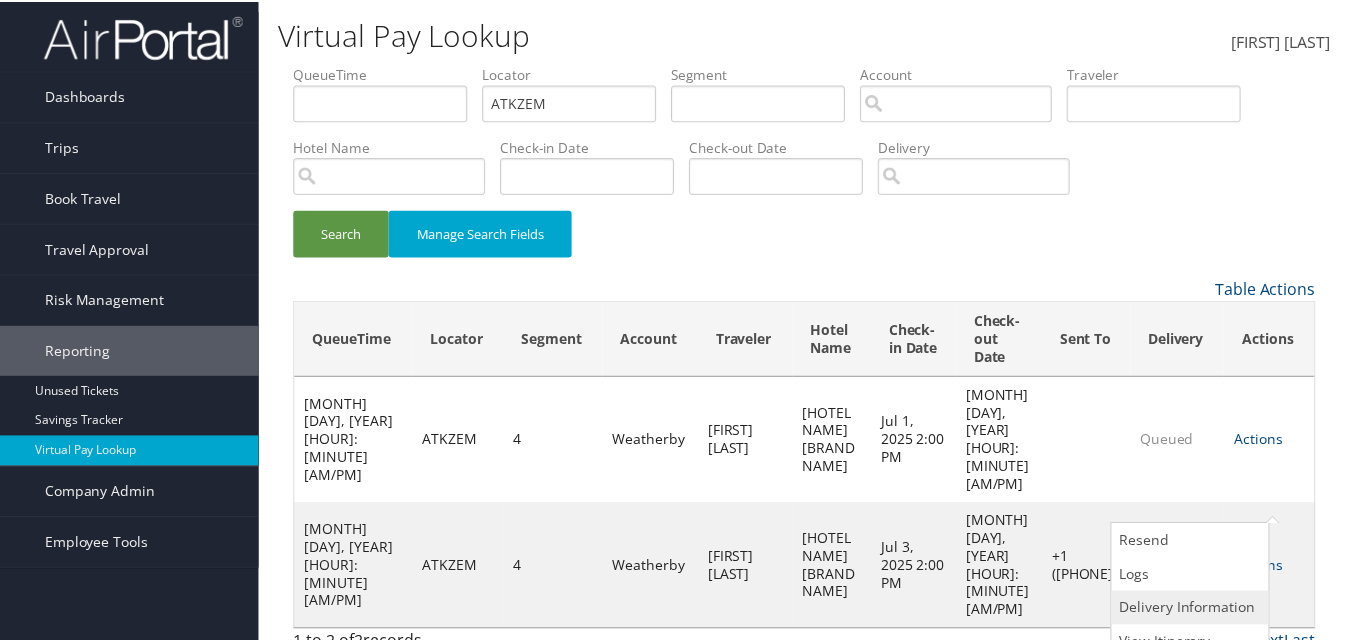scroll, scrollTop: 19, scrollLeft: 0, axis: vertical 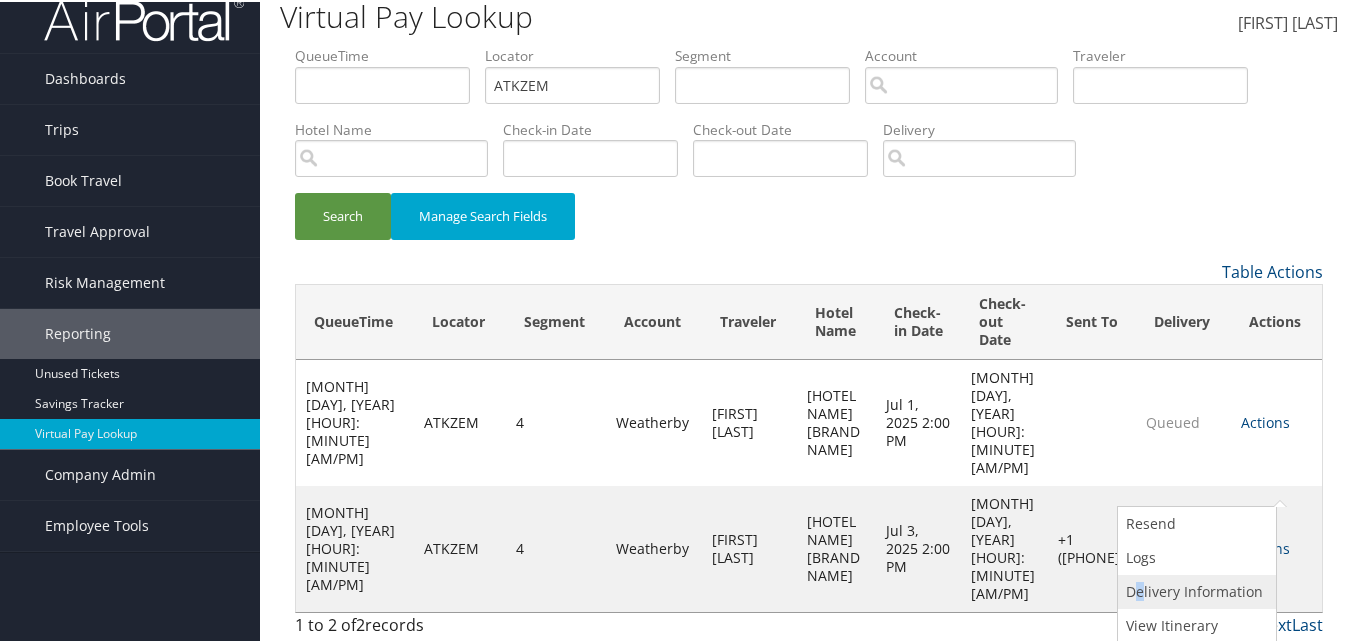 click on "Delivery Information" at bounding box center (1194, 590) 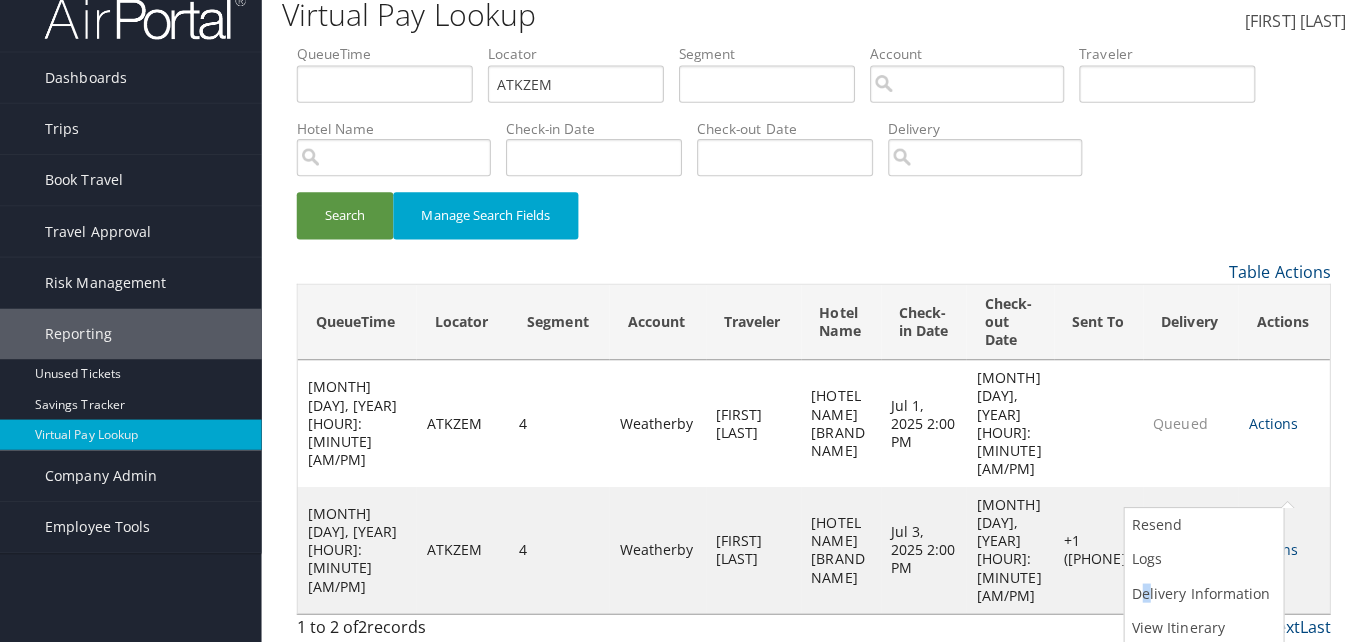 scroll, scrollTop: 0, scrollLeft: 0, axis: both 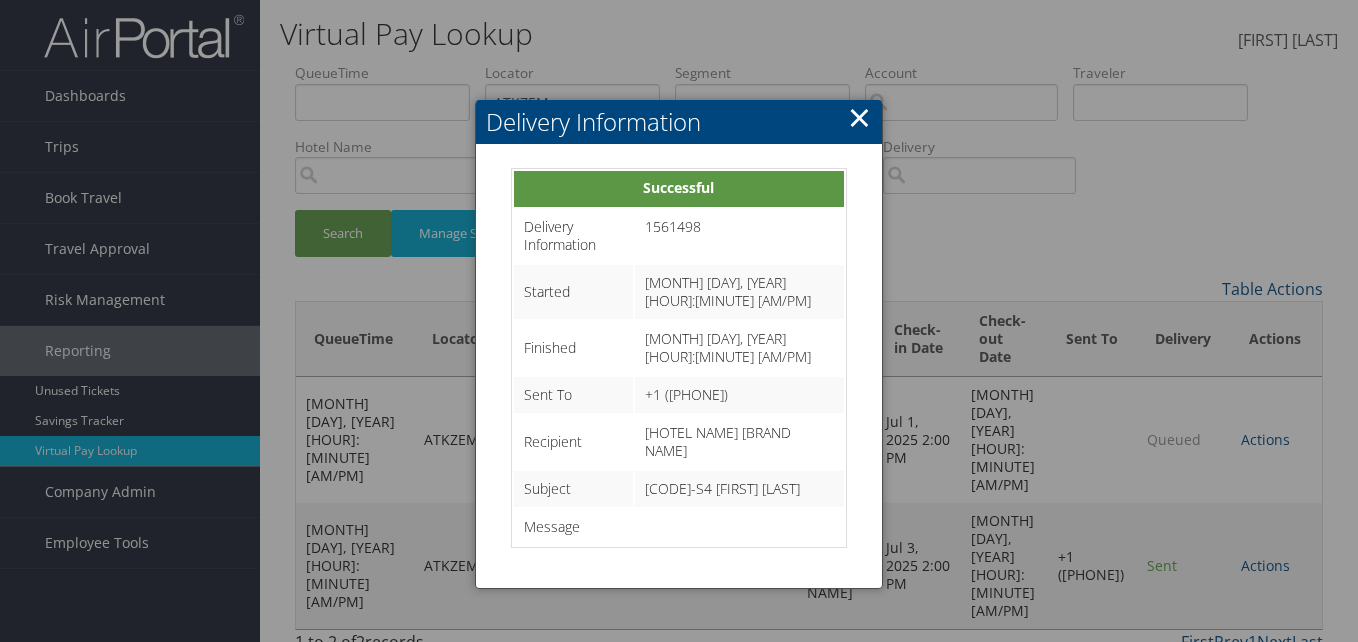 click at bounding box center (679, 321) 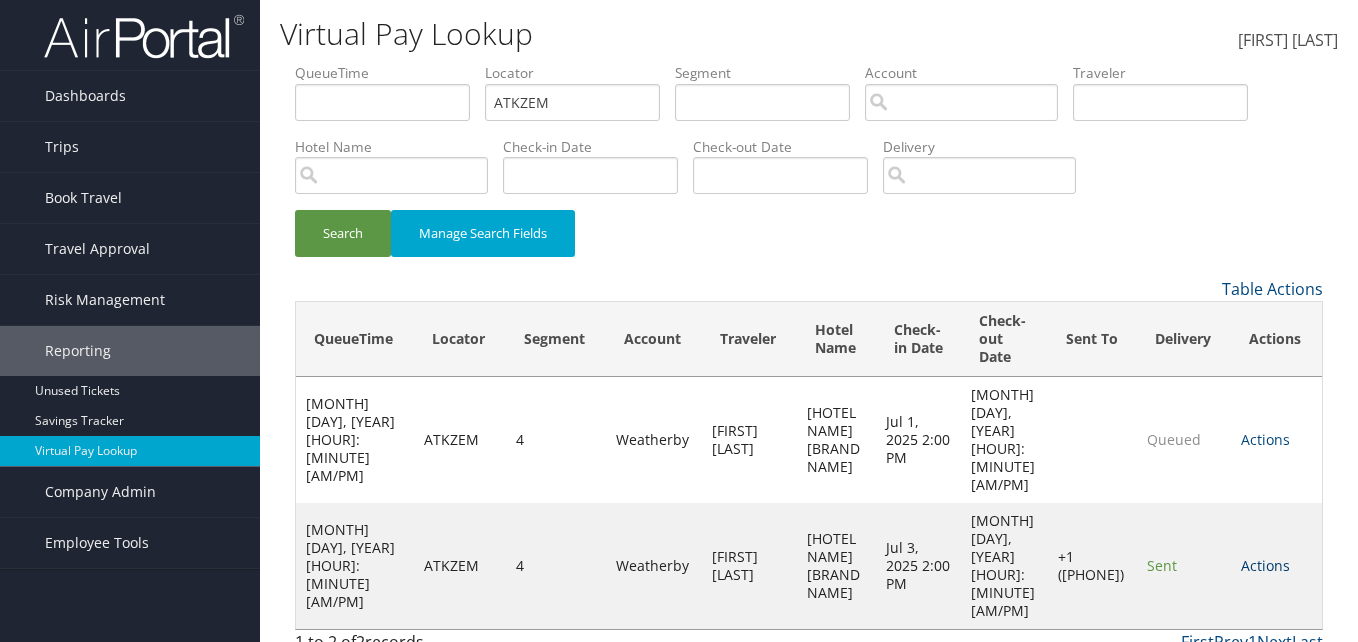 click on "Actions" at bounding box center [1265, 565] 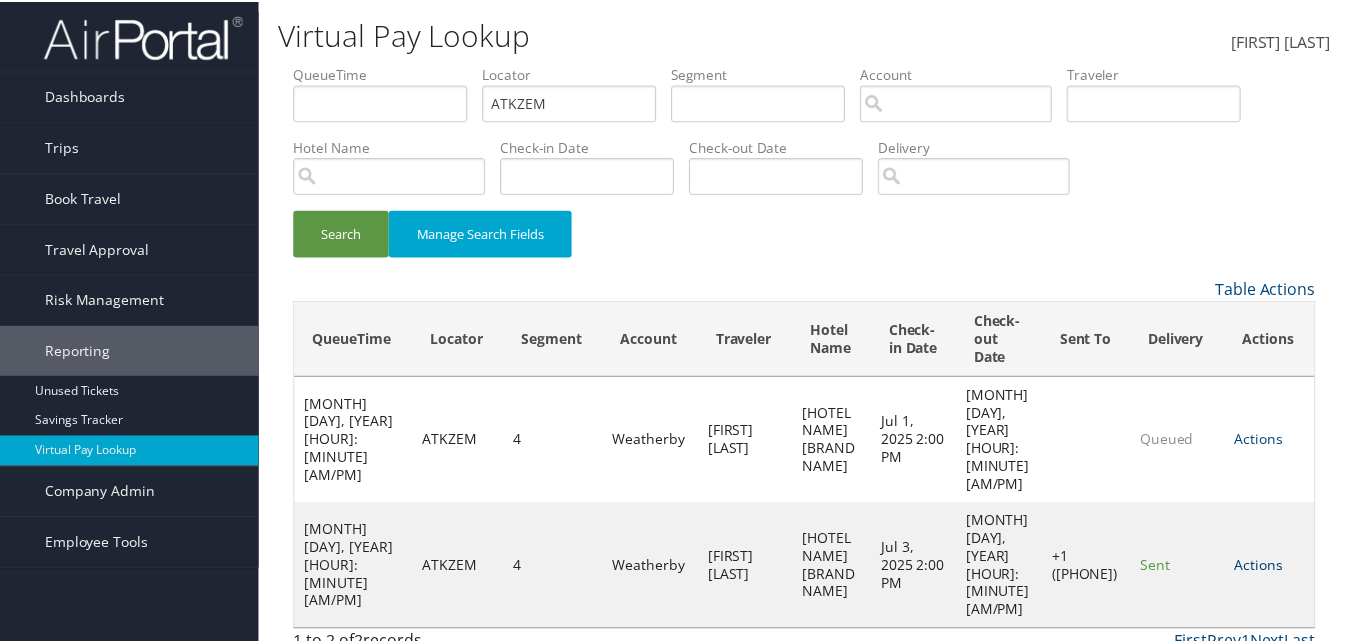 scroll, scrollTop: 19, scrollLeft: 0, axis: vertical 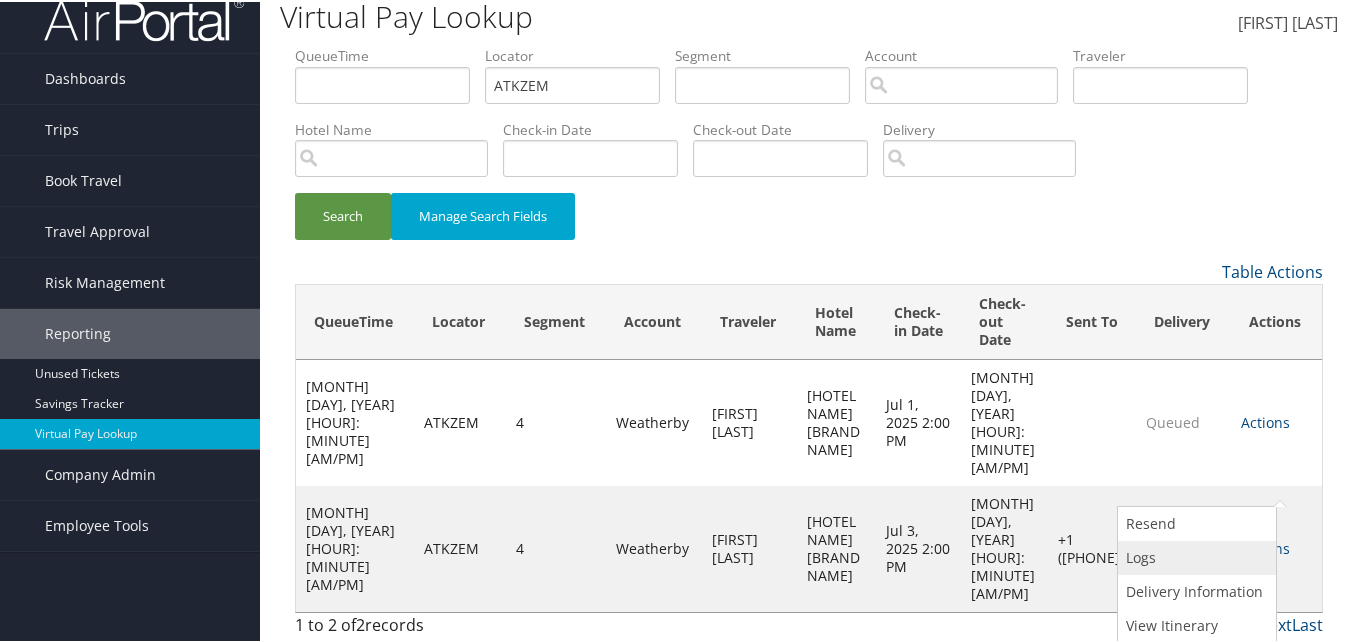 click on "Logs" at bounding box center [1194, 556] 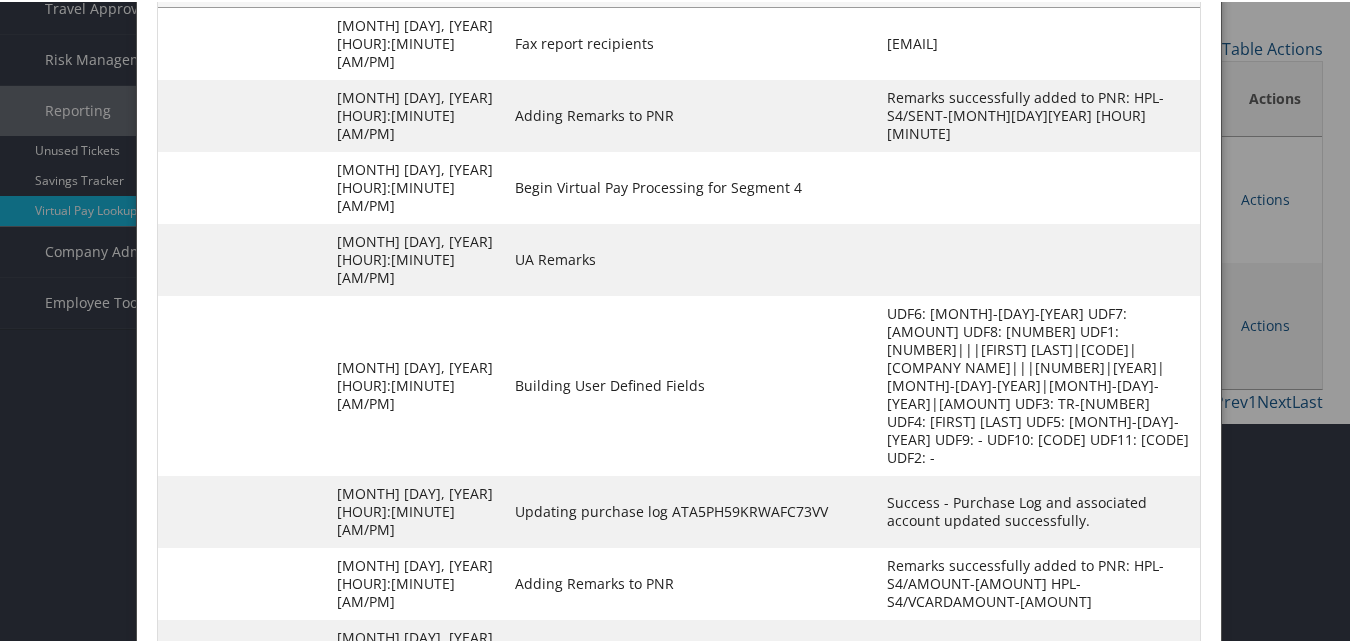 scroll, scrollTop: 250, scrollLeft: 0, axis: vertical 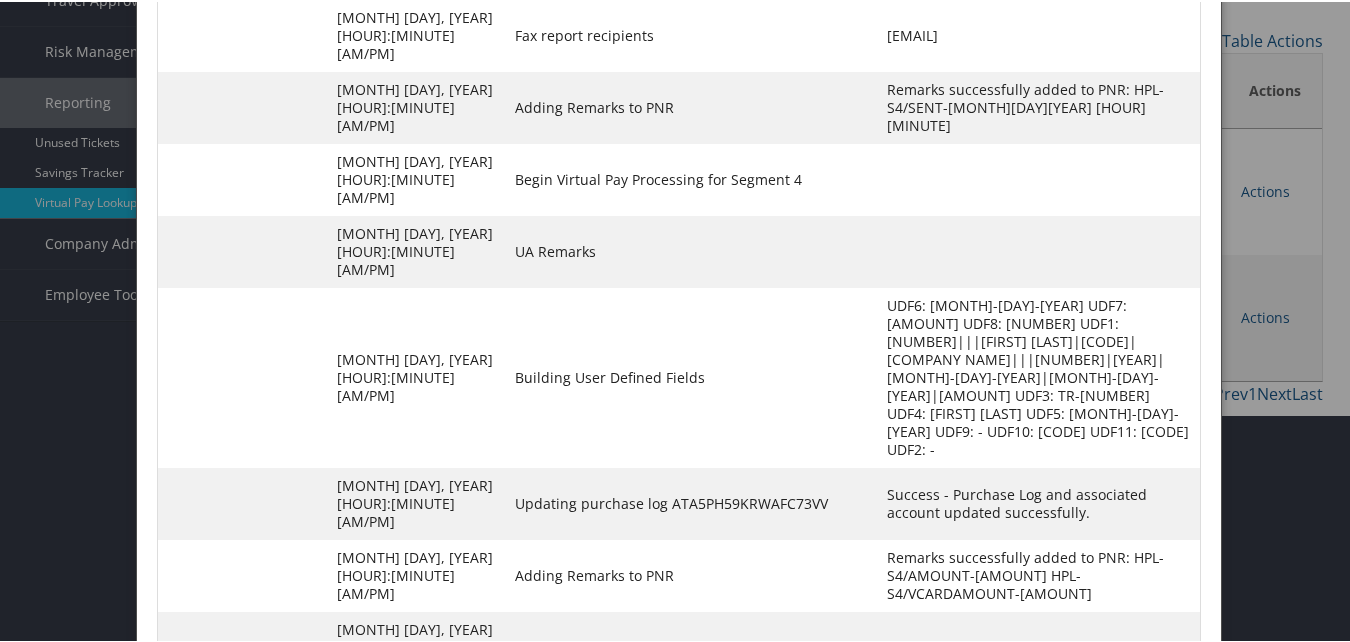 click on "ATKZEM-S4_1751169848645.pdf" at bounding box center [925, 645] 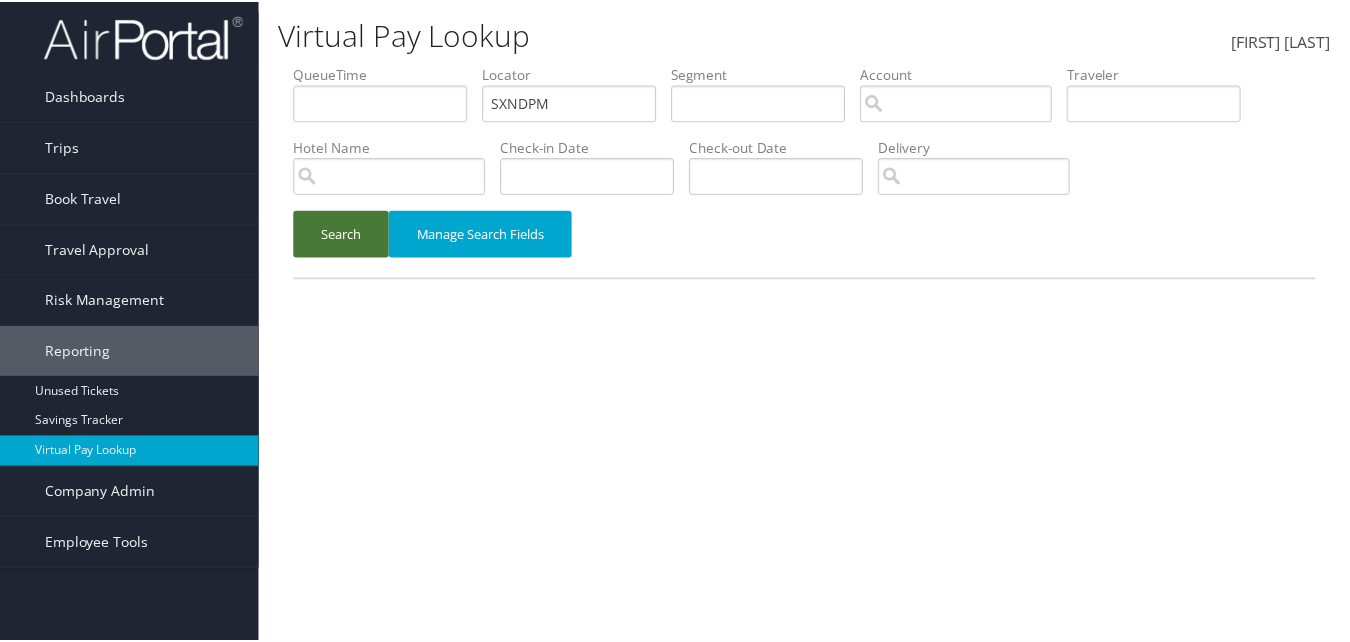 scroll, scrollTop: 0, scrollLeft: 0, axis: both 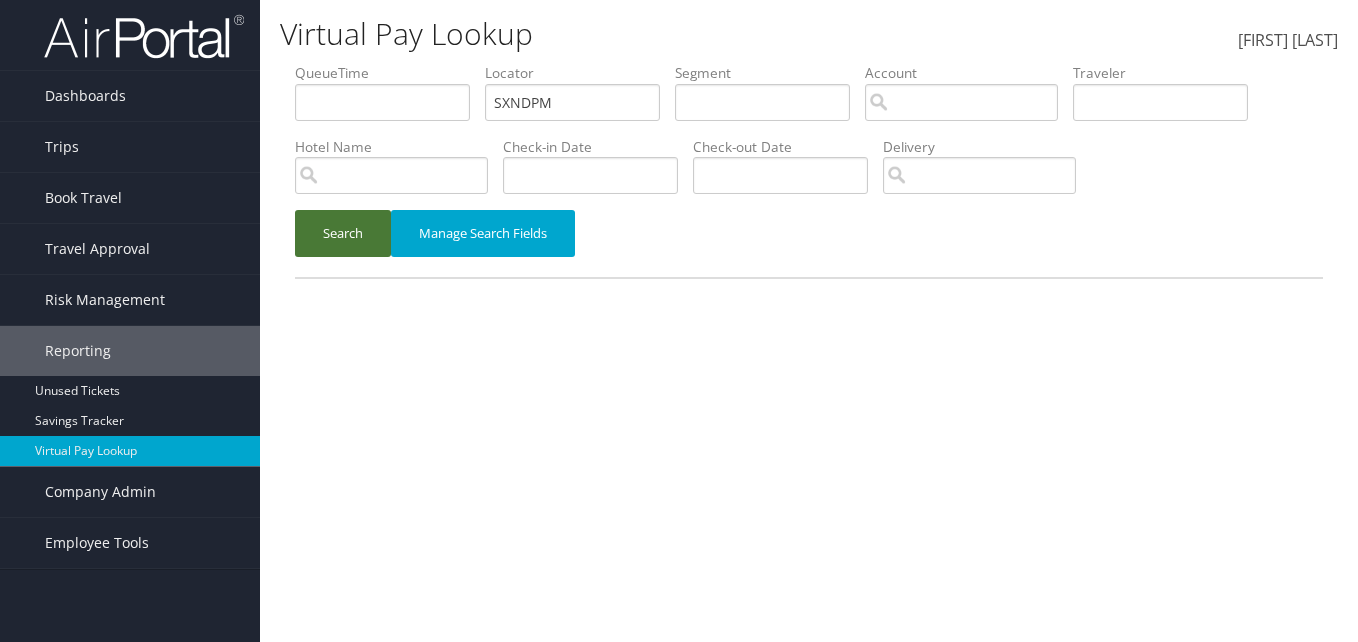 click on "Search" at bounding box center [343, 233] 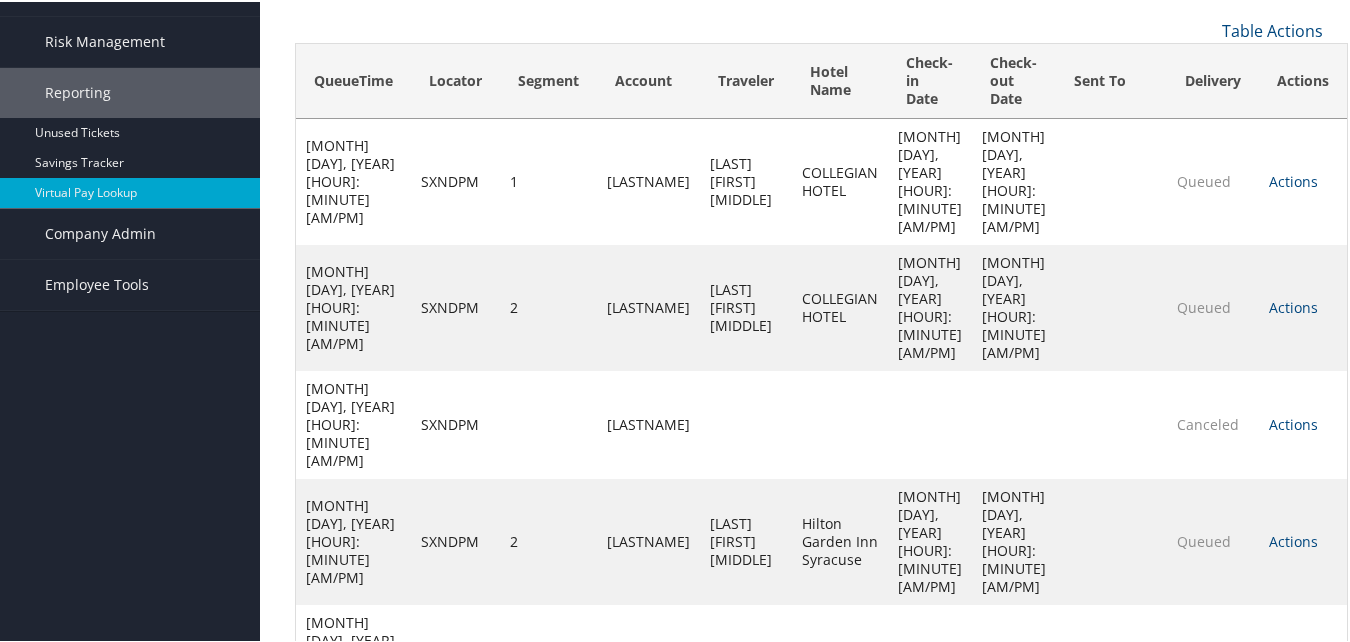 scroll, scrollTop: 472, scrollLeft: 0, axis: vertical 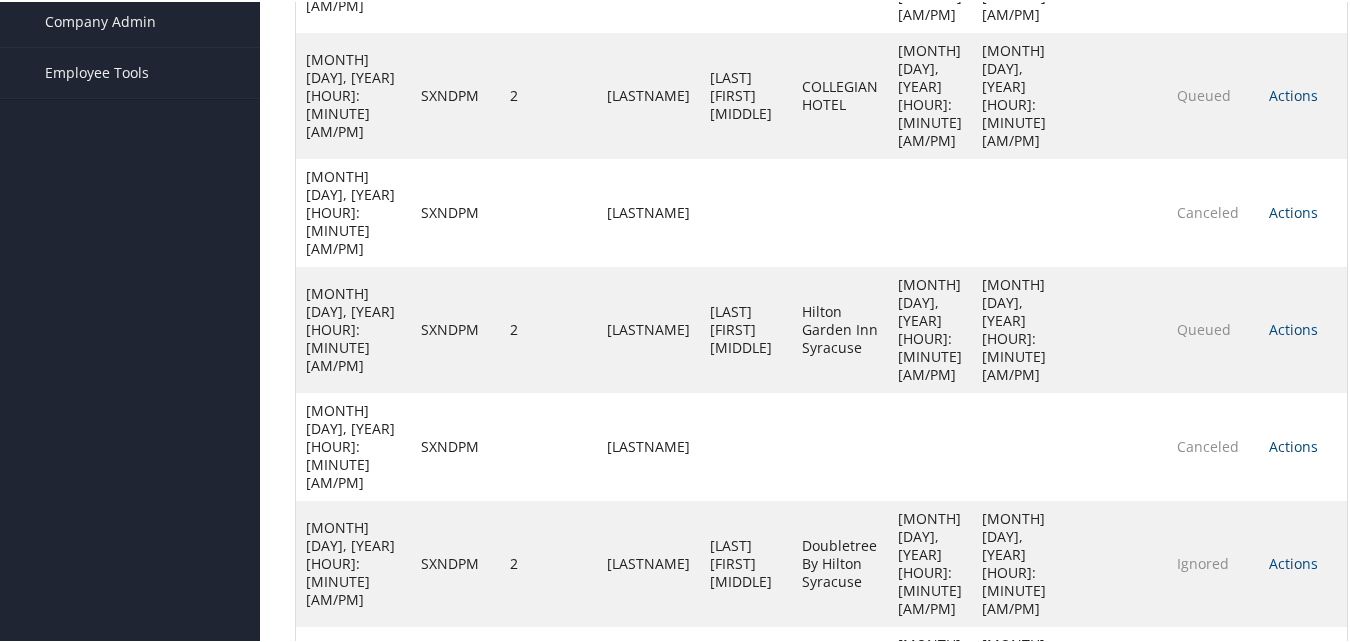 click on "Actions   Resend  Logs  Delivery Information  View Itinerary" at bounding box center [1303, 94] 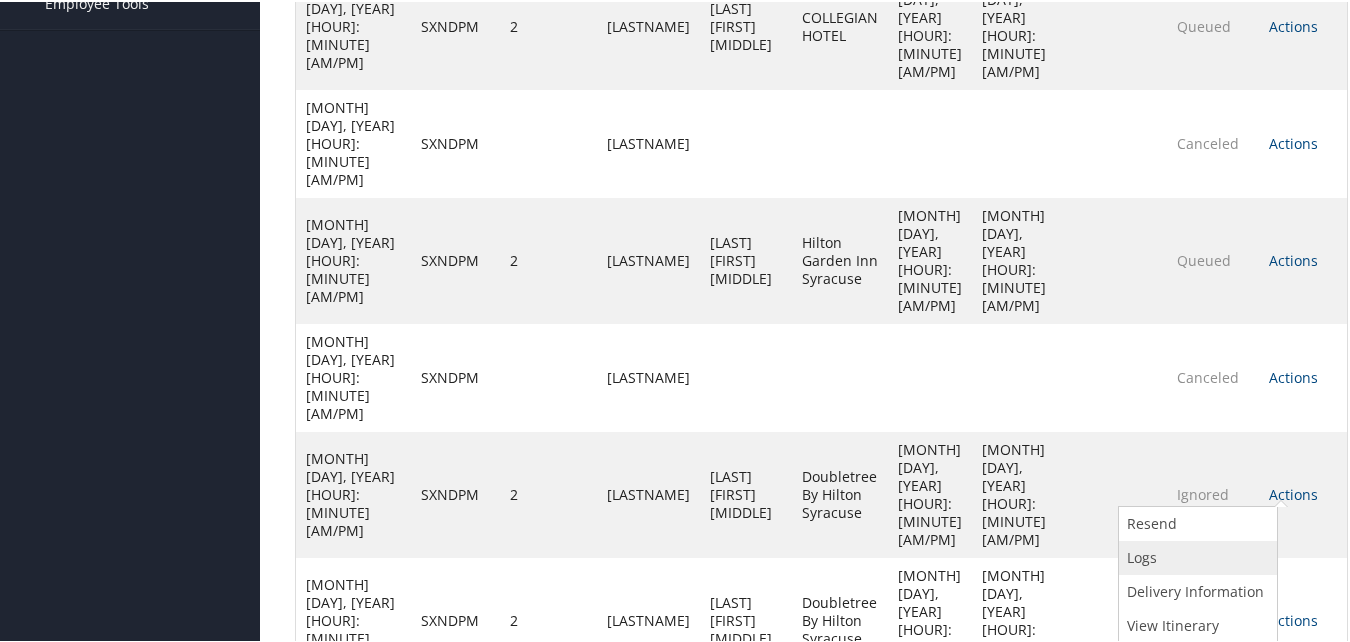 click on "Logs" at bounding box center (1195, 556) 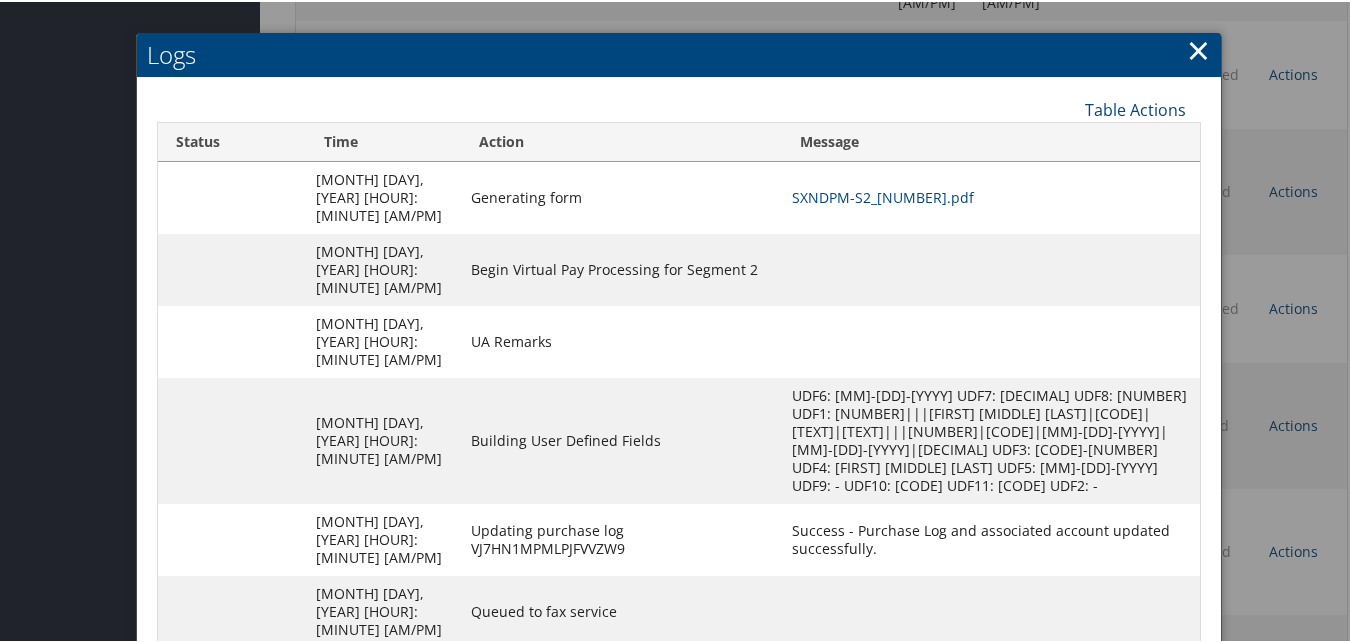 scroll, scrollTop: 430, scrollLeft: 0, axis: vertical 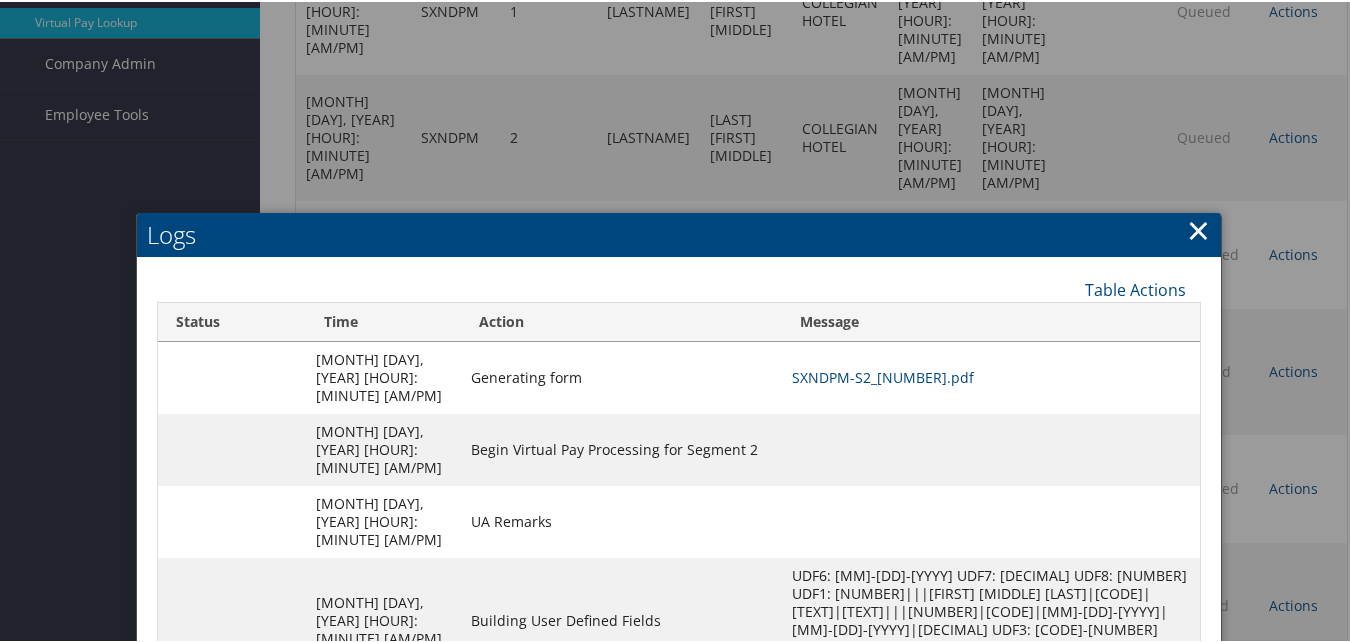 click on "×" at bounding box center [1198, 228] 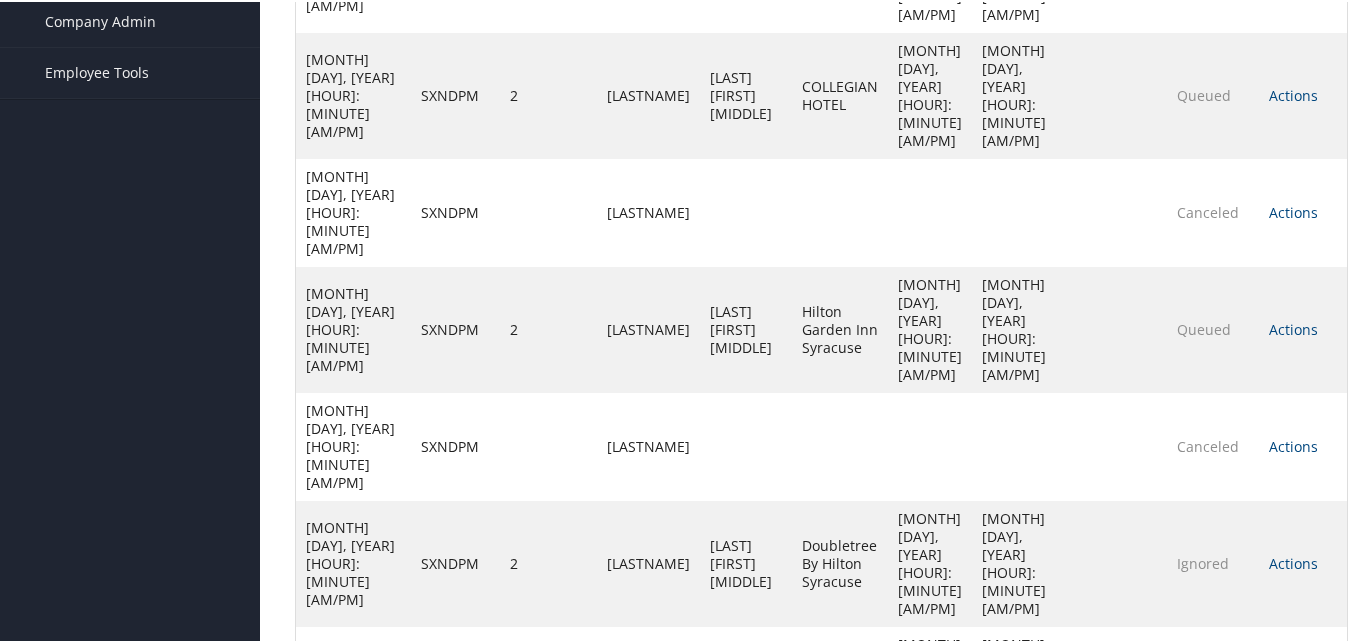 click on "Actions" at bounding box center [1293, 93] 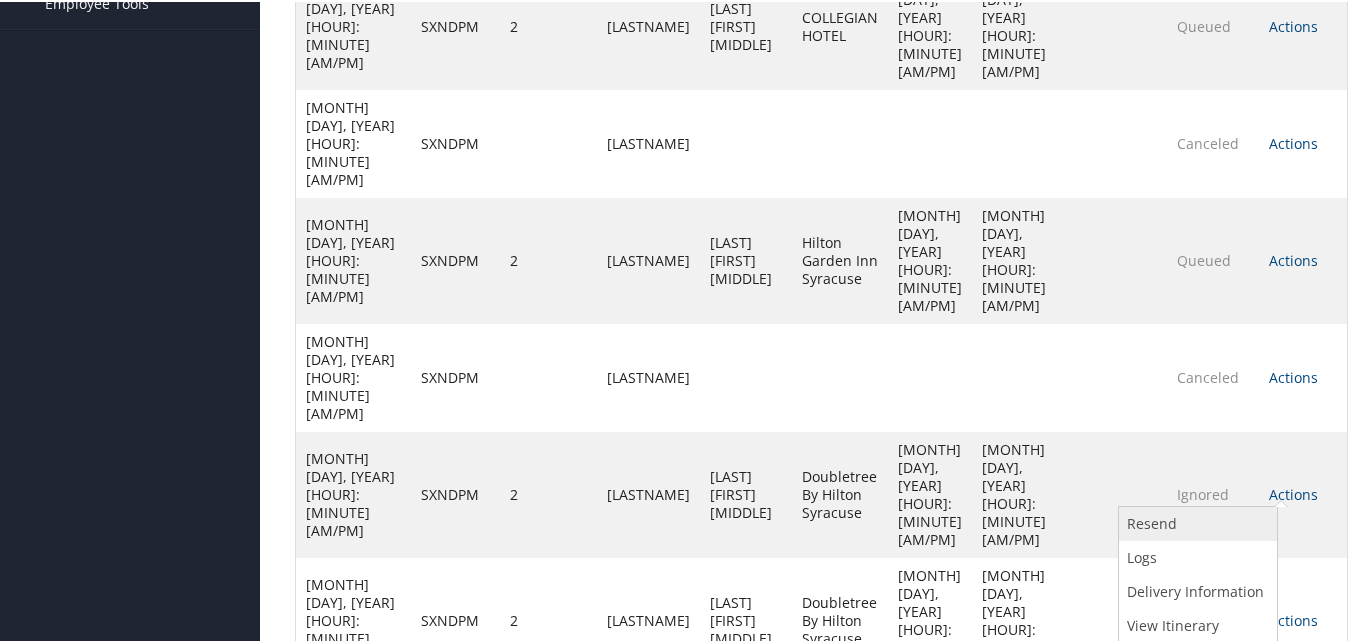 click on "Resend" at bounding box center (1195, 522) 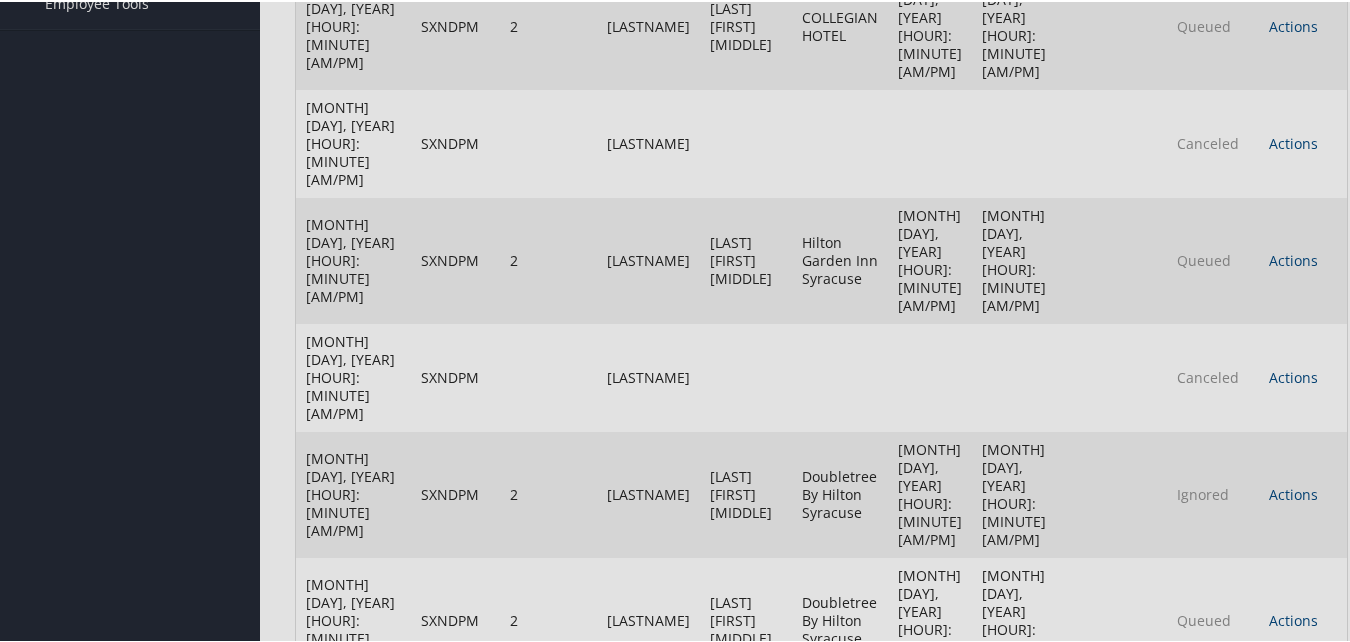 scroll, scrollTop: 472, scrollLeft: 0, axis: vertical 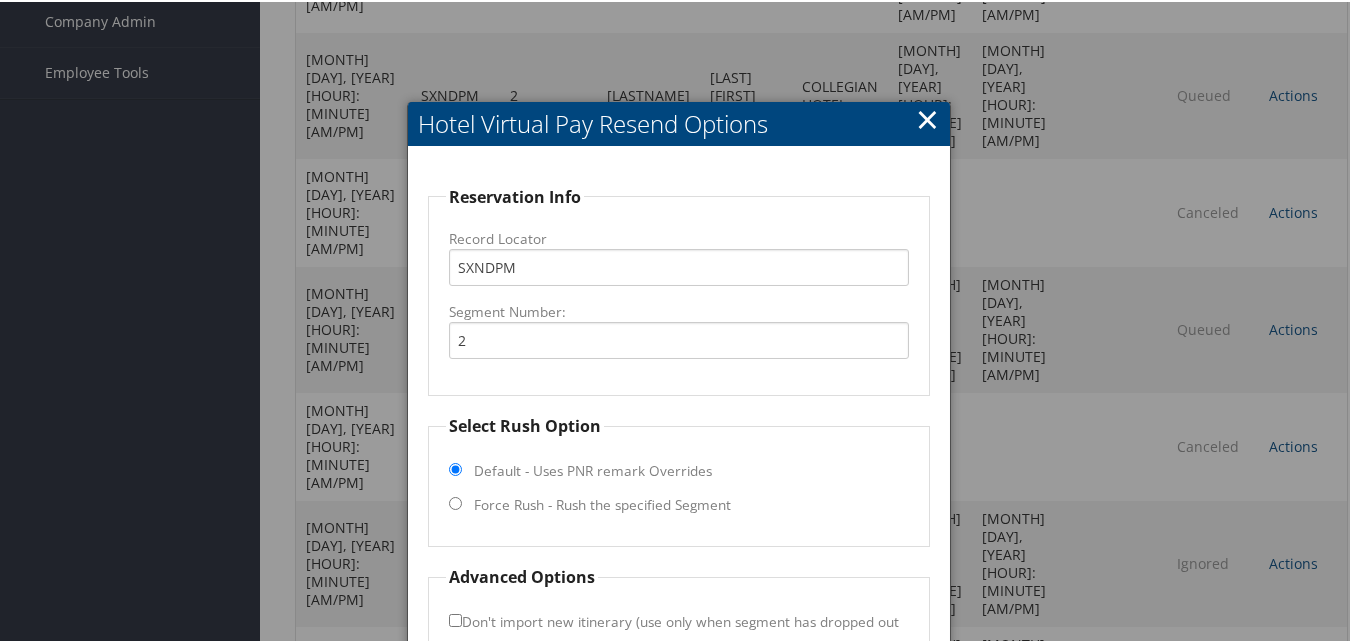 click on "Force Rush - Rush the specified Segment" at bounding box center (602, 503) 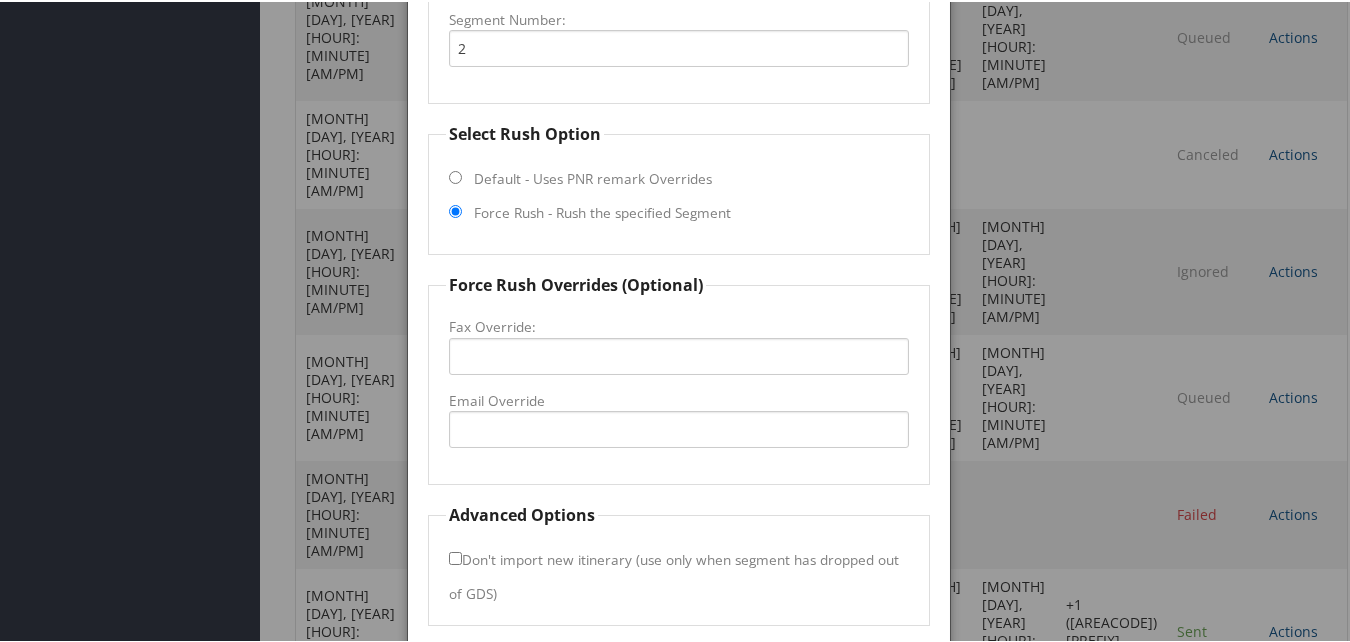 scroll, scrollTop: 837, scrollLeft: 0, axis: vertical 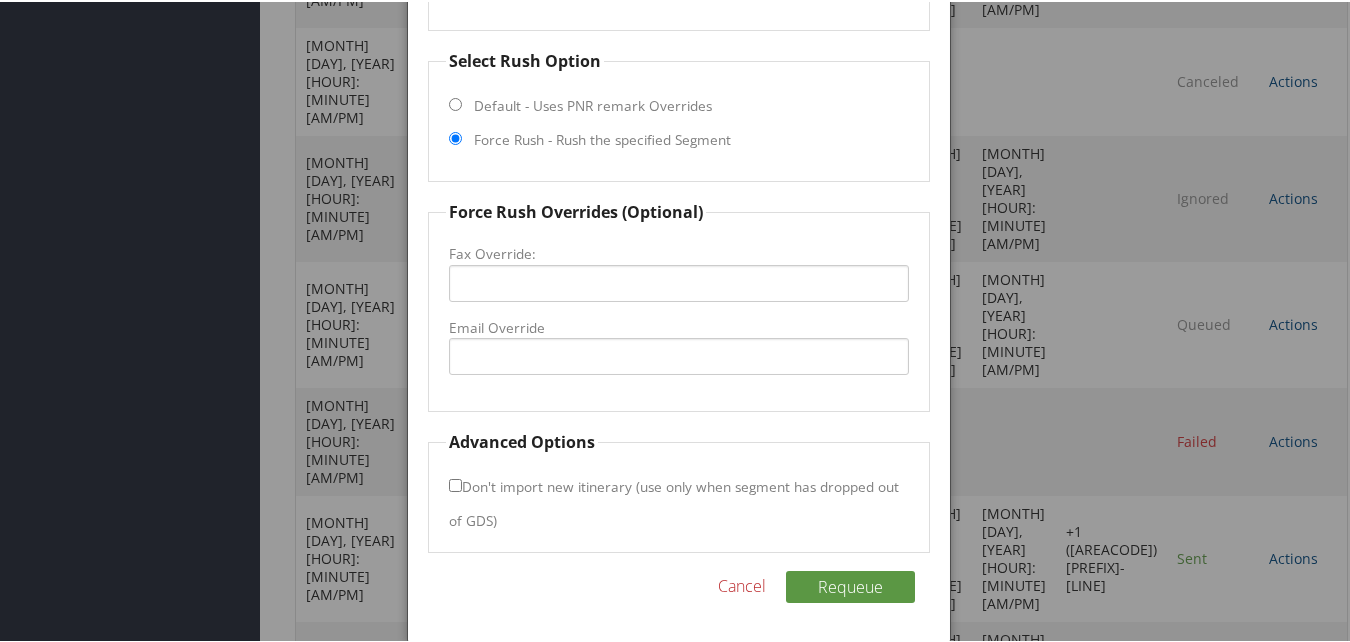 click on "Force Rush Overrides (Optional)
Fax Override:
Email Override" at bounding box center (678, 304) 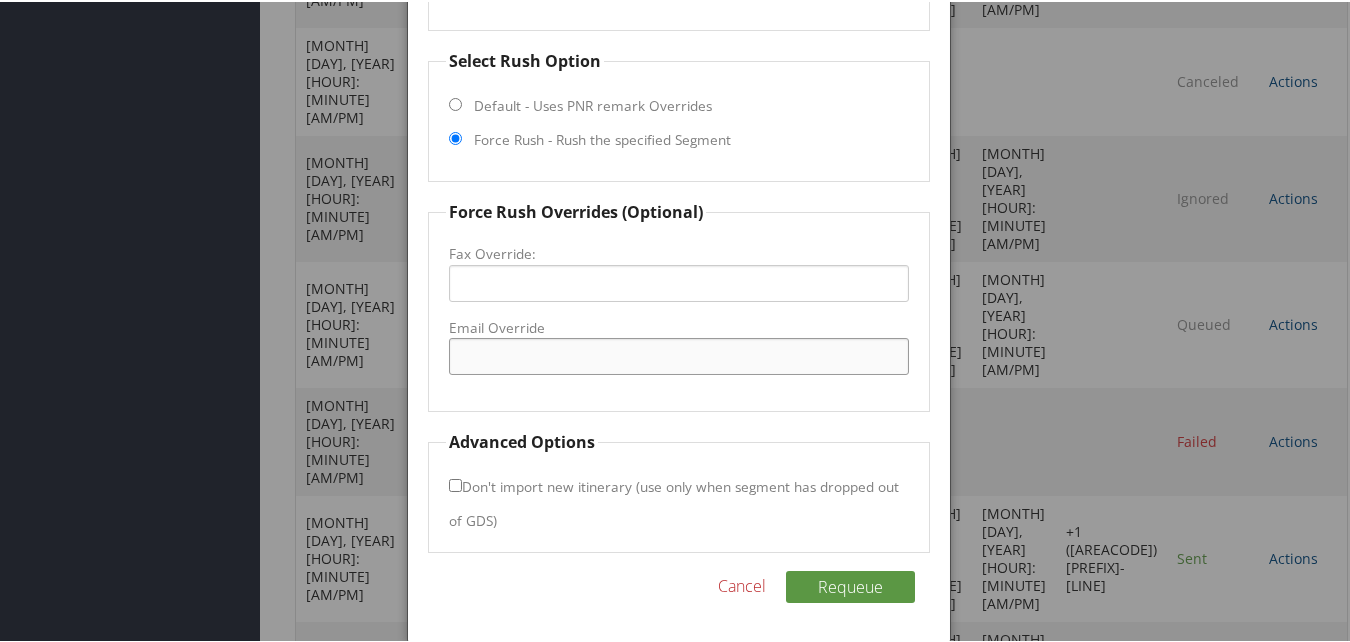 click on "Email Override" at bounding box center (678, 354) 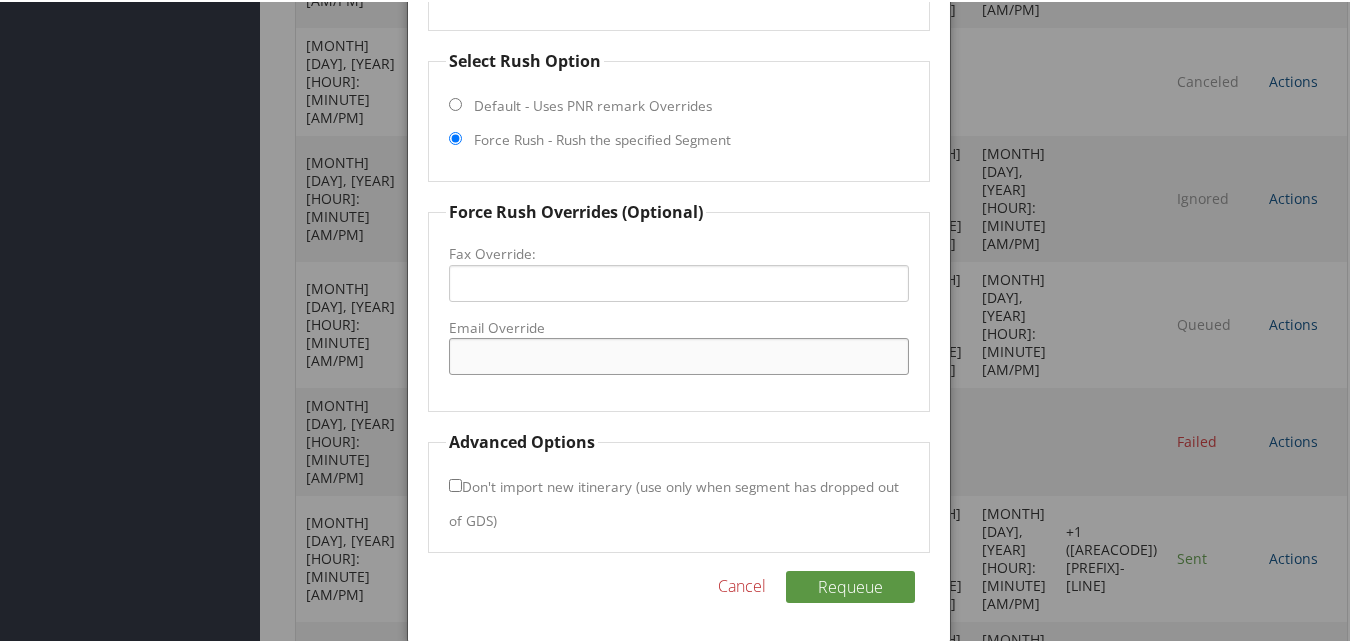click on "Email Override" at bounding box center (678, 354) 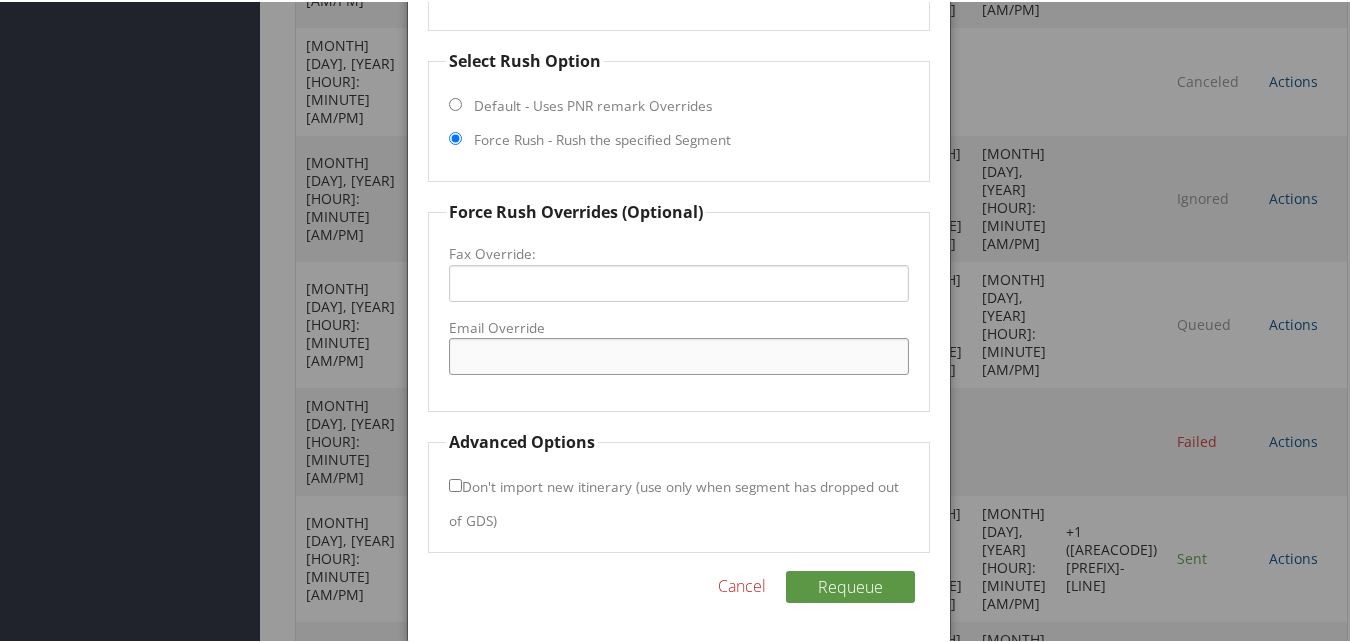 click on "Email Override" at bounding box center (678, 354) 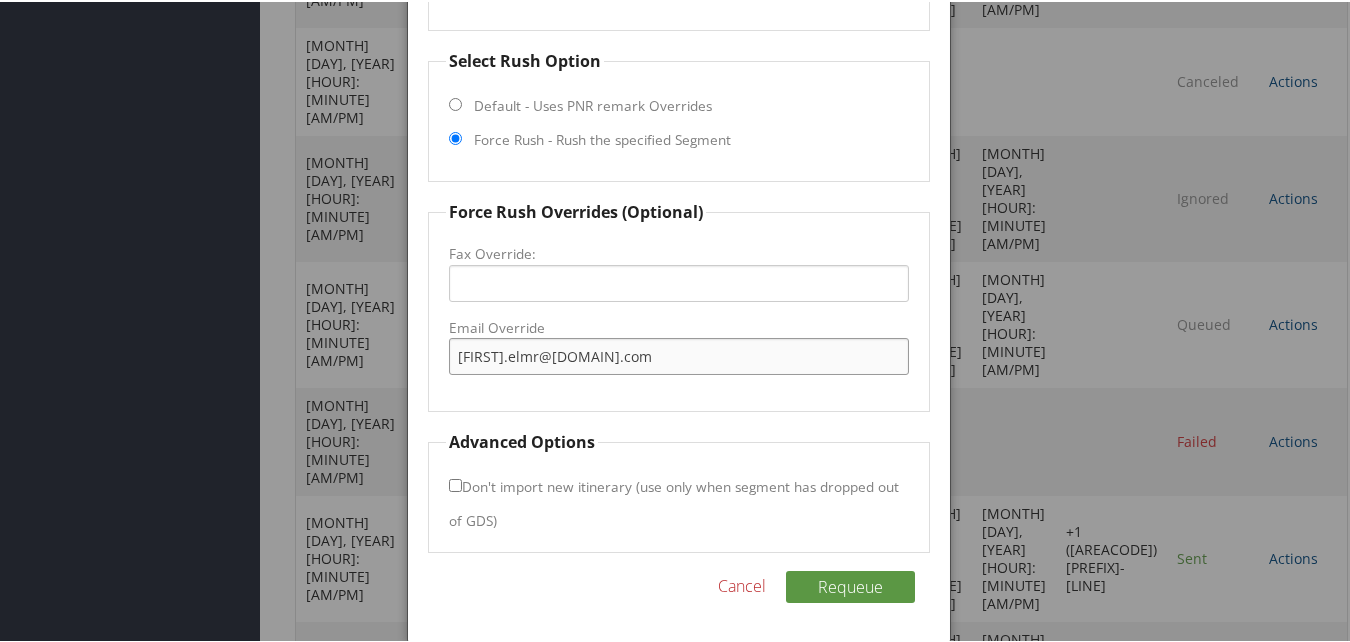 click on "arin.elmr@hilton.com" at bounding box center (678, 354) 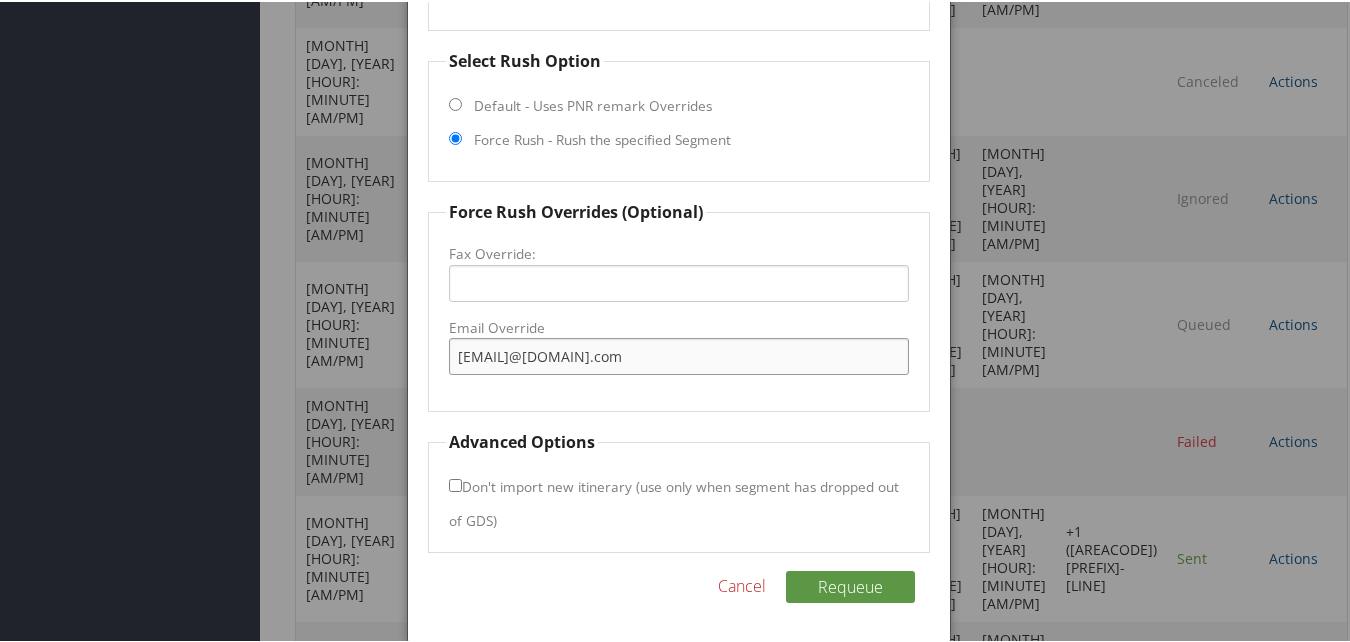 click on "arin.erlmr@hilton.com" at bounding box center [678, 354] 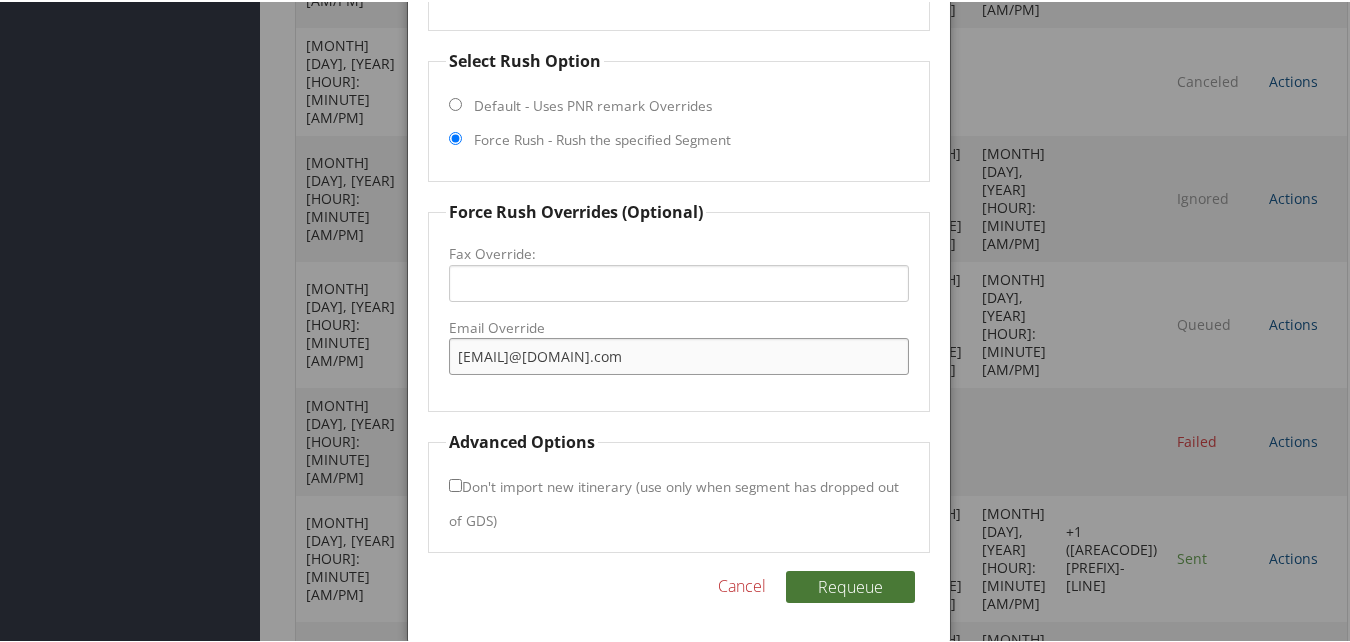 type on "arin.elmer@hilton.com" 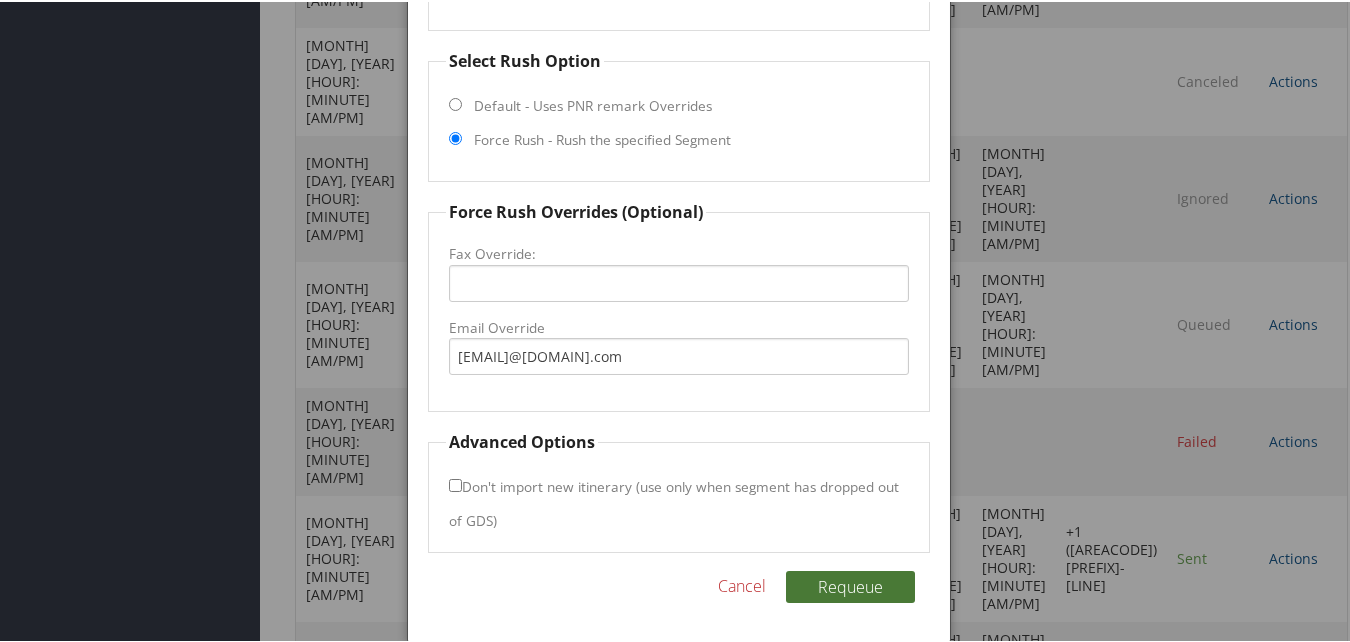 click on "Requeue" at bounding box center (850, 585) 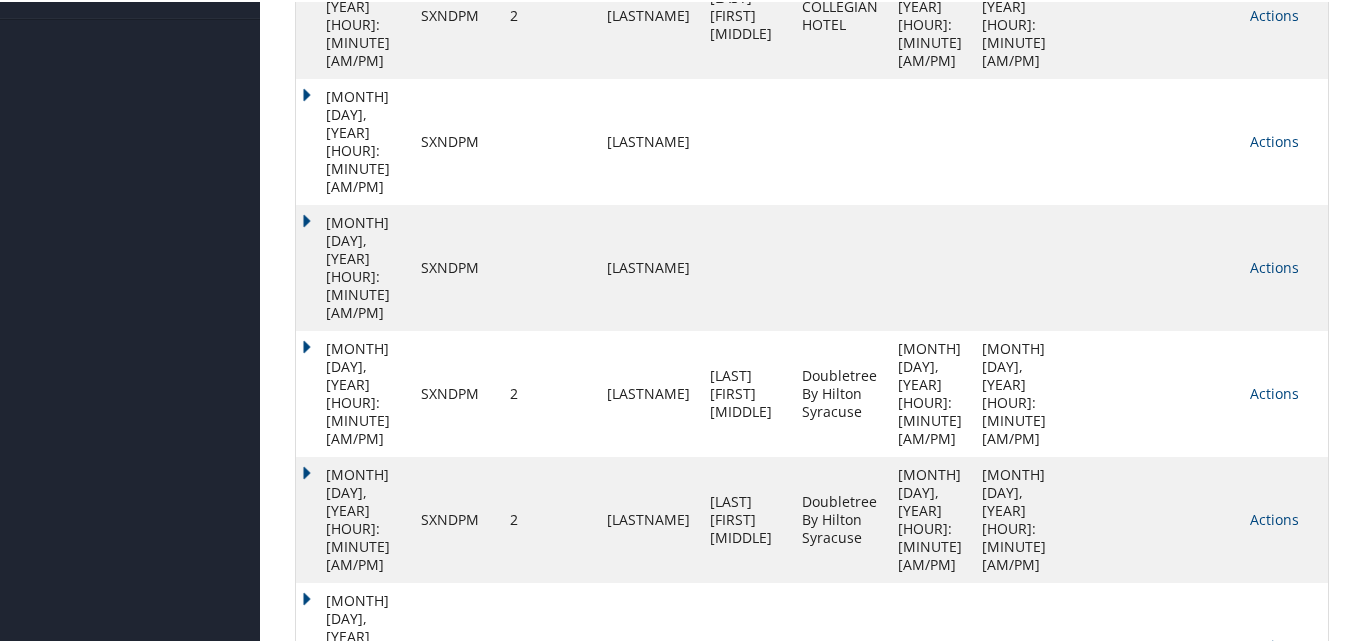 scroll, scrollTop: 472, scrollLeft: 0, axis: vertical 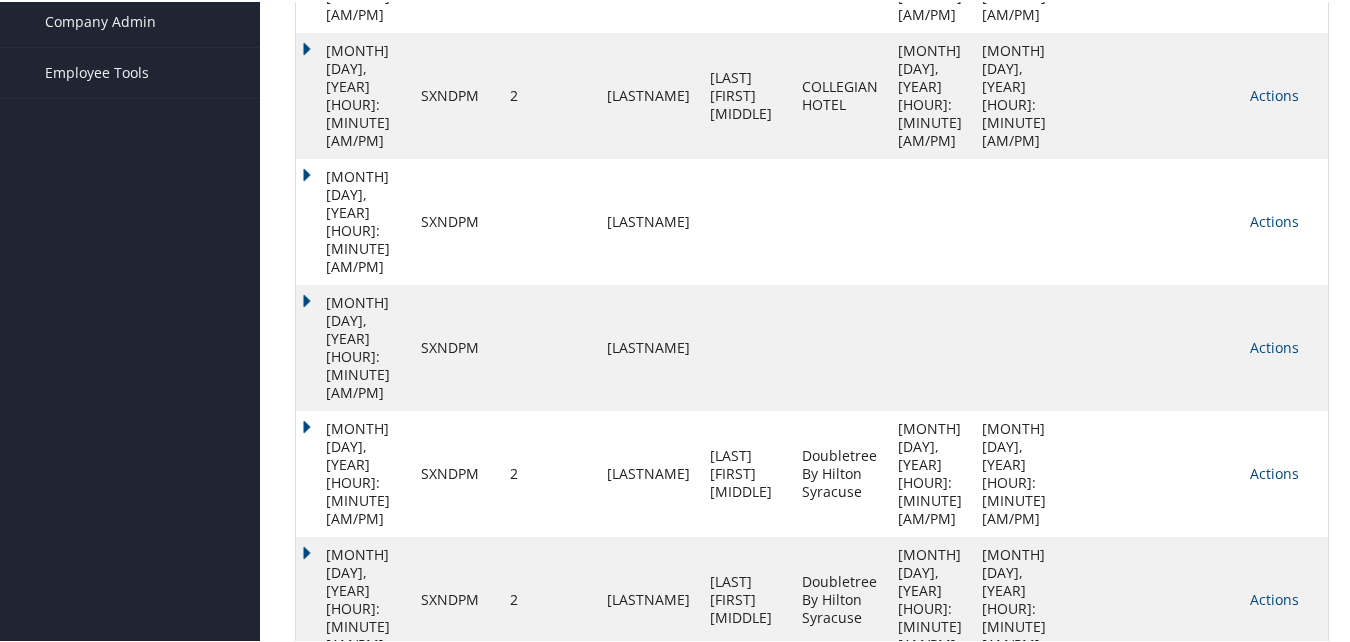 click on "arin.elmer@hilton.com" at bounding box center (1148, 94) 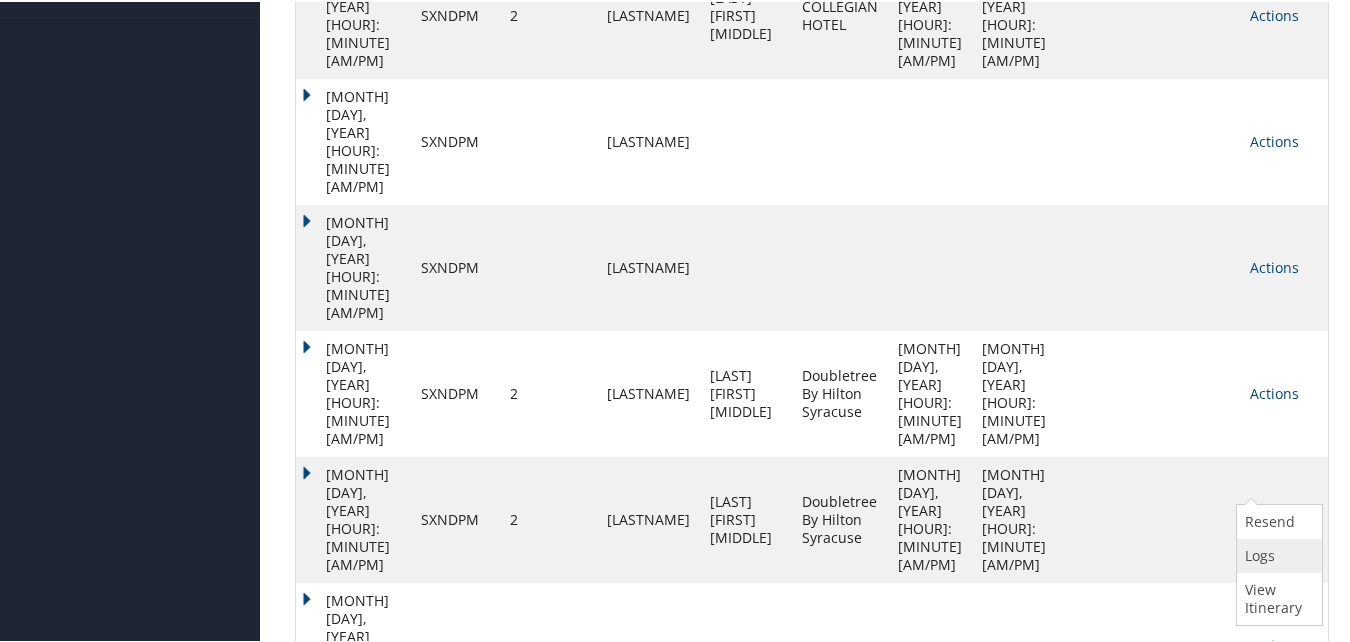 click on "Logs" at bounding box center (1277, 554) 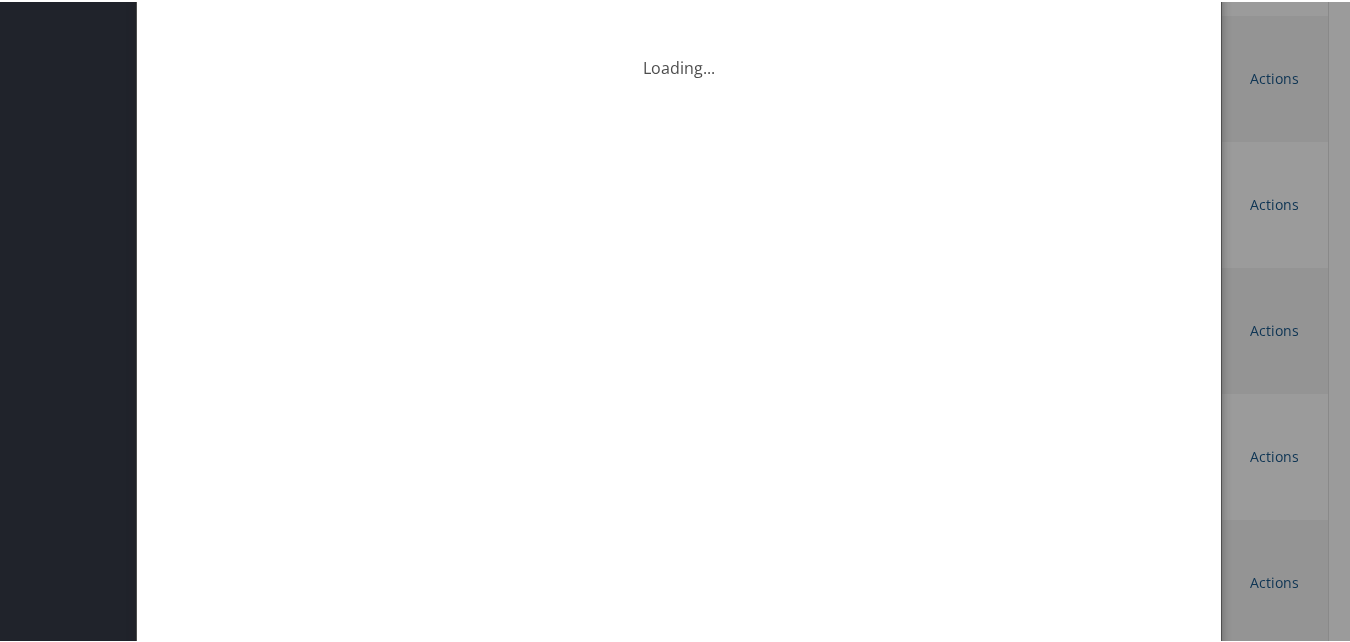 scroll, scrollTop: 681, scrollLeft: 0, axis: vertical 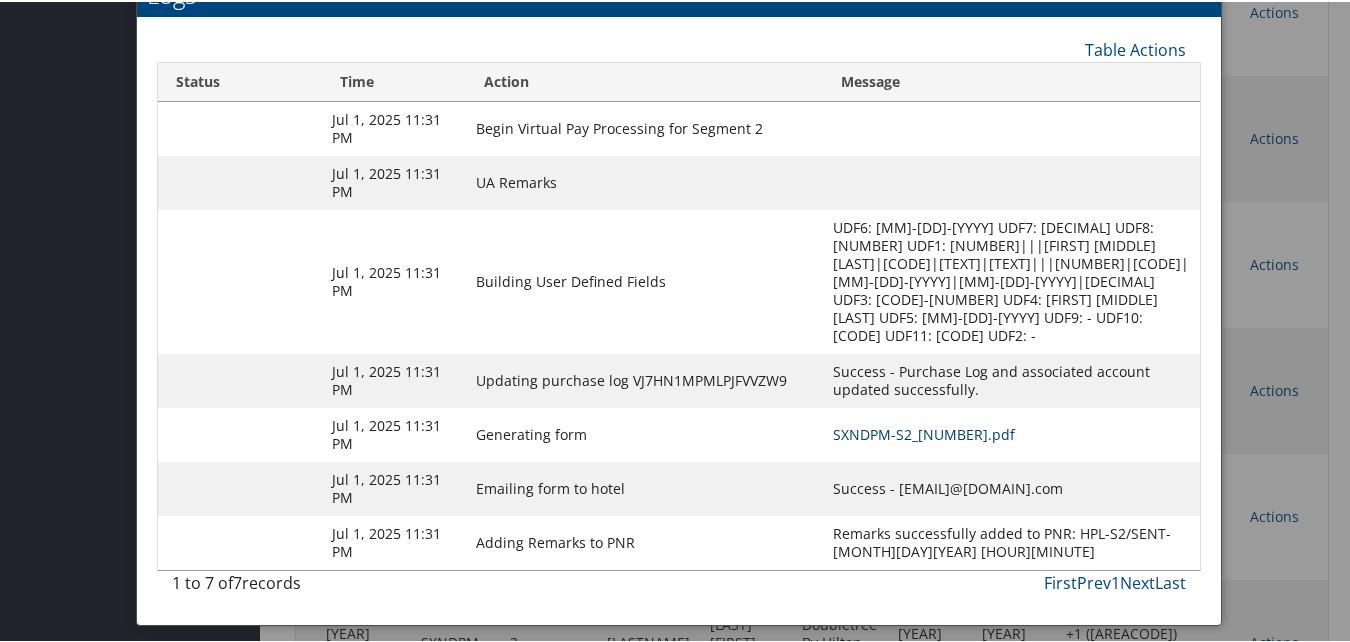 click on "SXNDPM-S2_1751392911337.pdf" at bounding box center [924, 432] 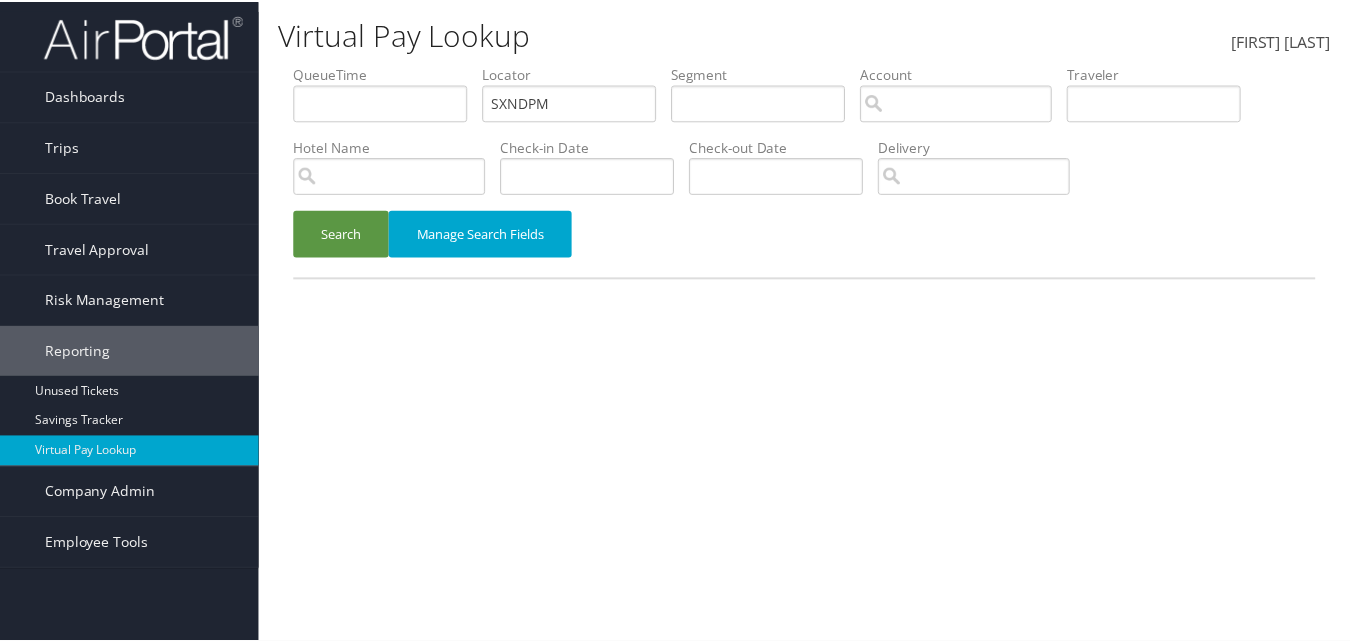 scroll, scrollTop: 0, scrollLeft: 0, axis: both 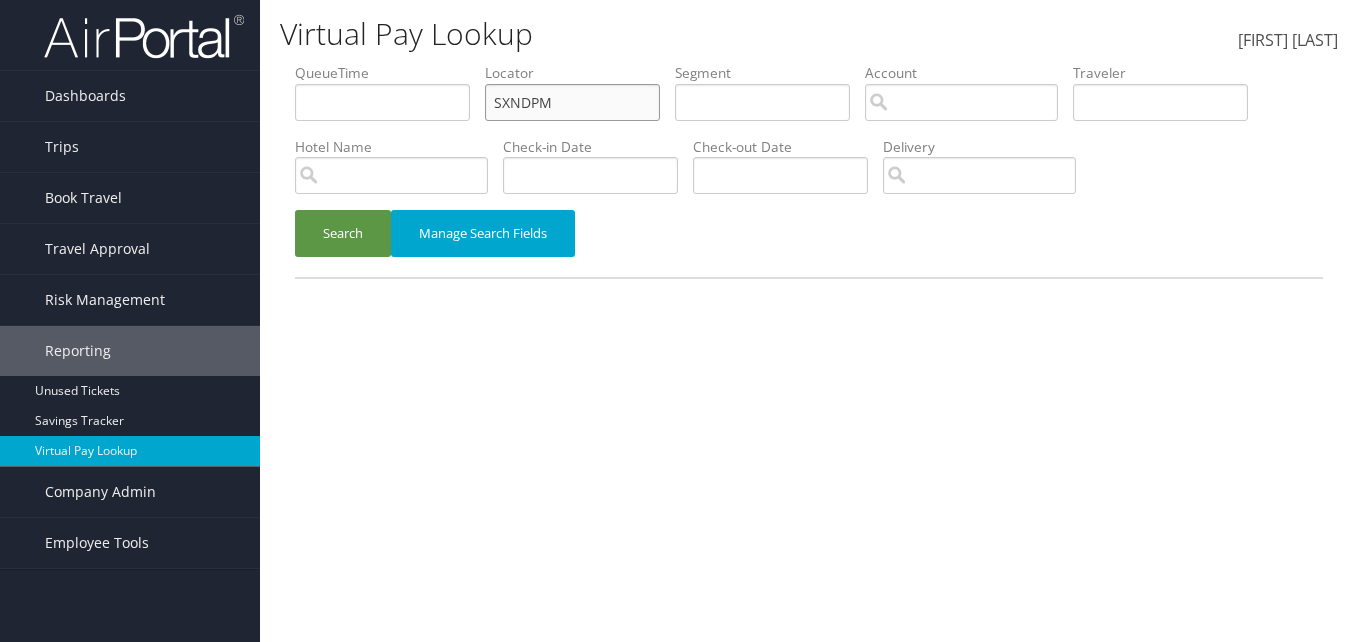 paste on "JXPFKV" 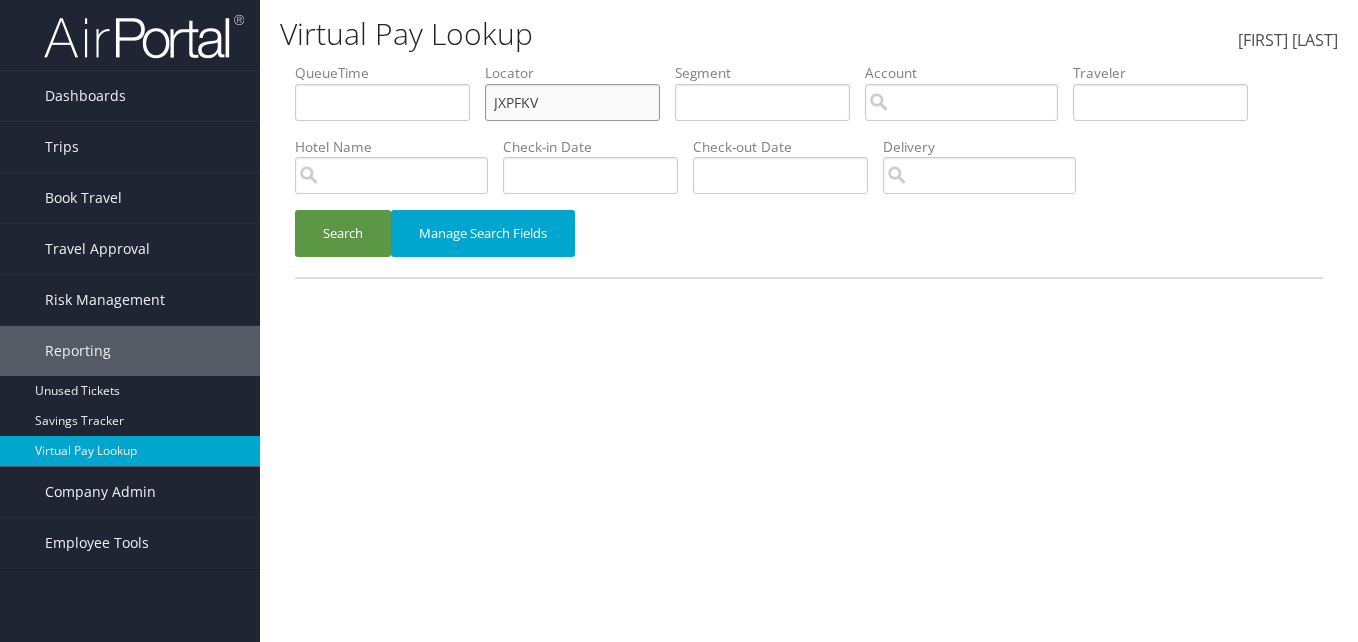 drag, startPoint x: 555, startPoint y: 95, endPoint x: 447, endPoint y: 107, distance: 108.66462 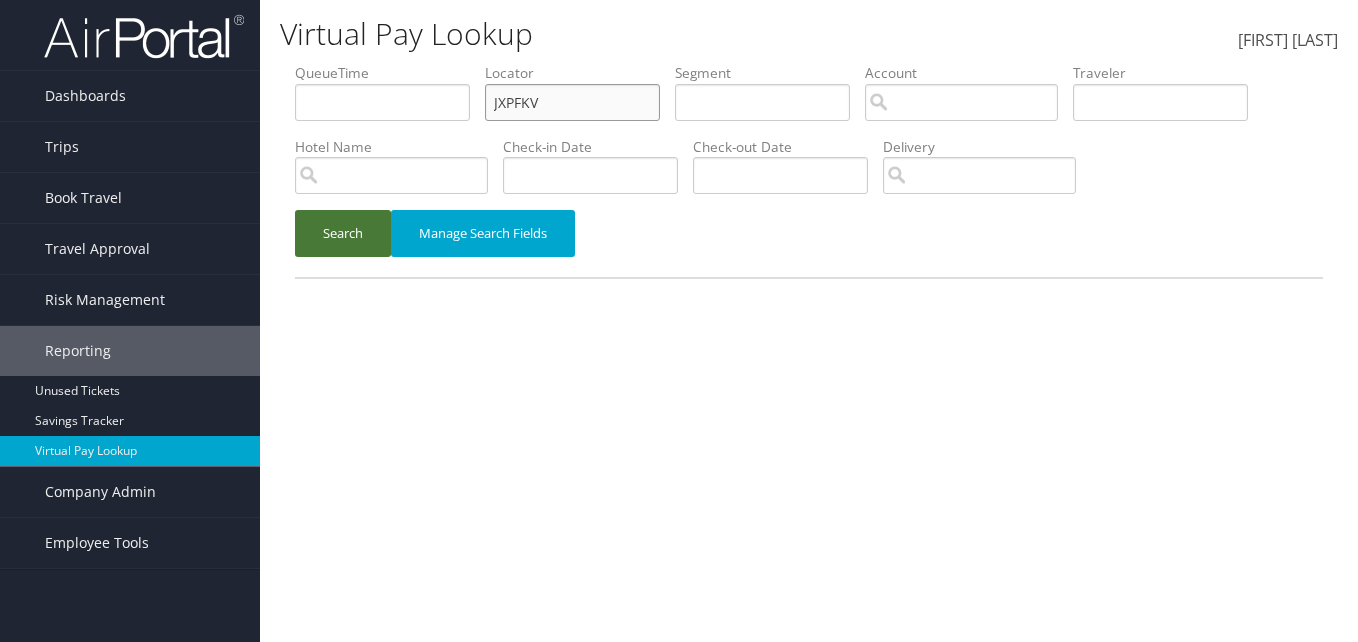 type on "JXPFKV" 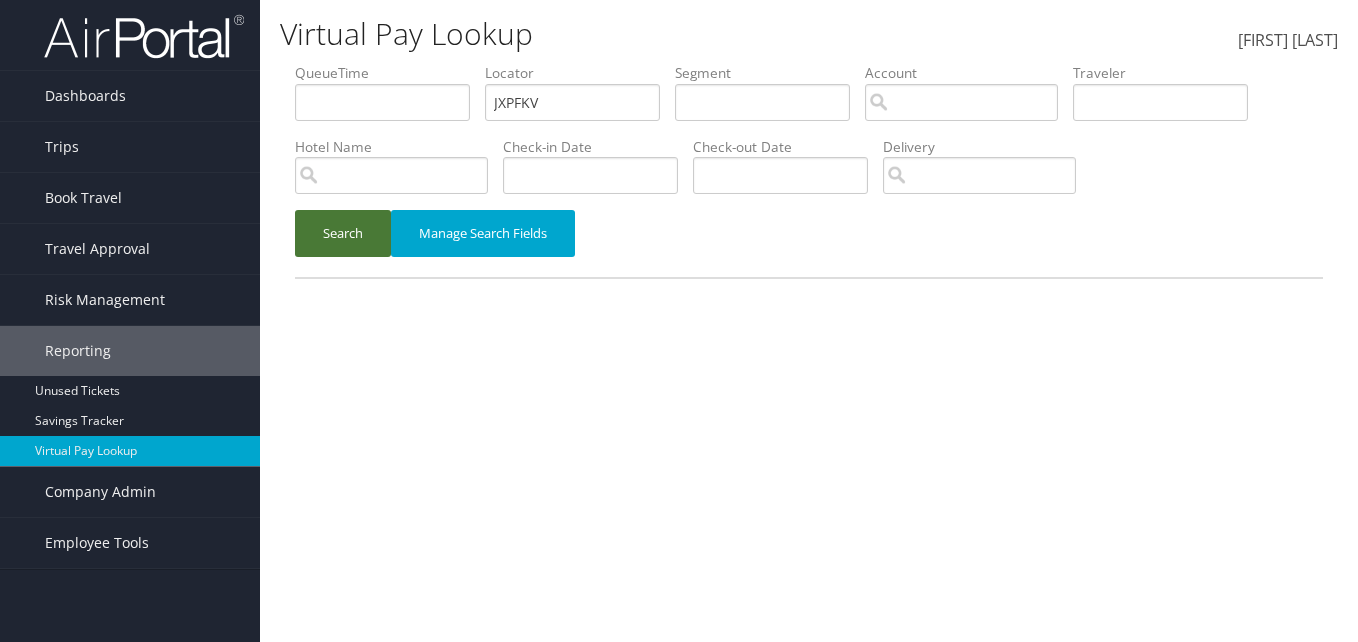 click on "Search" at bounding box center (343, 233) 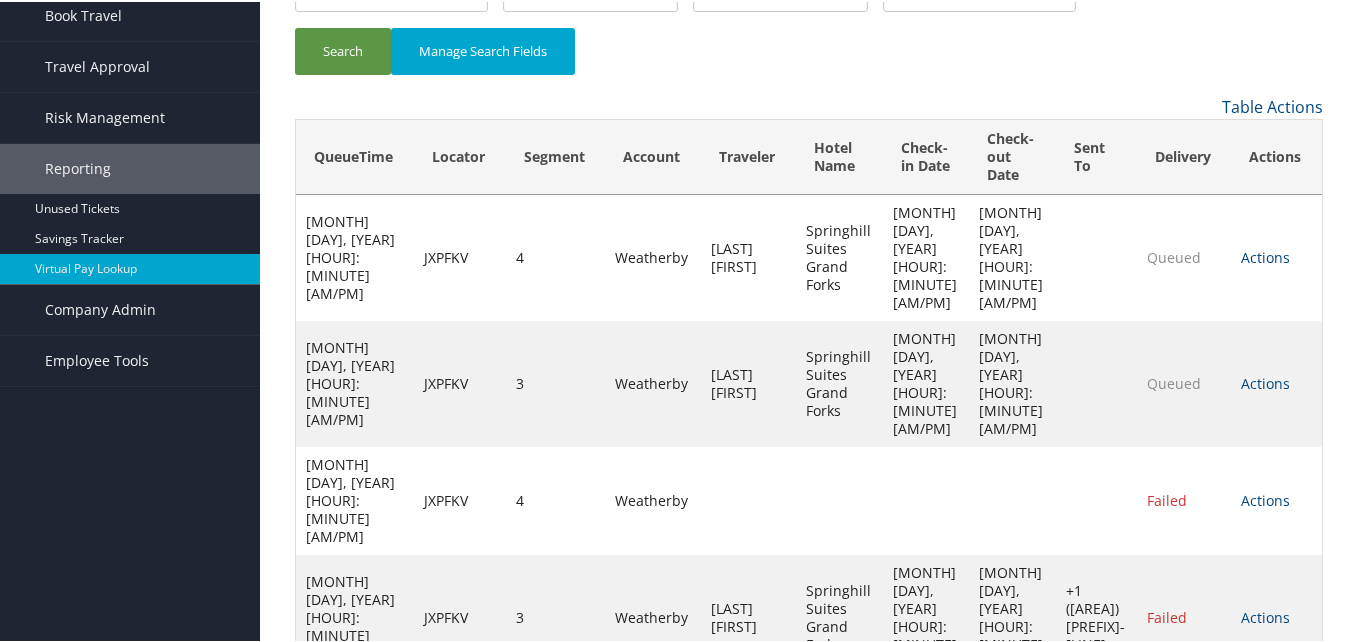 click on "Actions   Resend  Logs  Delivery Information  View Itinerary" at bounding box center (1276, 256) 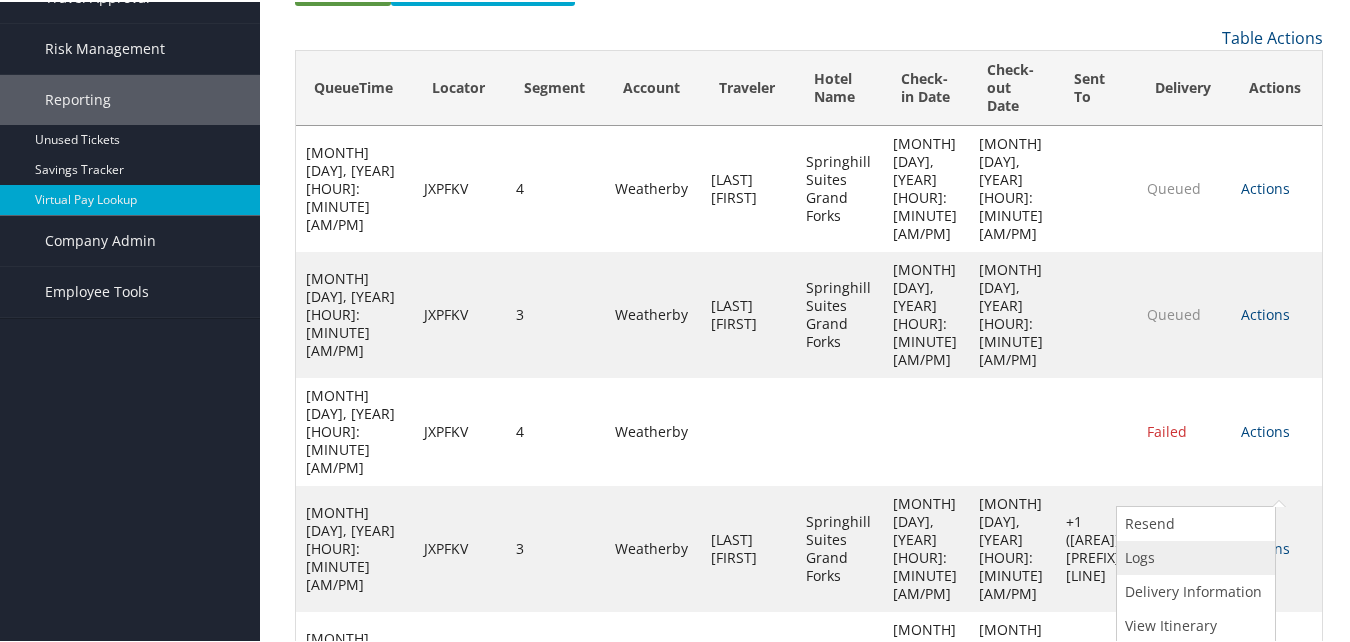 click at bounding box center [1125, 555] 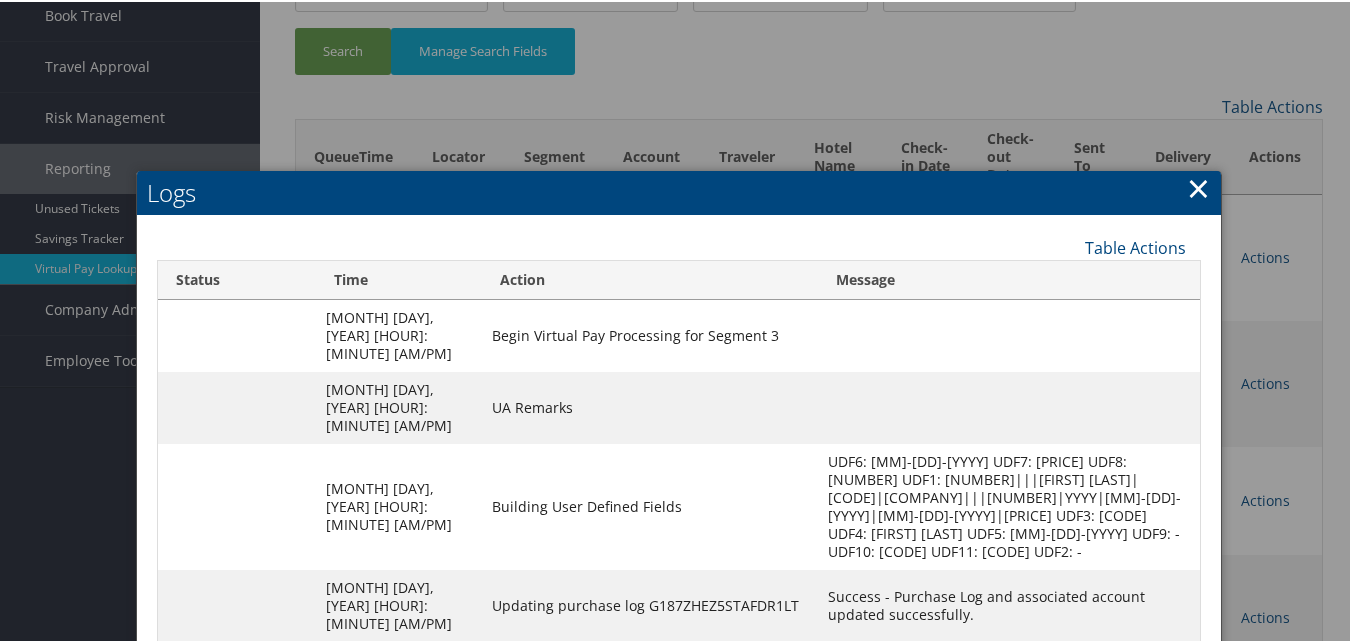 drag, startPoint x: 886, startPoint y: 636, endPoint x: 885, endPoint y: 621, distance: 15.033297 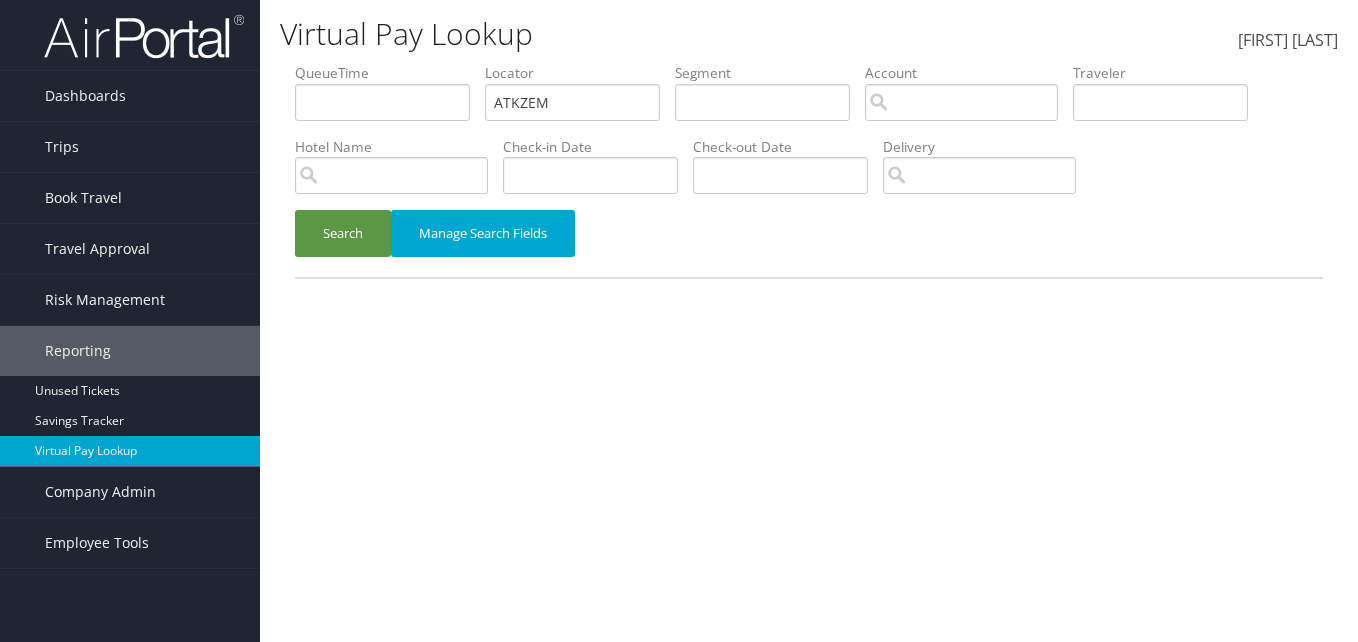 scroll, scrollTop: 0, scrollLeft: 0, axis: both 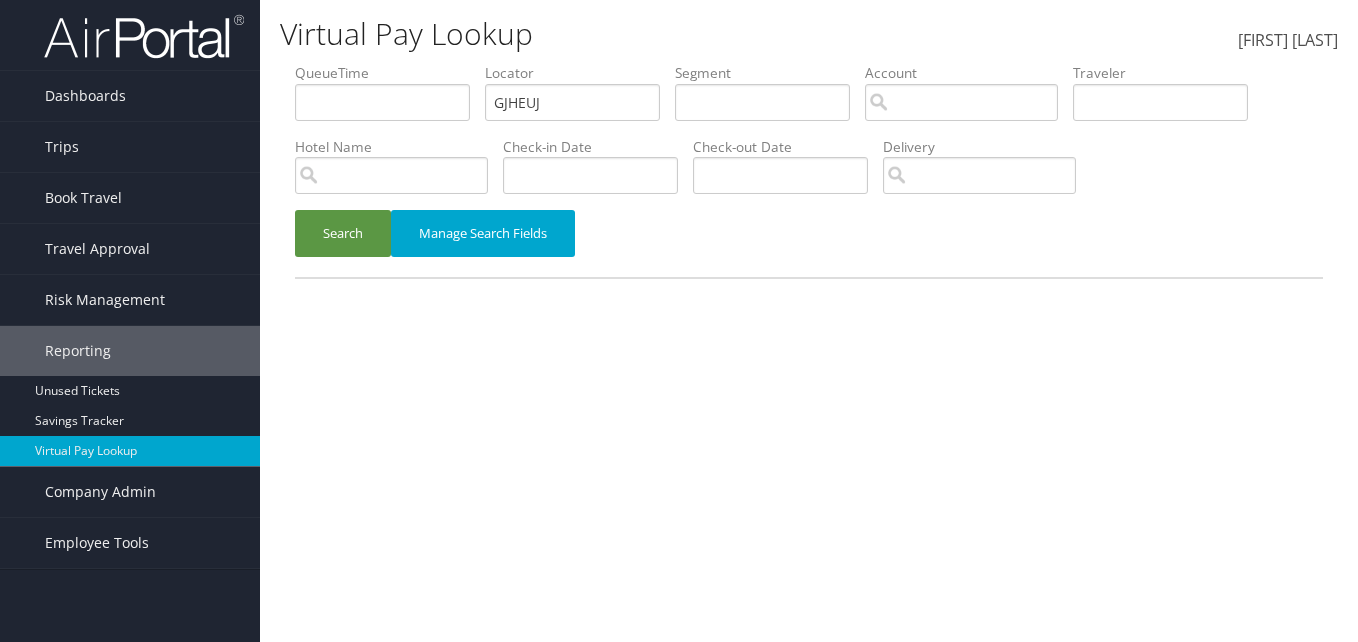 click on "QueueTime Locator GJHEUJ Segment Account Traveler Hotel Name Check-in Date Check-out Date Delivery" at bounding box center [809, 63] 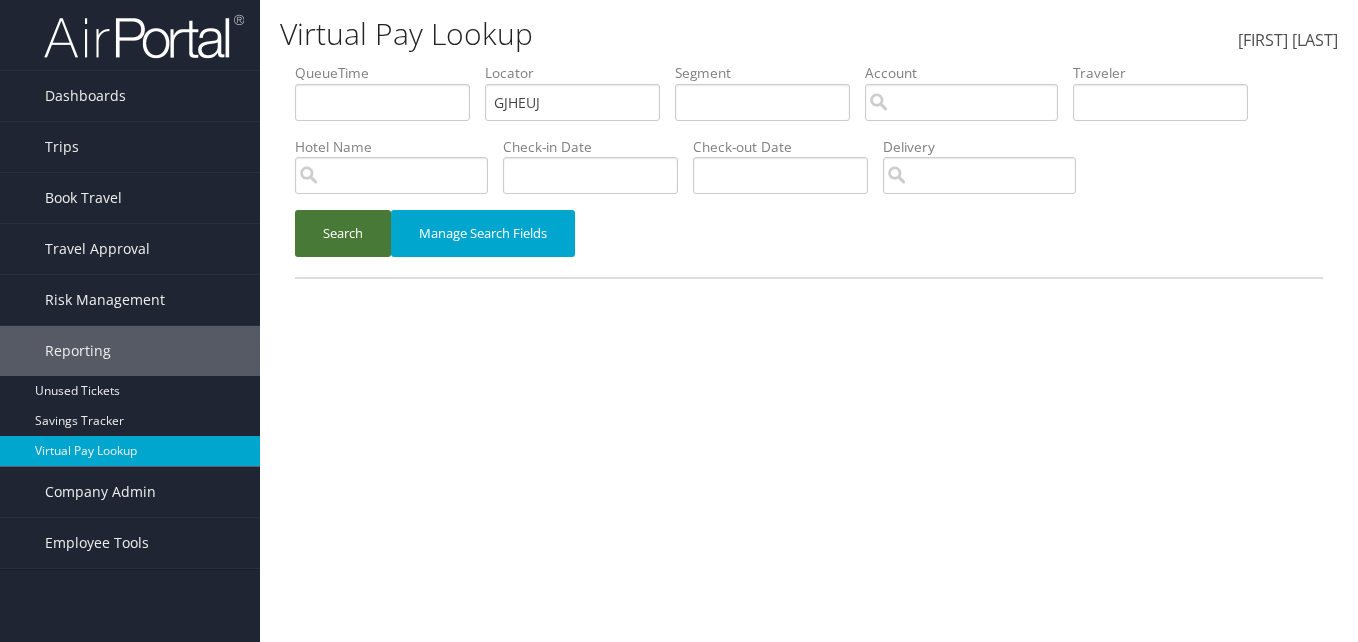 type on "GJHEUJ" 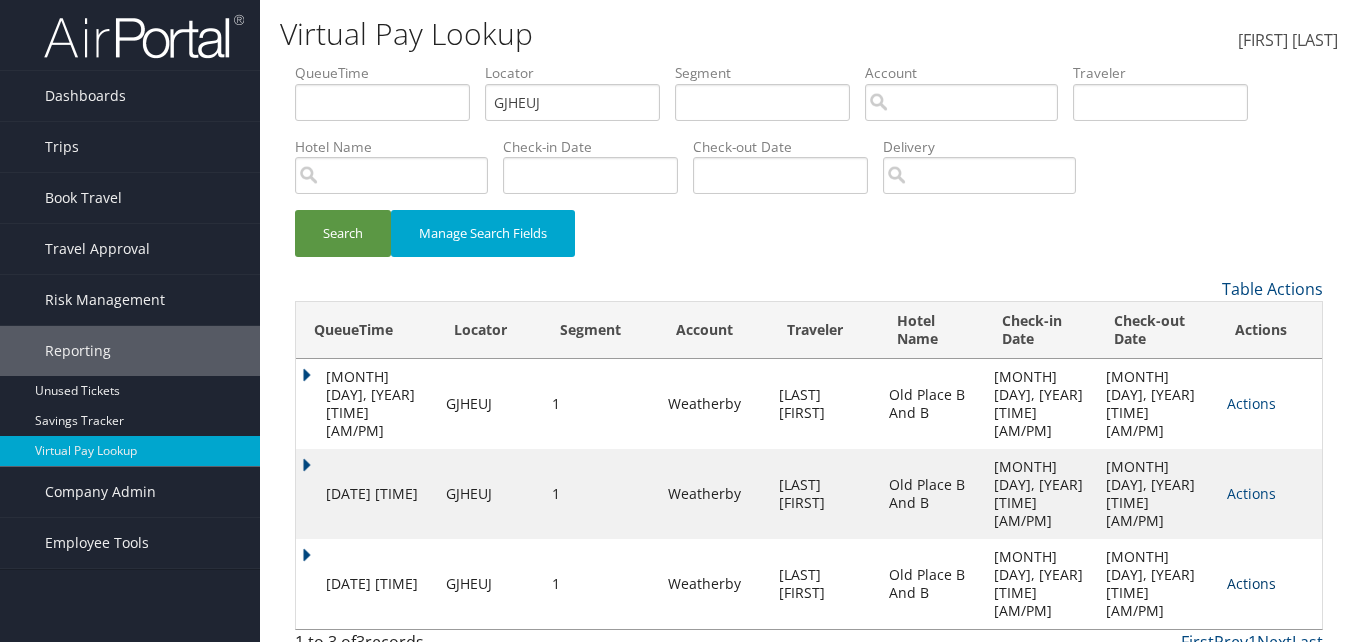 click on "Actions" at bounding box center [1251, 403] 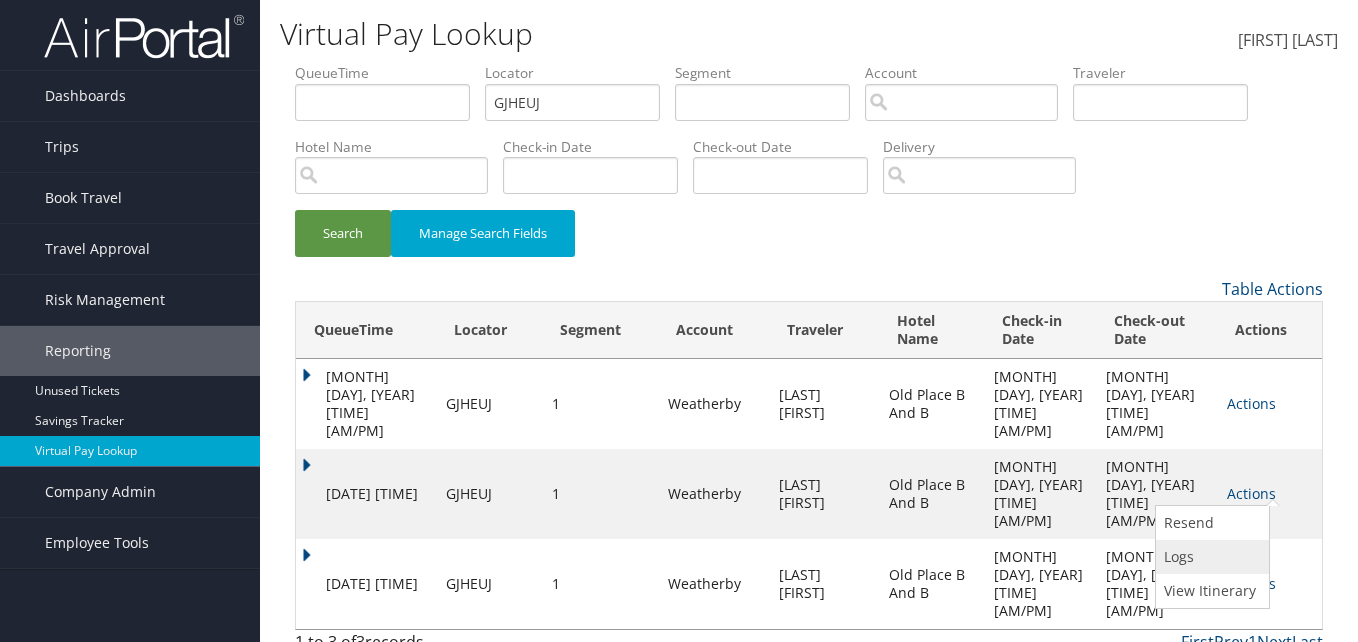 click on "Logs" at bounding box center [1210, 557] 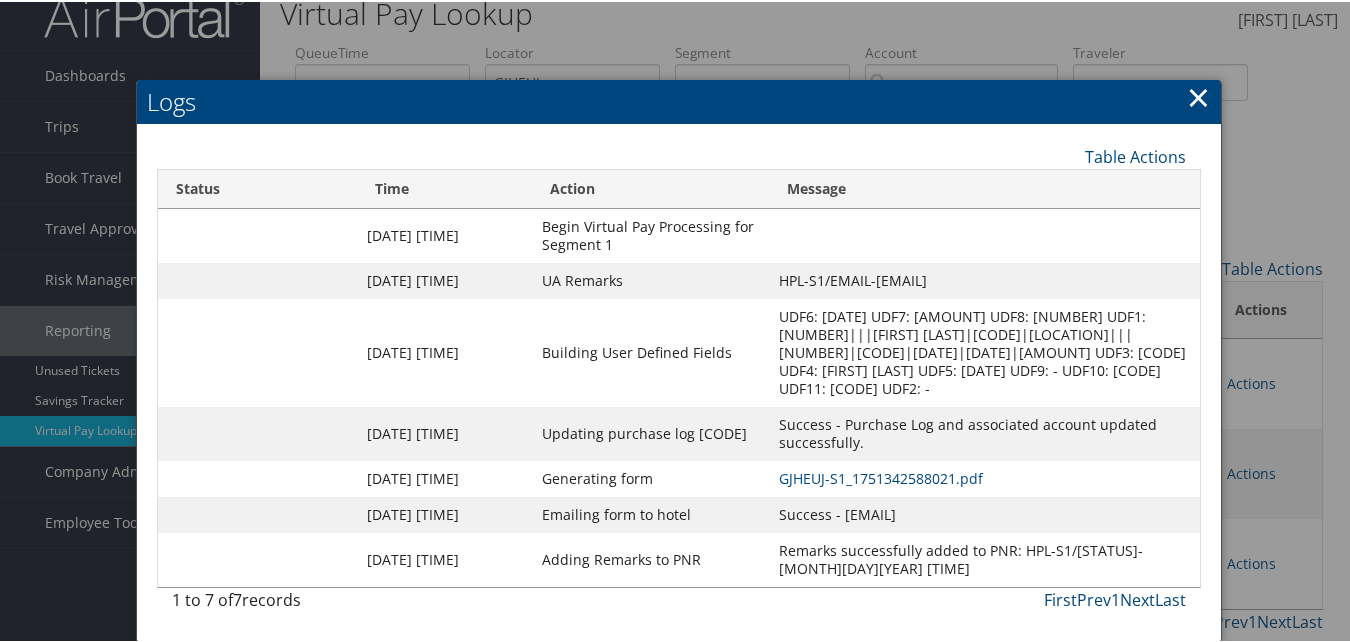 scroll, scrollTop: 93, scrollLeft: 0, axis: vertical 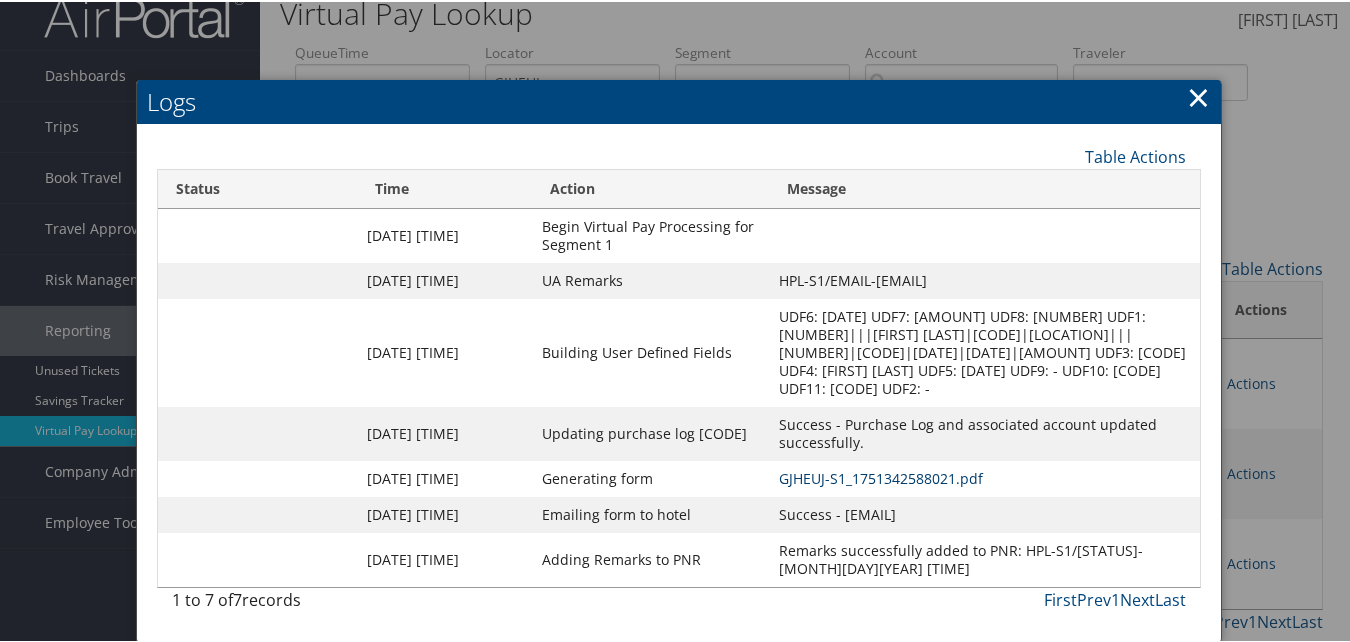 click on "GJHEUJ-S1_1751342588021.pdf" at bounding box center [881, 476] 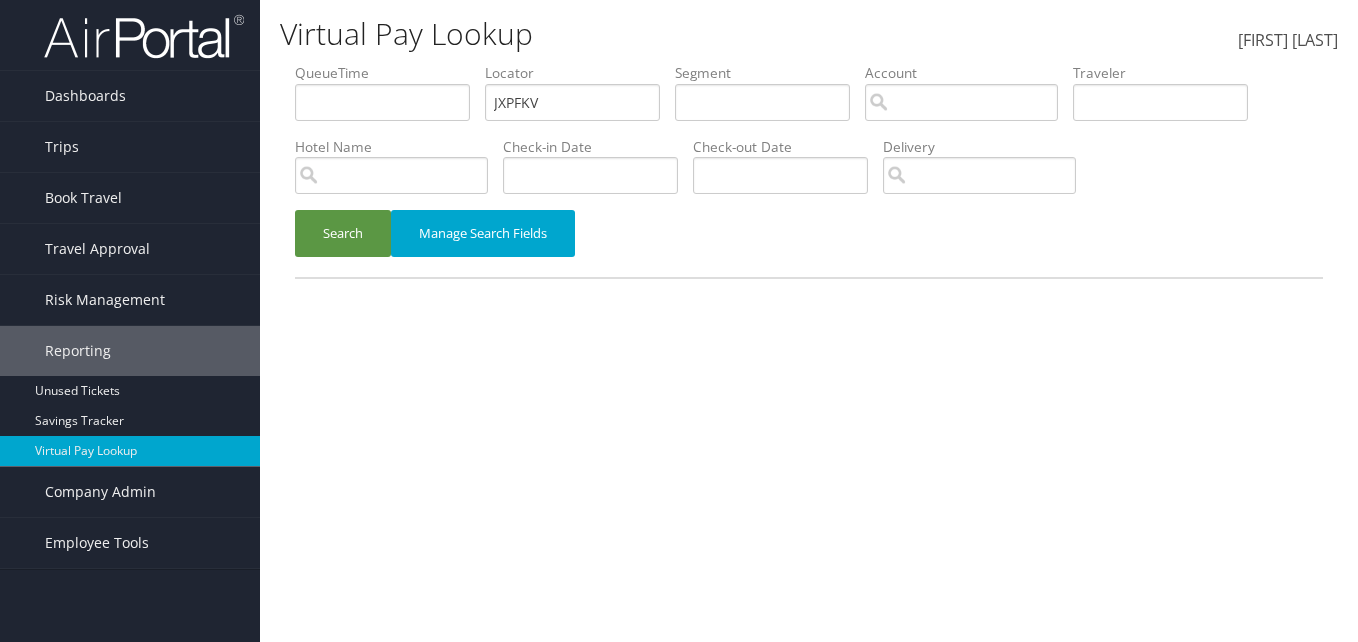 scroll, scrollTop: 0, scrollLeft: 0, axis: both 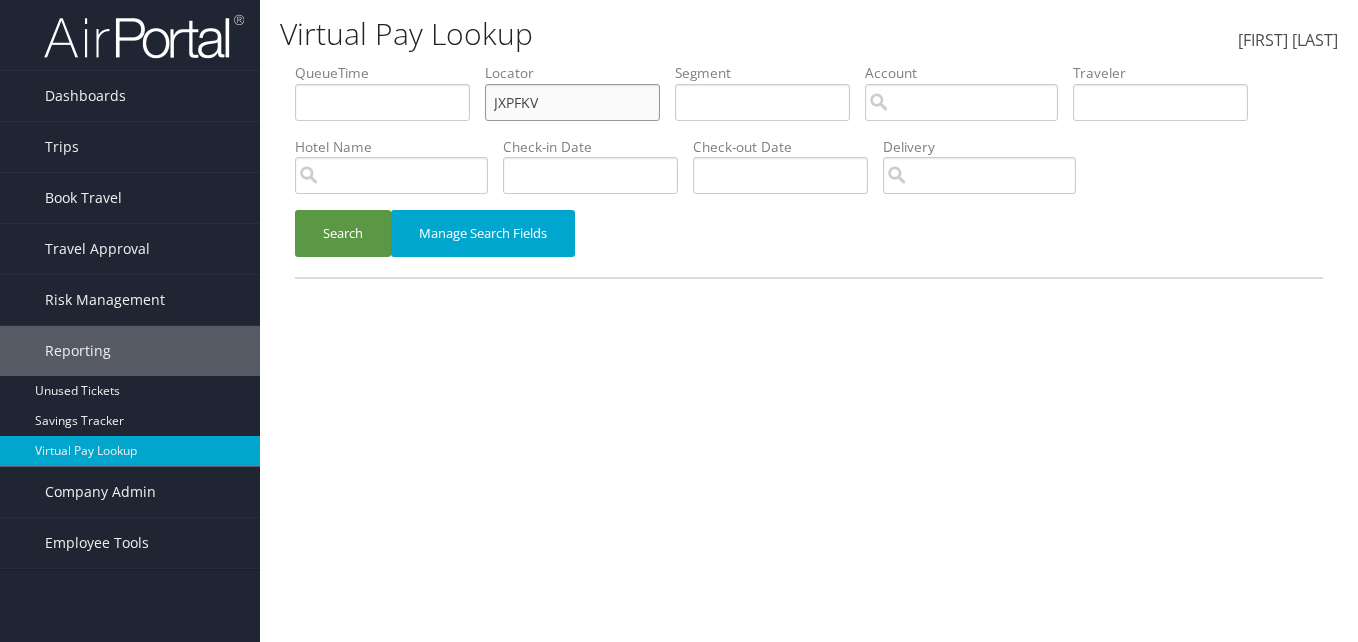 paste on "CPHYFW" 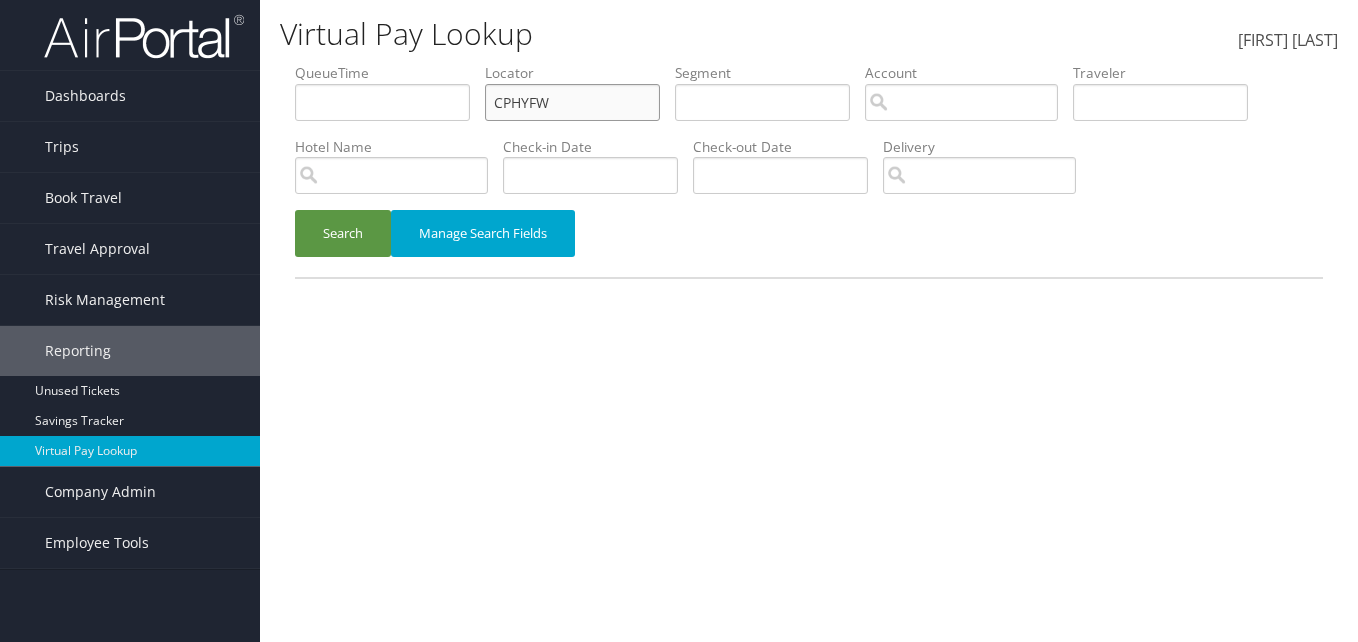 drag, startPoint x: 570, startPoint y: 98, endPoint x: 452, endPoint y: 111, distance: 118.71394 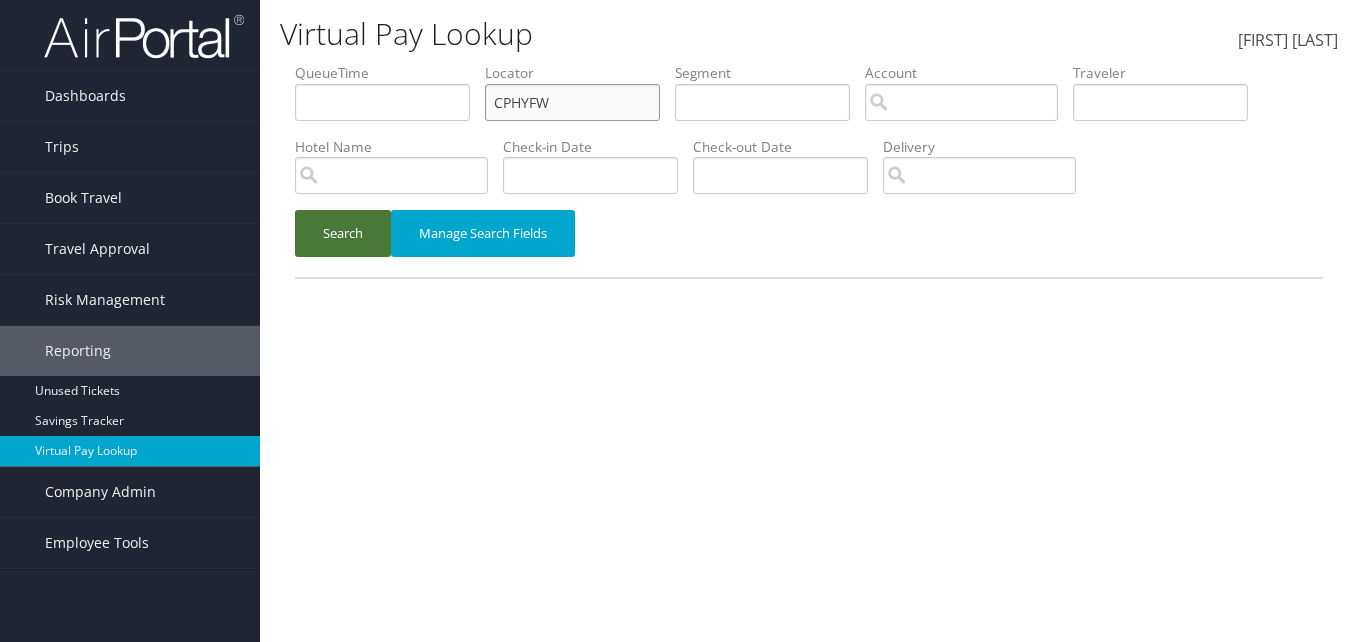type on "CPHYFW" 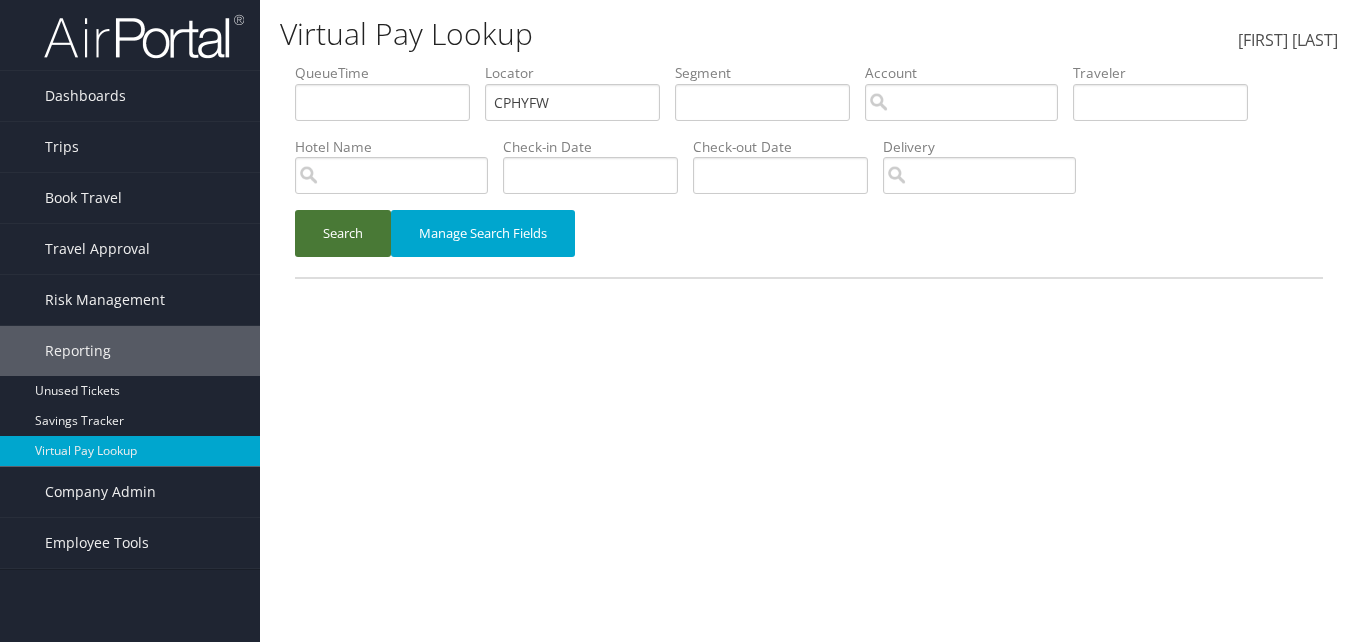 click on "Search" at bounding box center [343, 233] 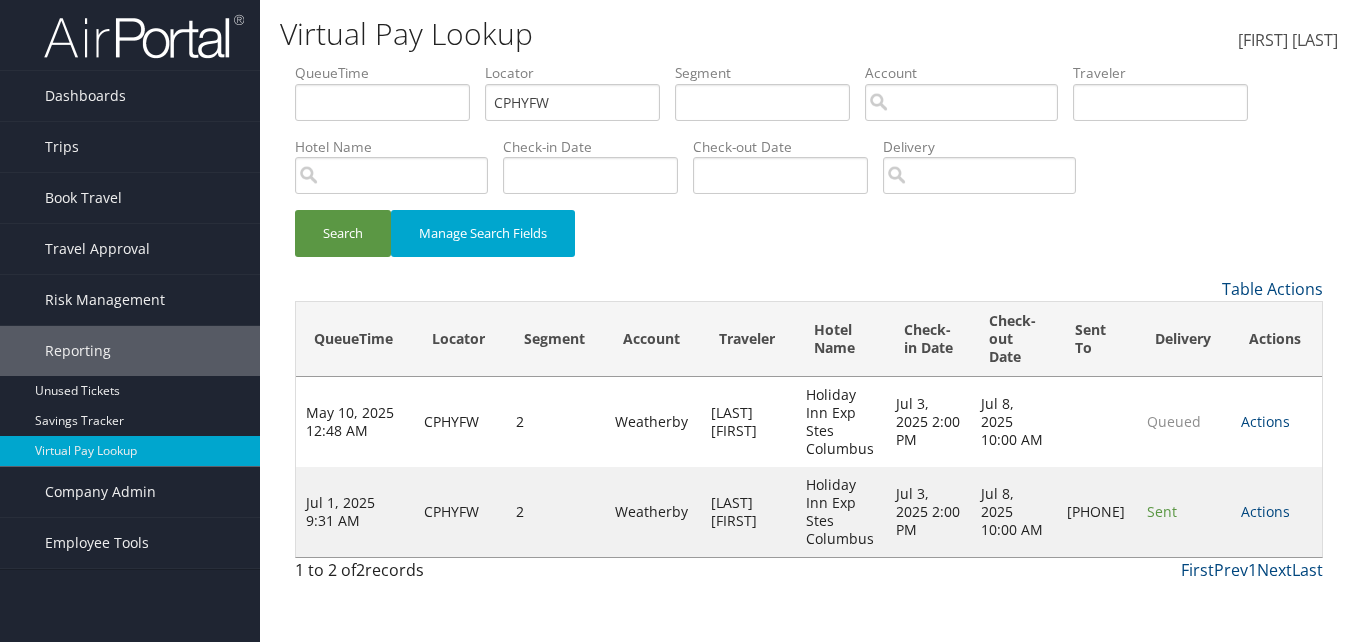click on "Actions   Resend  Logs  Delivery Information  View Itinerary" at bounding box center [1276, 512] 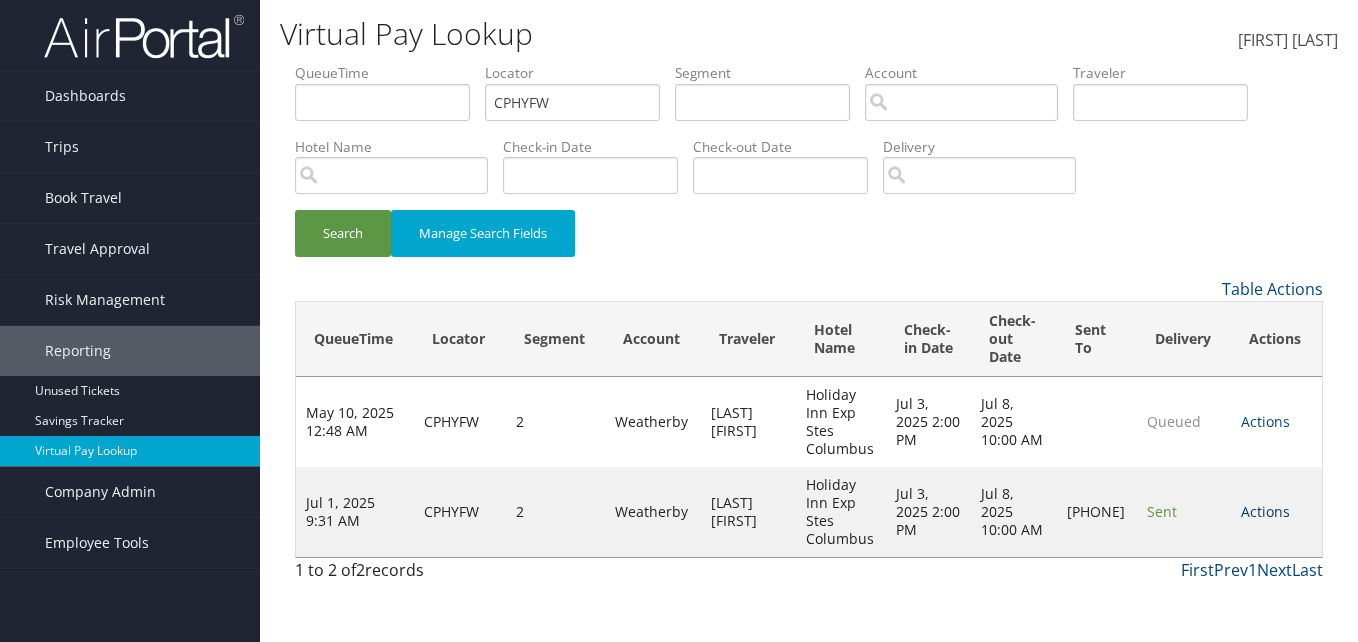 click on "Actions" at bounding box center (1265, 511) 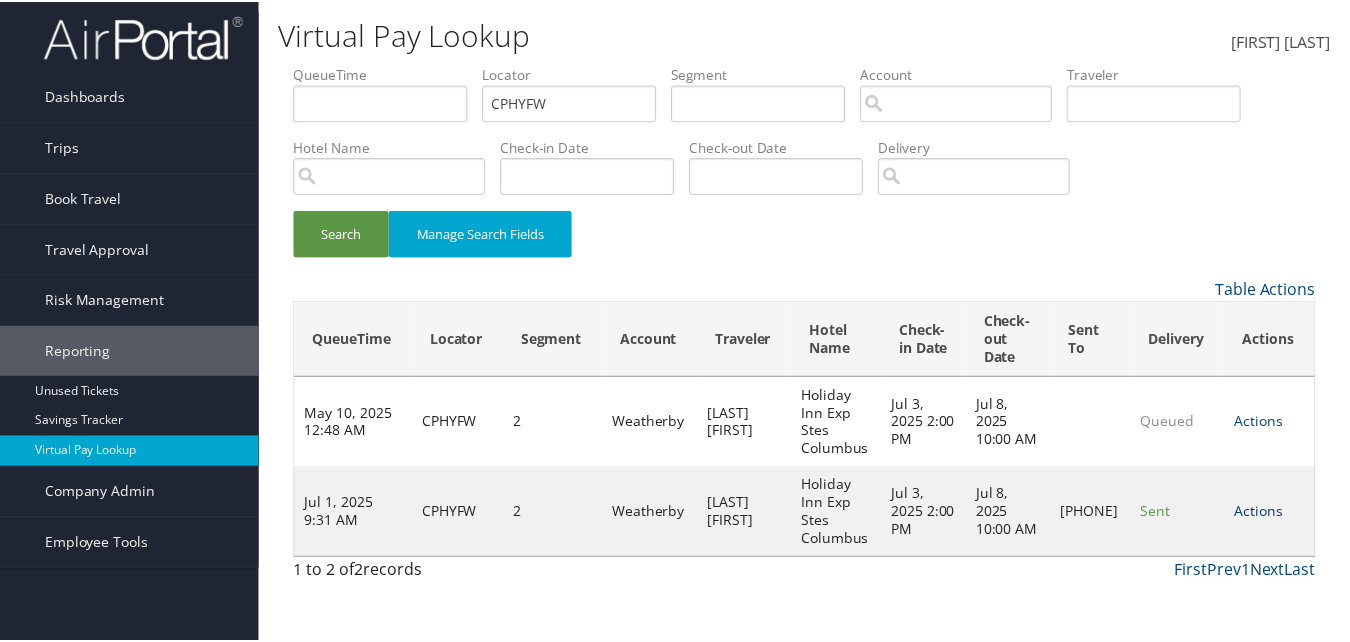 scroll, scrollTop: 19, scrollLeft: 0, axis: vertical 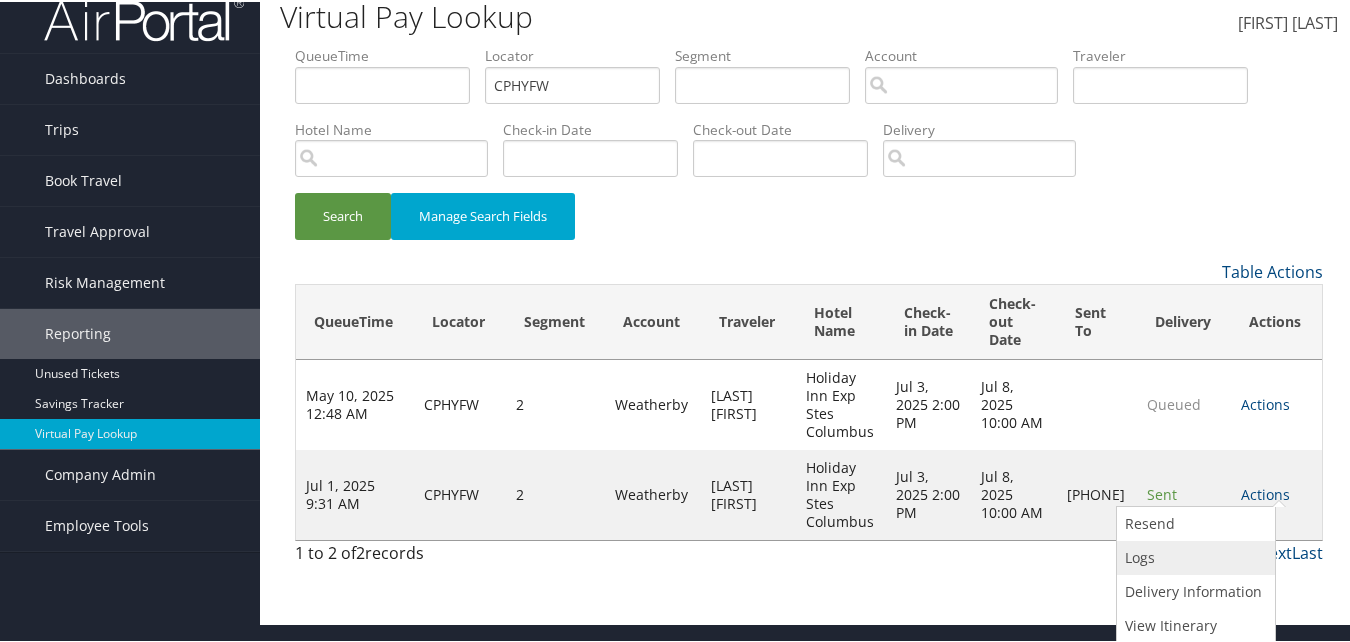 click on "Logs" at bounding box center [1193, 556] 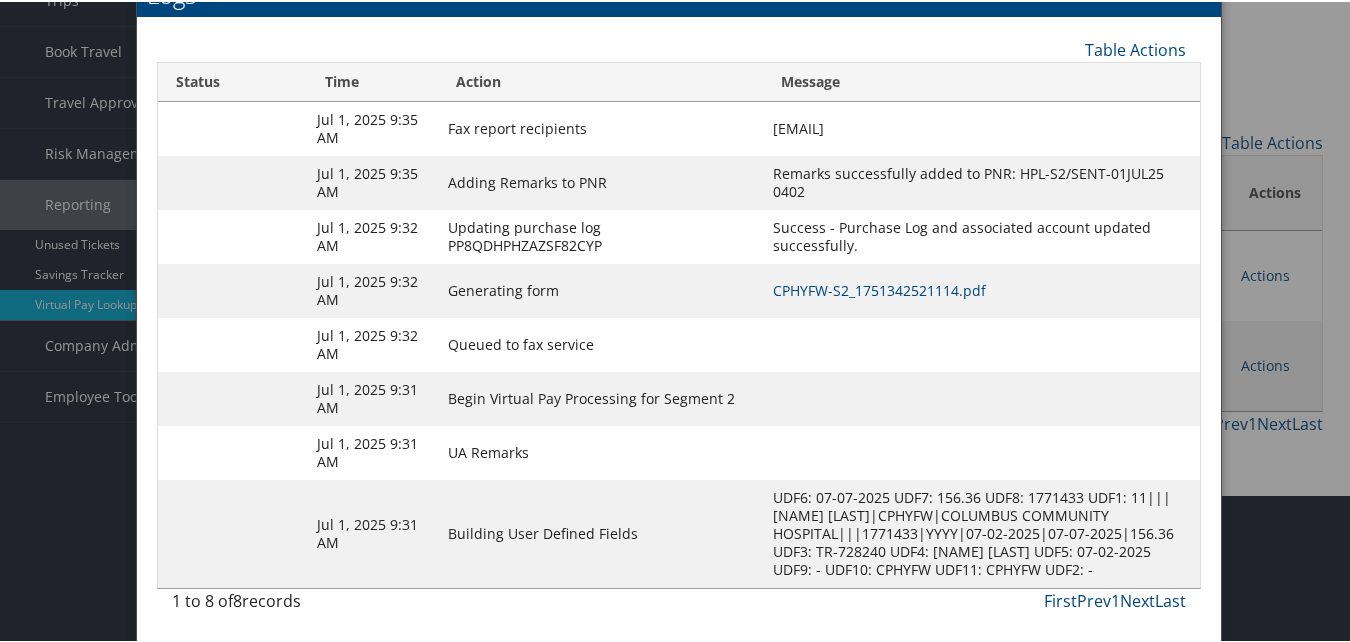 scroll, scrollTop: 190, scrollLeft: 0, axis: vertical 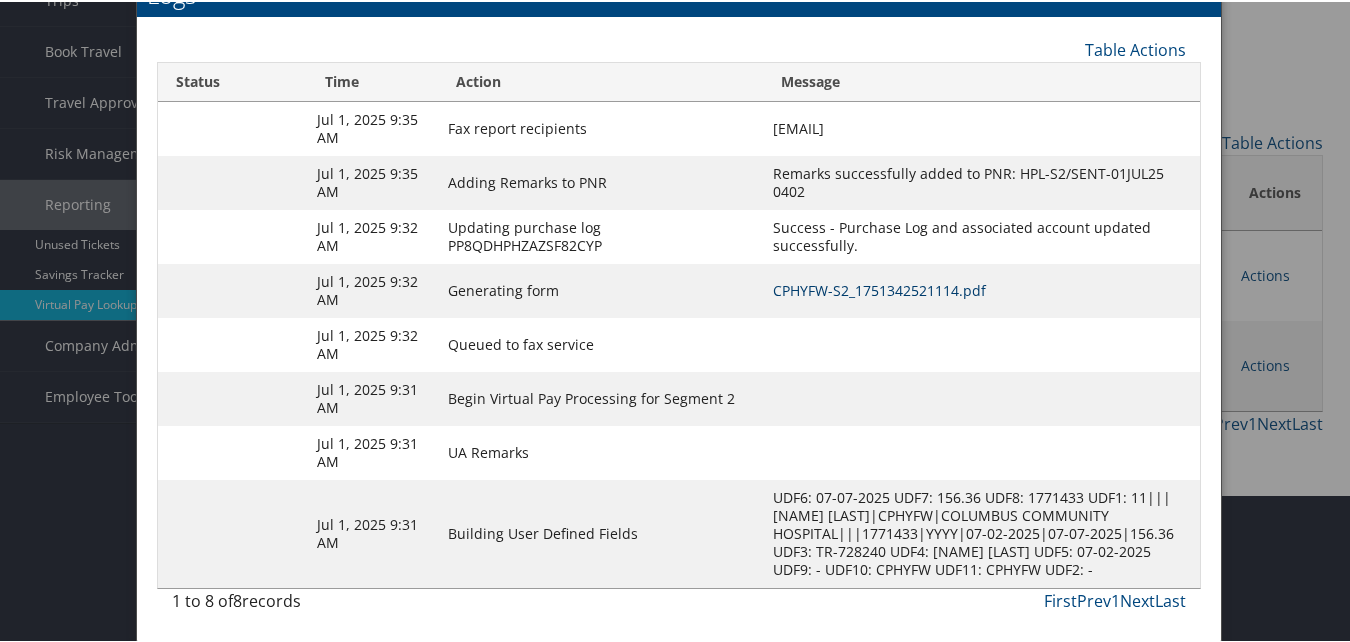 click on "CPHYFW-S2_1751342521114.pdf" at bounding box center (879, 288) 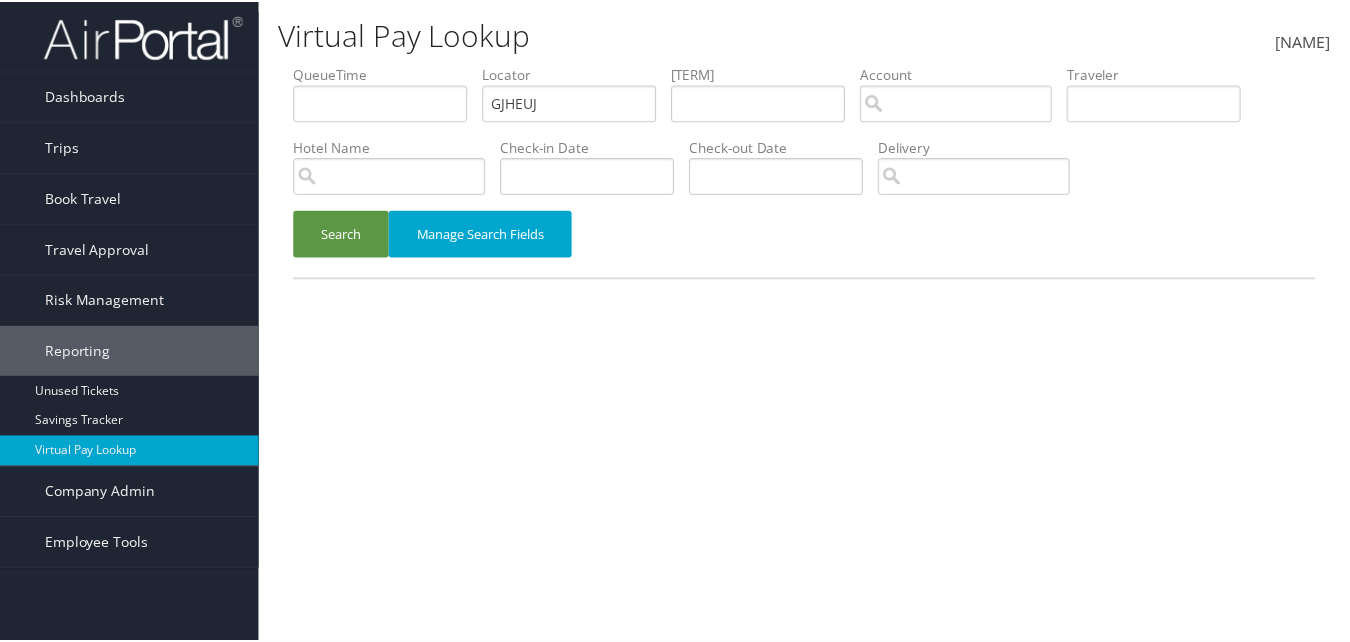 scroll, scrollTop: 0, scrollLeft: 0, axis: both 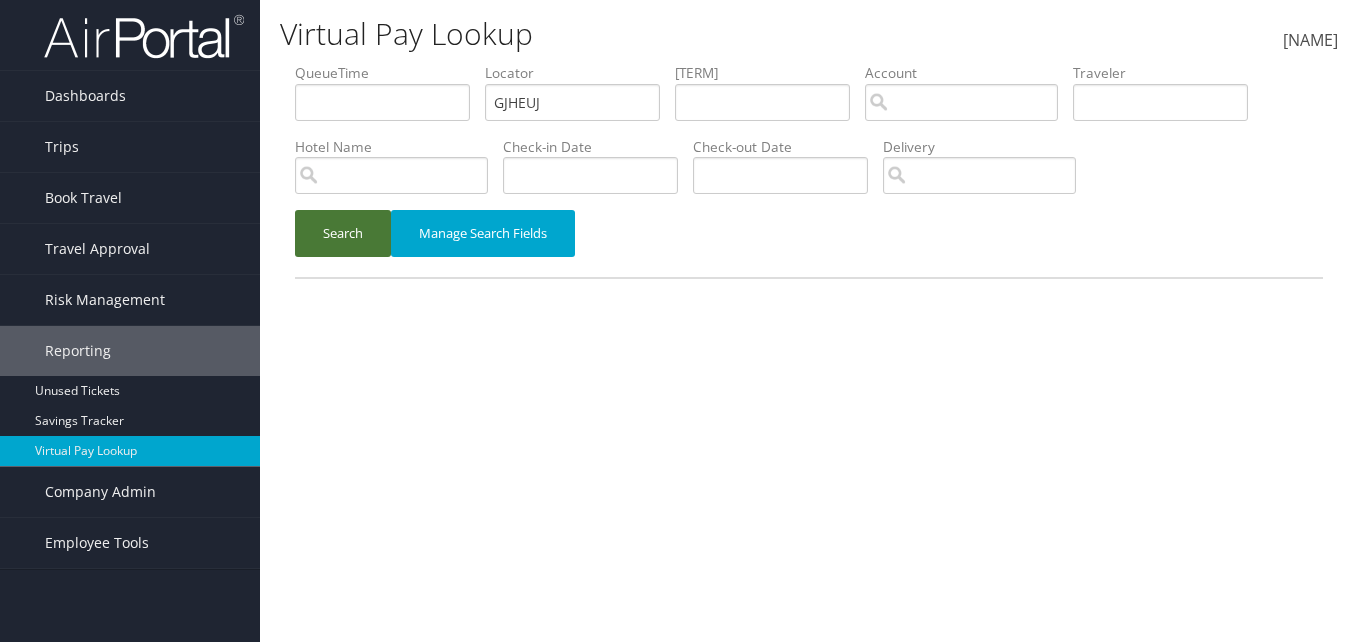 click on "Search" at bounding box center (343, 233) 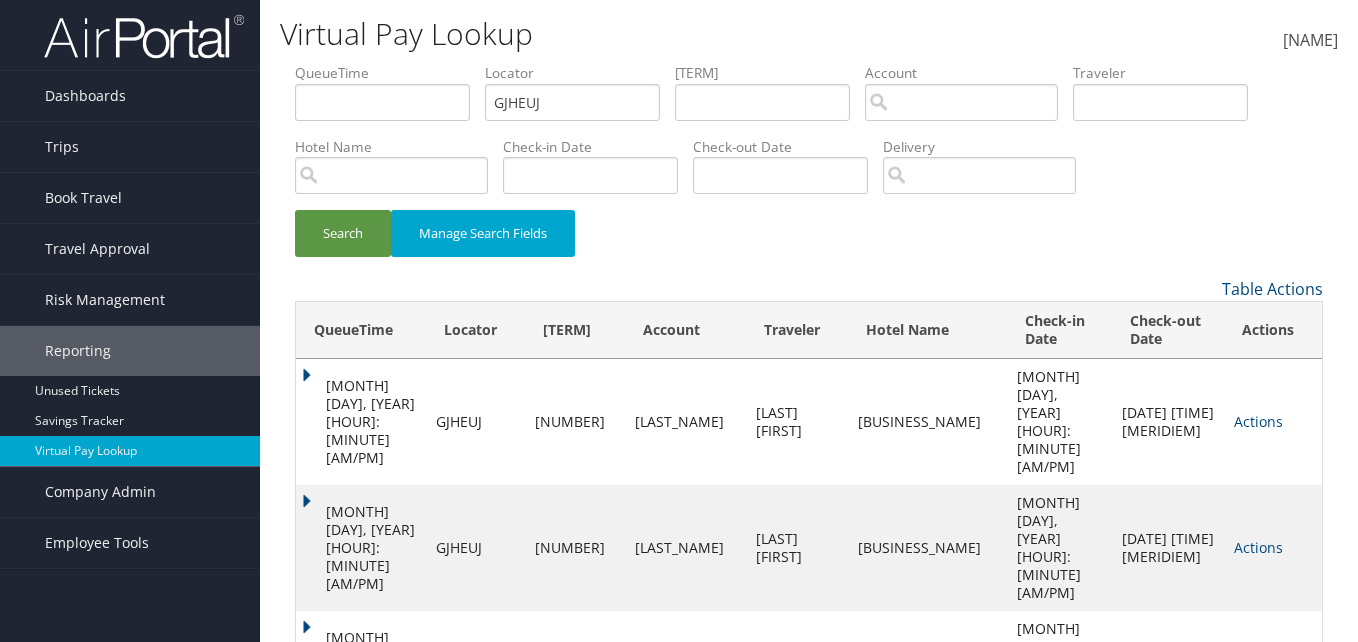 click on "Actions   Resend  Logs  View Itinerary" at bounding box center (1273, 422) 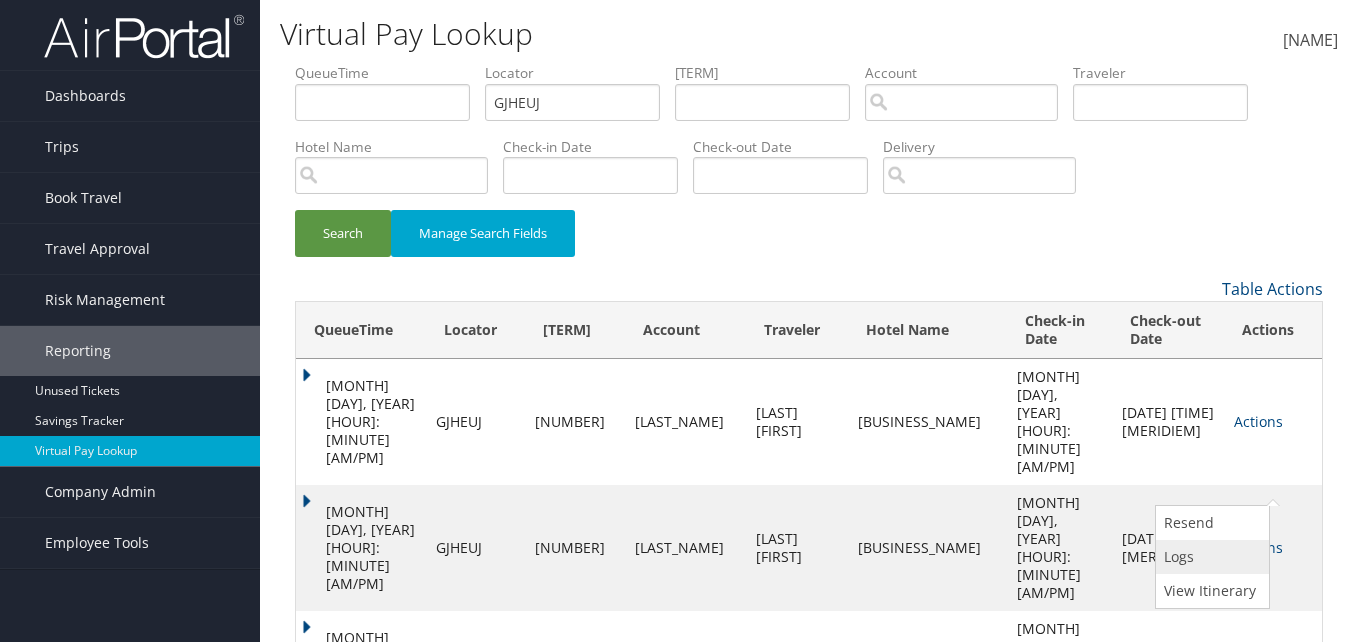 click on "Logs" at bounding box center [1210, 557] 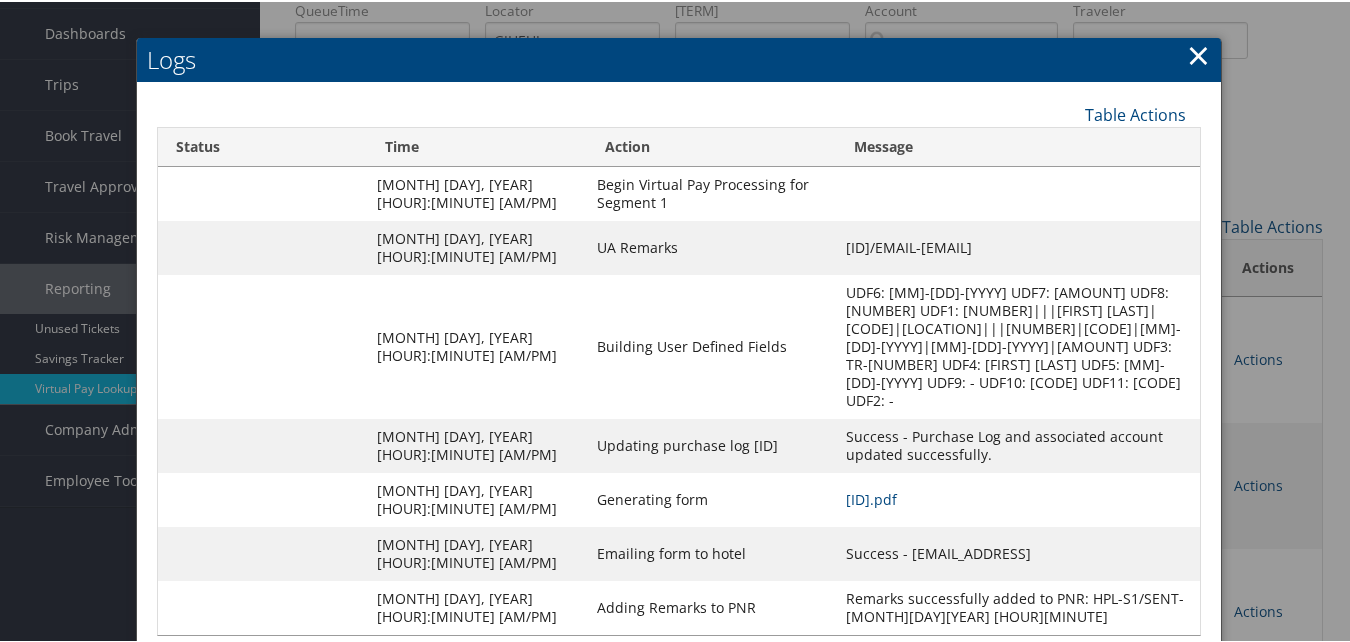 scroll, scrollTop: 93, scrollLeft: 0, axis: vertical 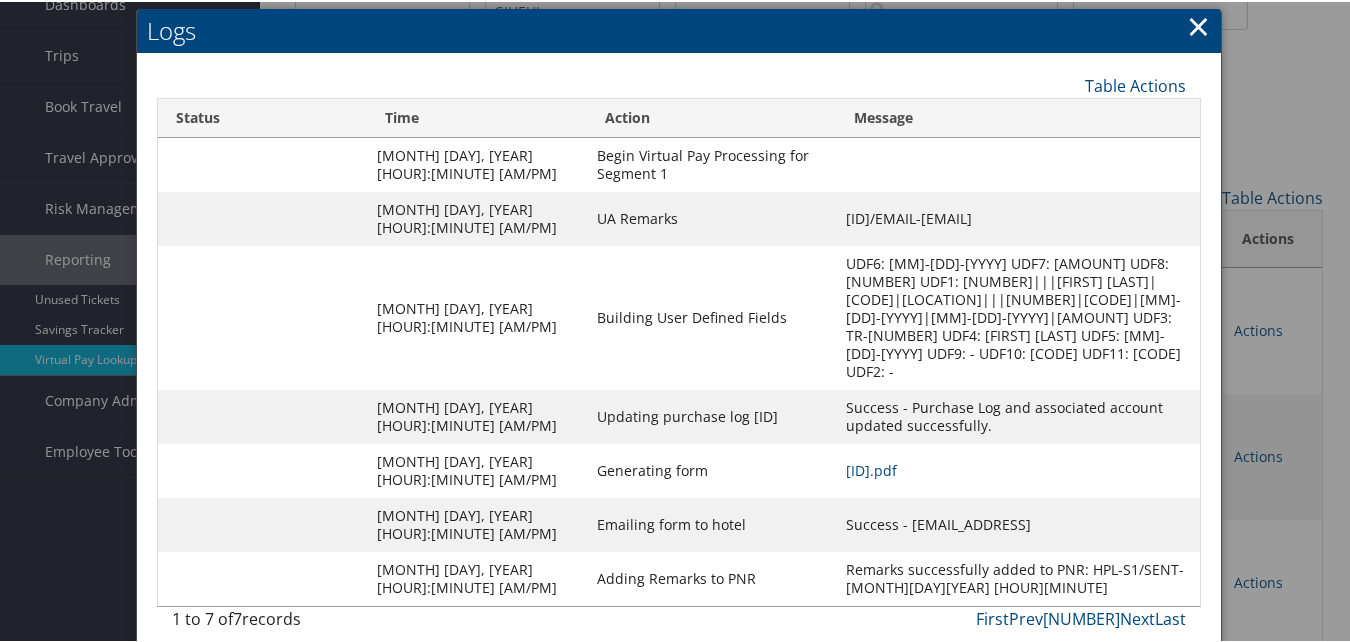 click on "×" at bounding box center [1198, 24] 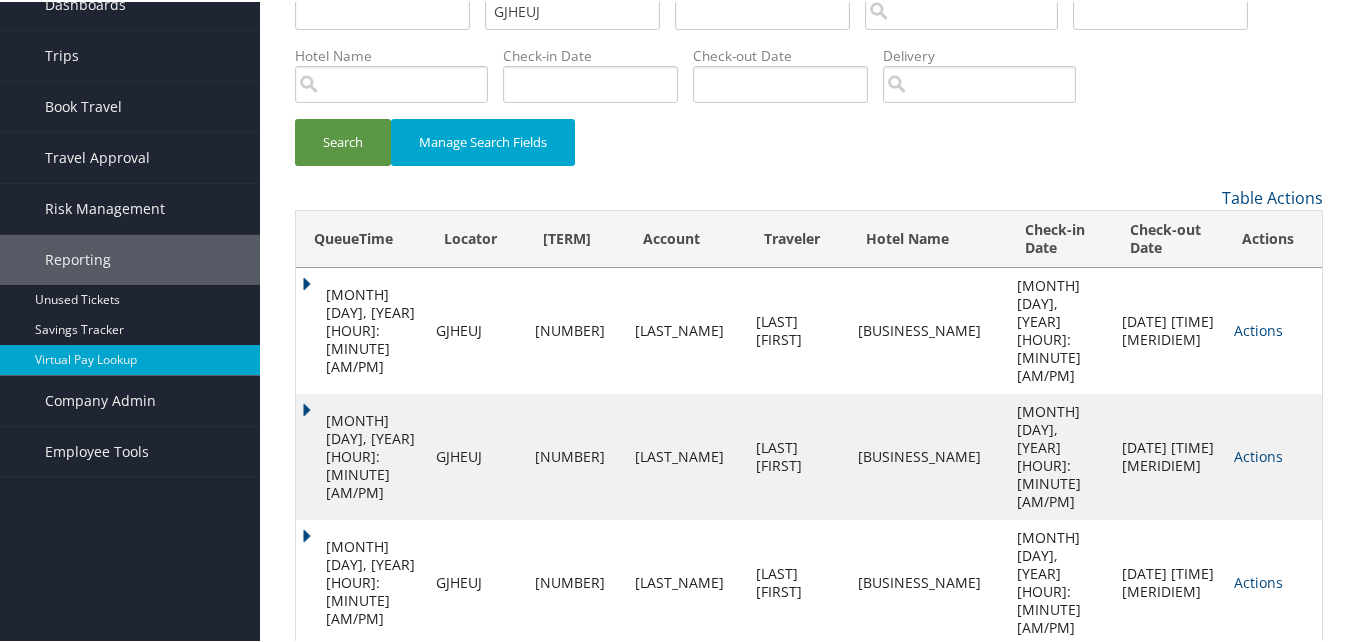 scroll, scrollTop: 0, scrollLeft: 0, axis: both 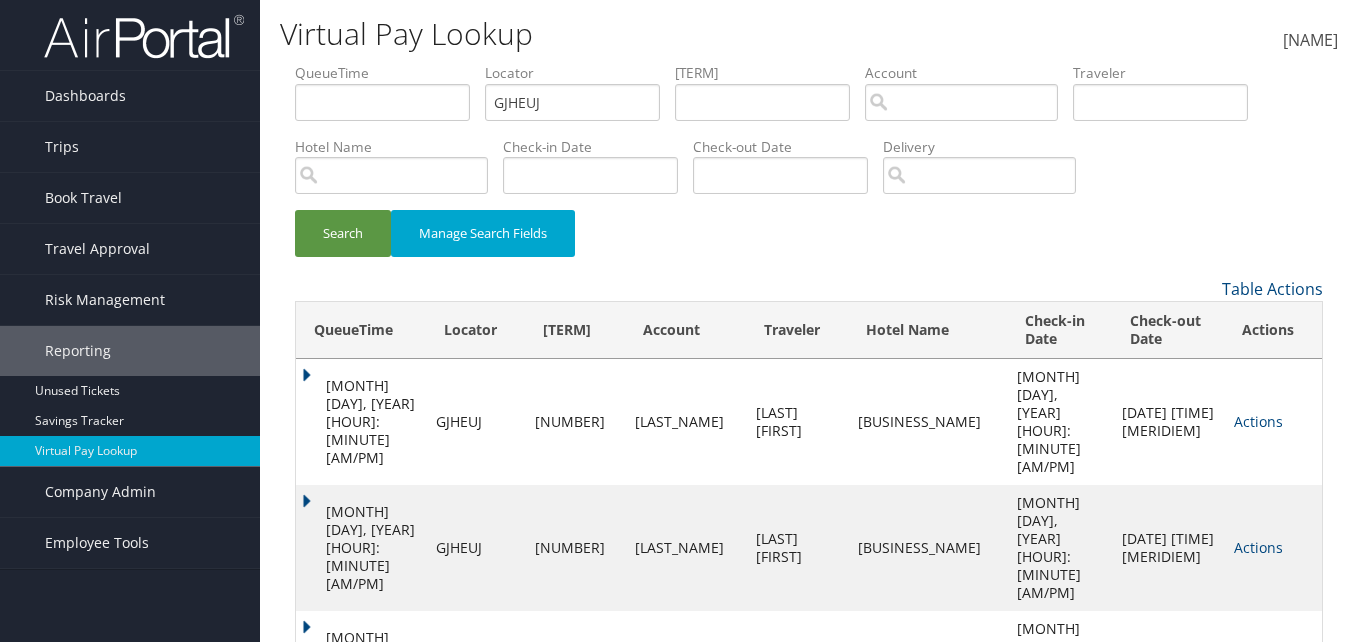 click on "Actions" at bounding box center [1258, 421] 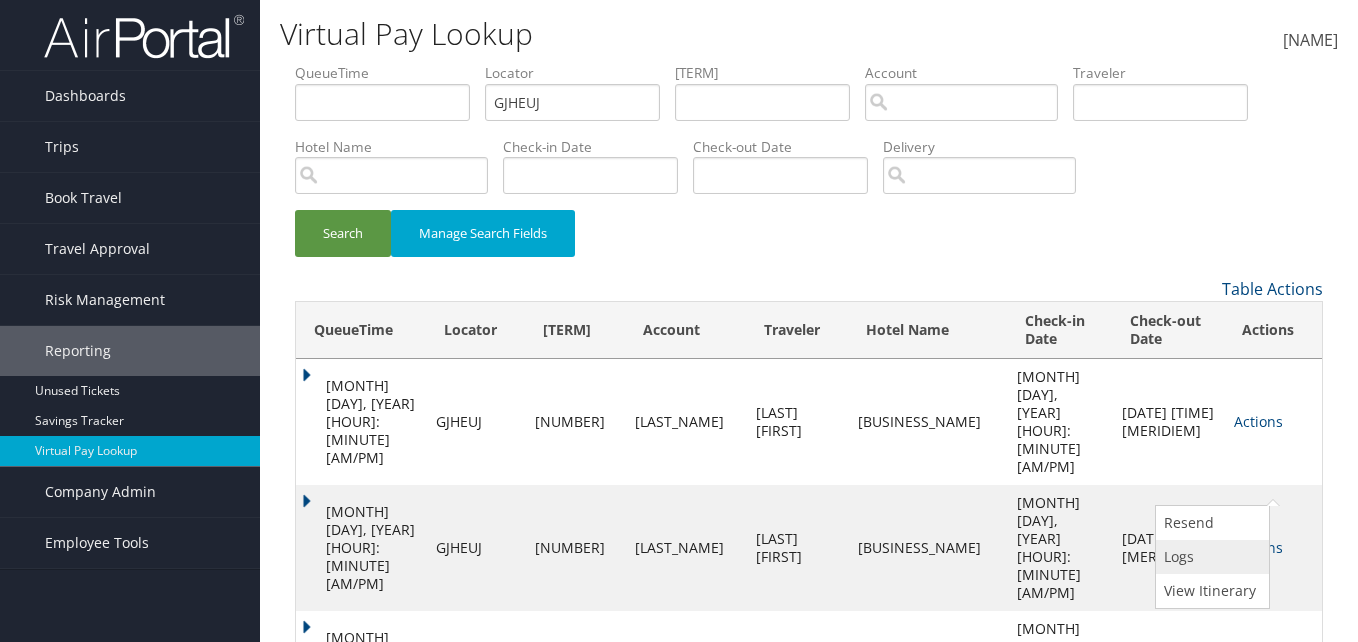 click on "Logs" at bounding box center (1210, 557) 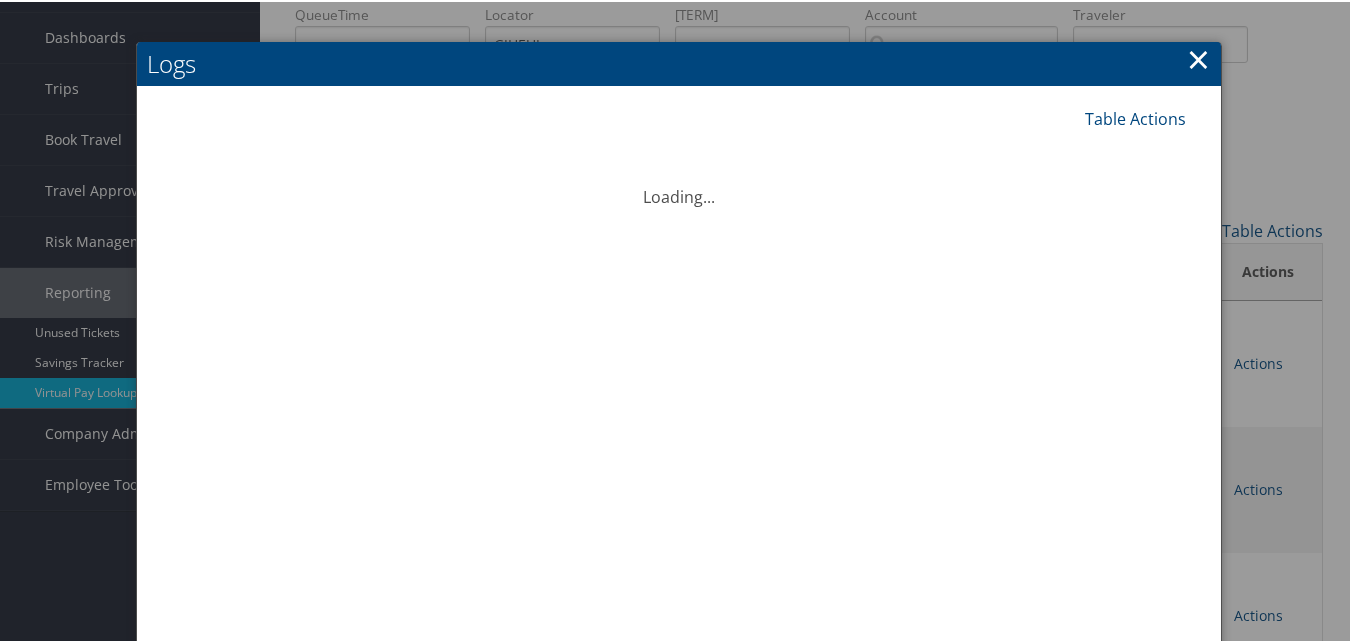 scroll, scrollTop: 93, scrollLeft: 0, axis: vertical 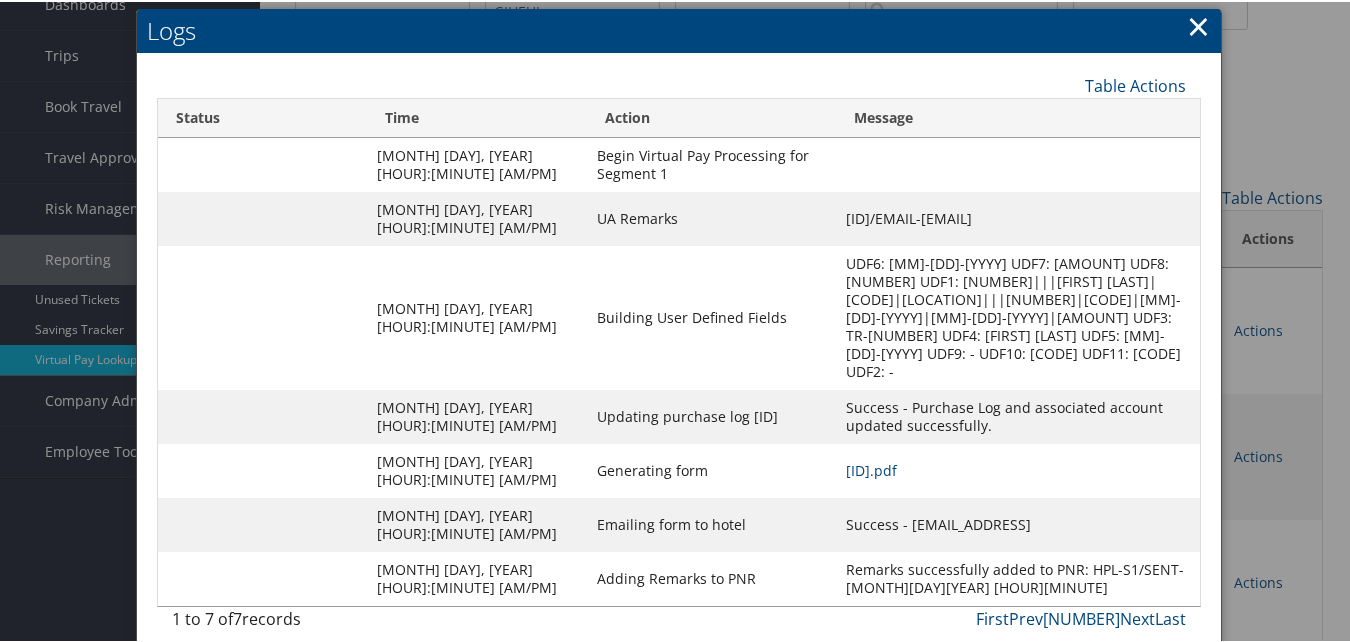 click on "×" at bounding box center (1198, 24) 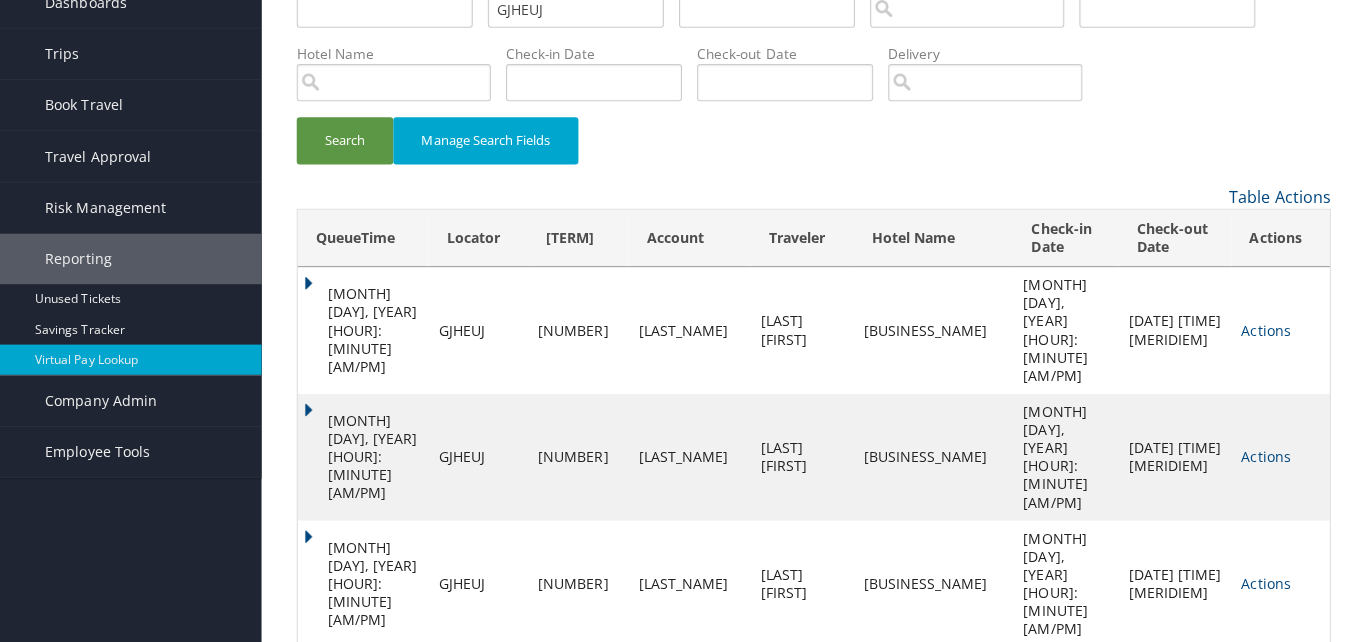 scroll, scrollTop: 0, scrollLeft: 0, axis: both 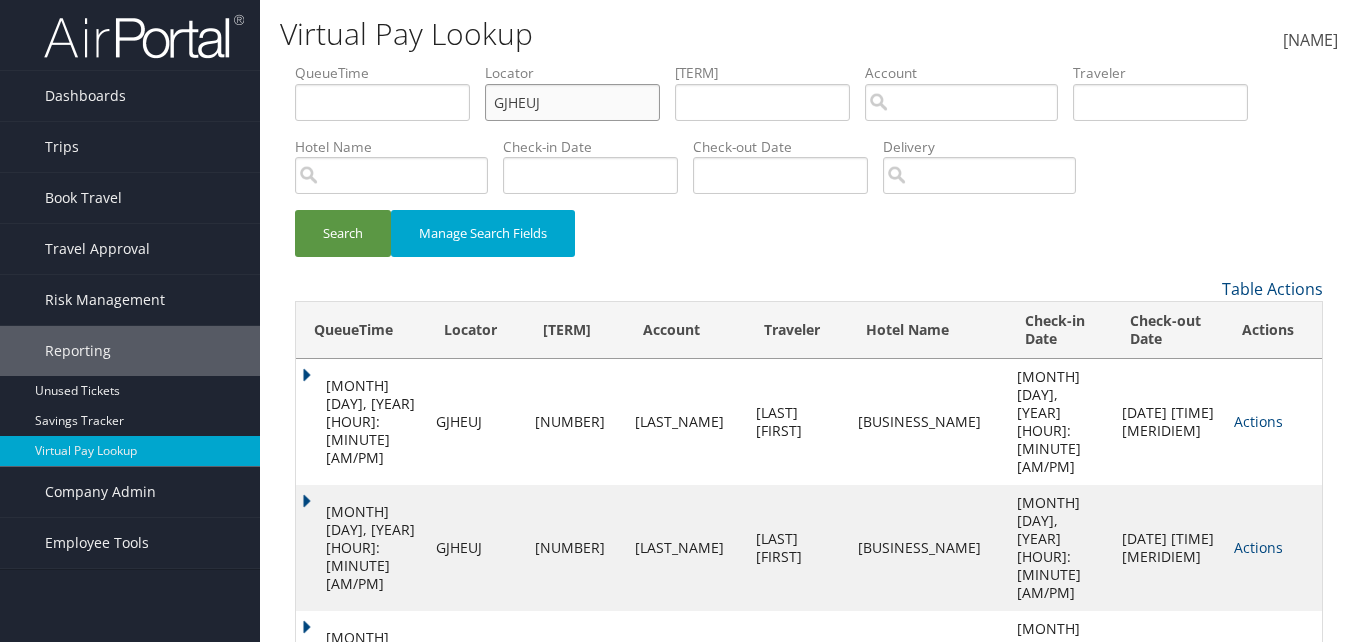 paste on "SQVRDV" 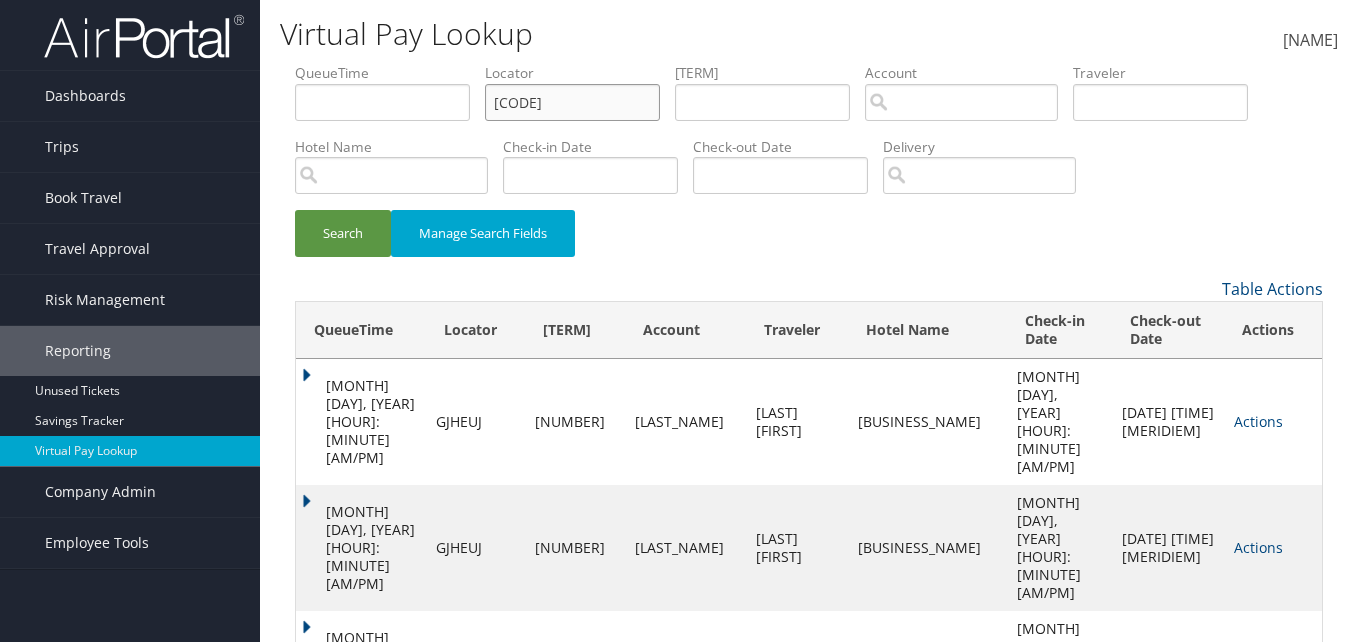 drag, startPoint x: 566, startPoint y: 98, endPoint x: 494, endPoint y: 104, distance: 72.249565 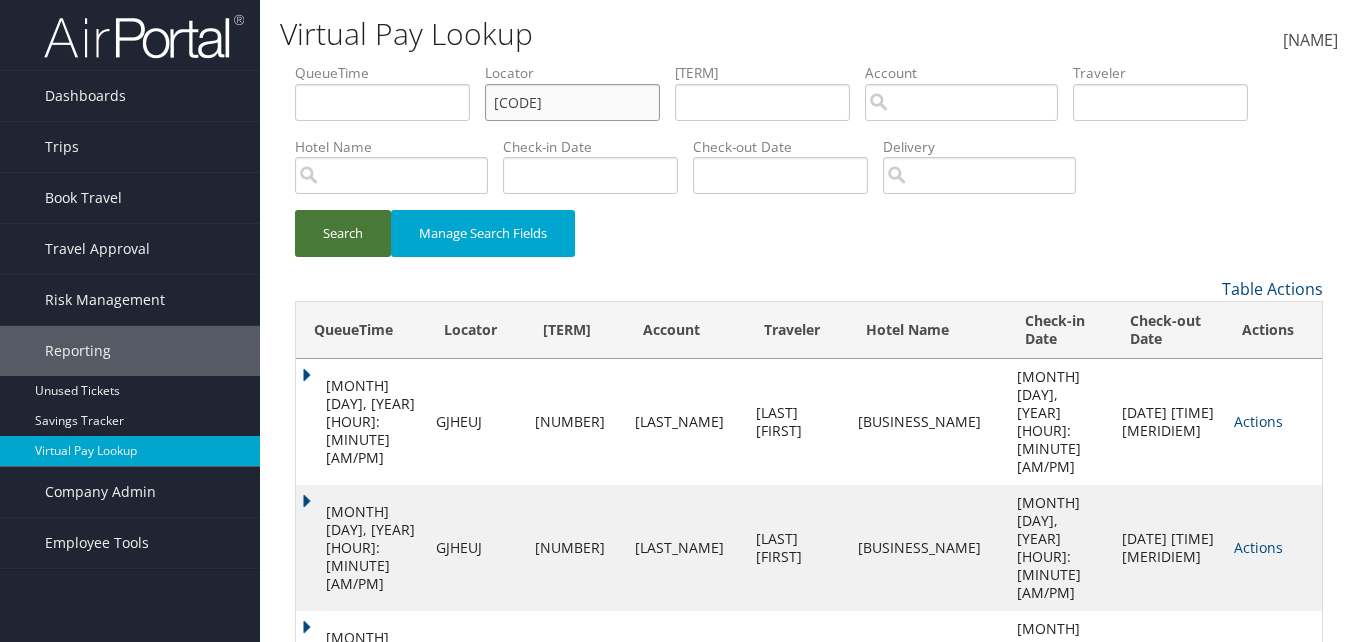 type on "SQVRDV" 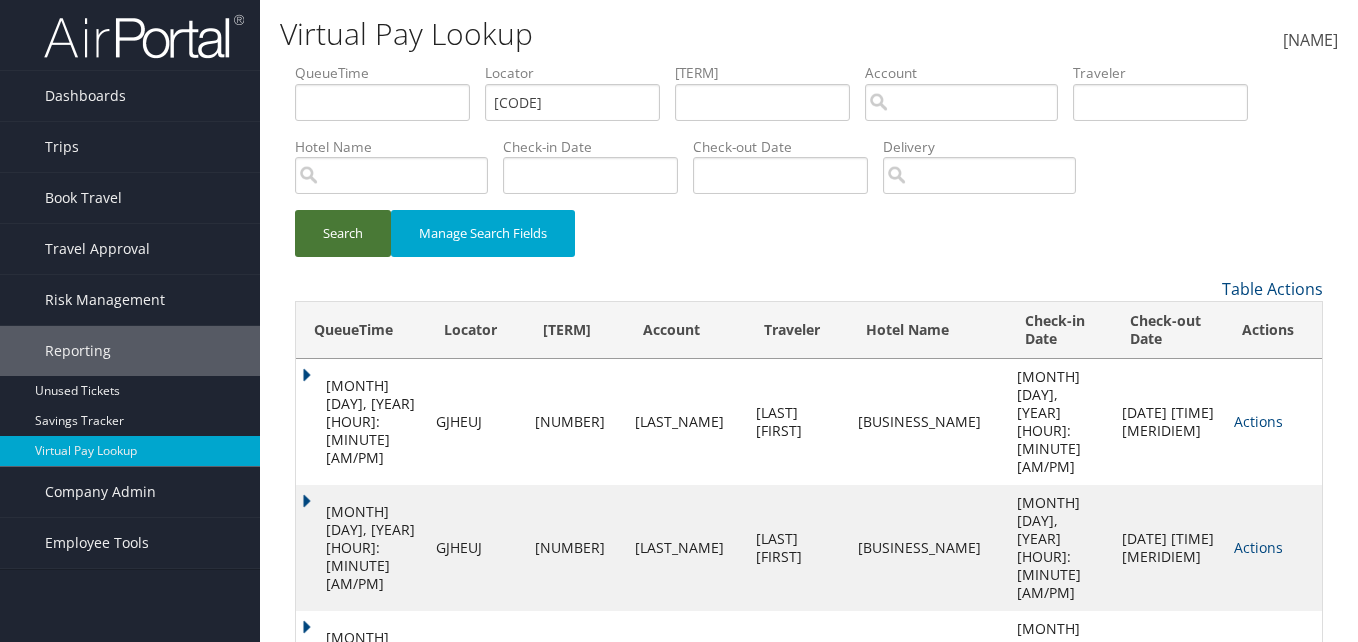 click on "Search" at bounding box center [343, 233] 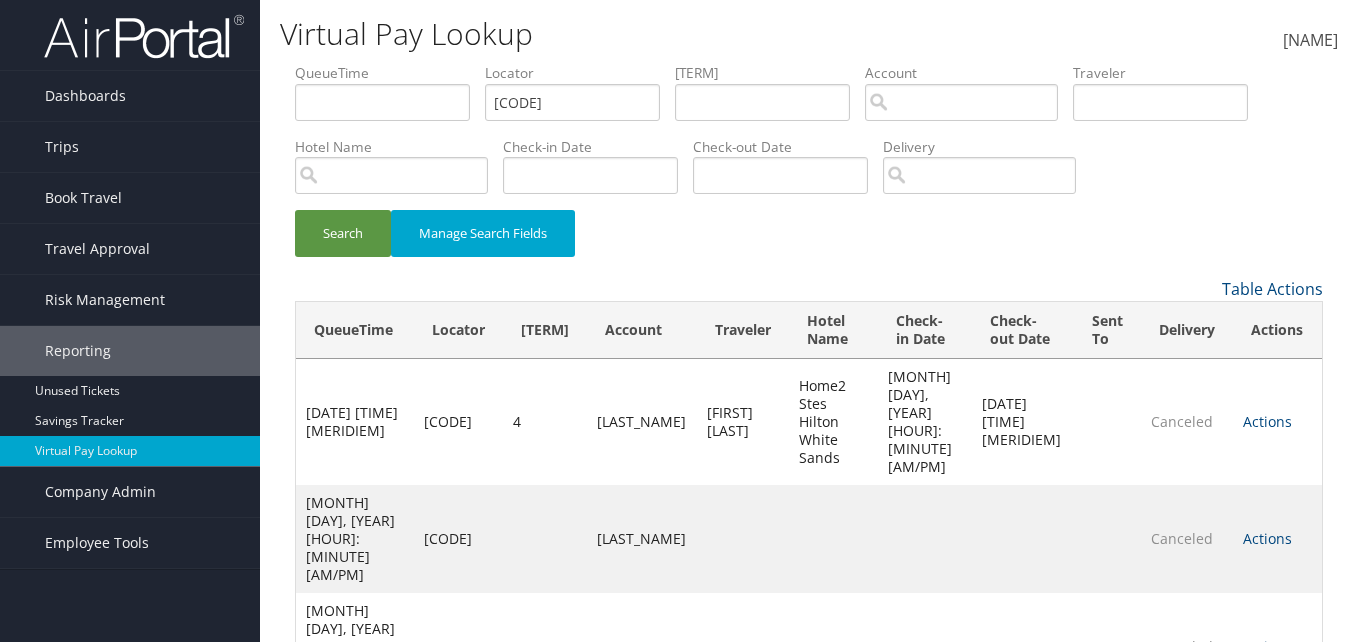 click on "Actions" at bounding box center [1267, 421] 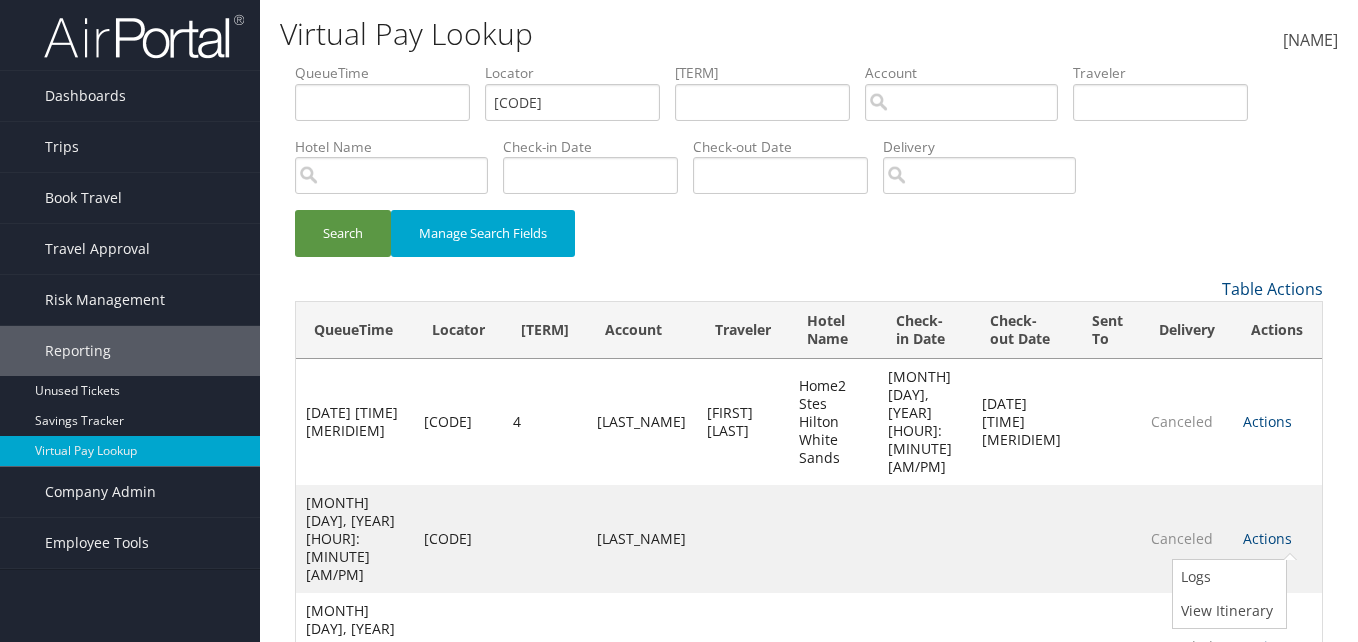 drag, startPoint x: 1050, startPoint y: 568, endPoint x: 1351, endPoint y: 550, distance: 301.53772 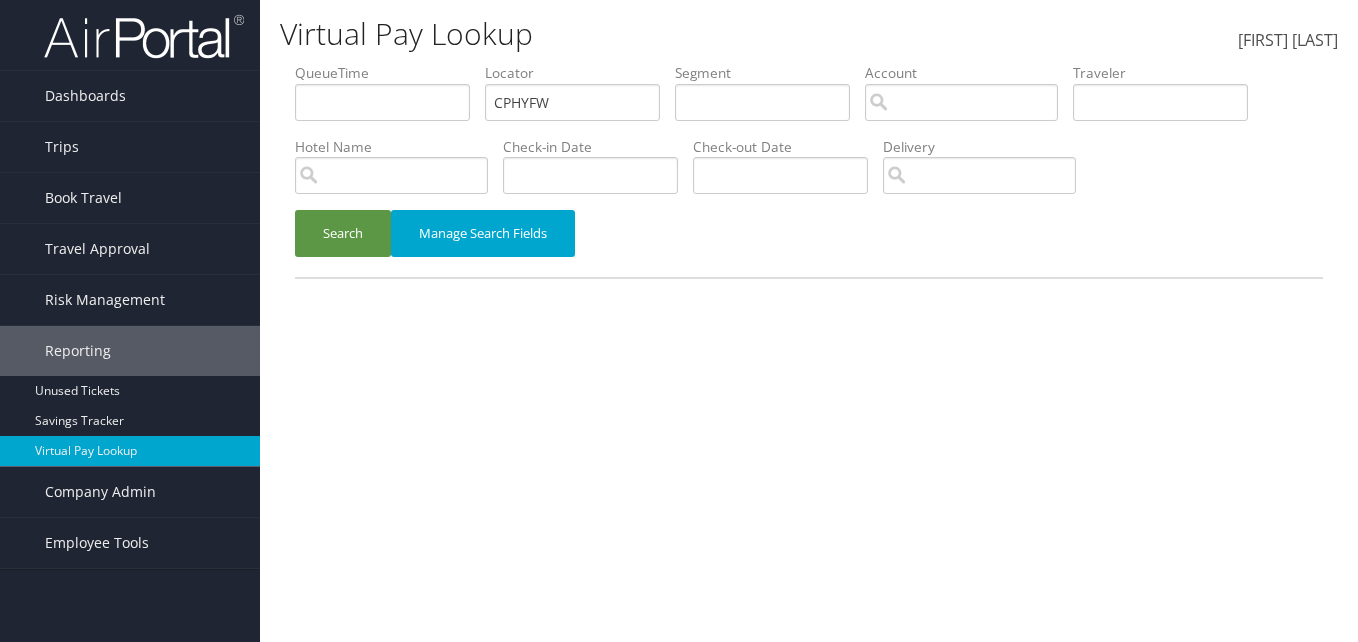 scroll, scrollTop: 0, scrollLeft: 0, axis: both 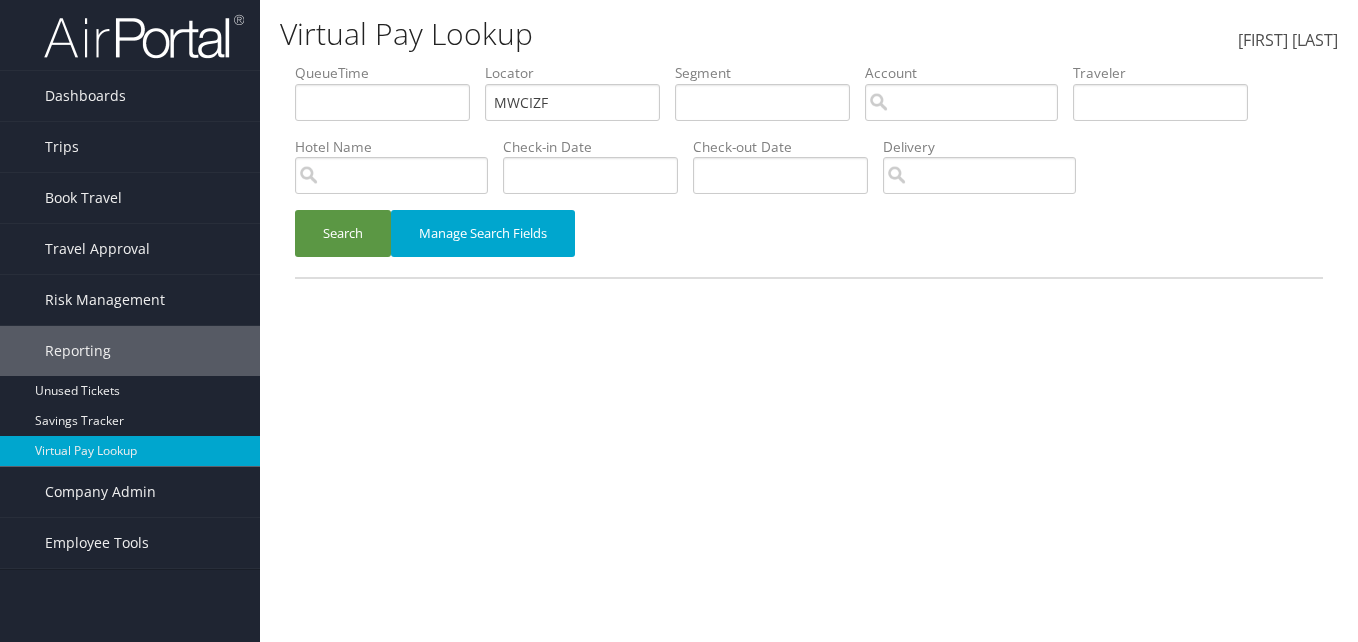 click on "QueueTime Locator MWCIZF Segment Account Traveler Hotel Name Check-in Date Check-out Date Delivery" at bounding box center (809, 63) 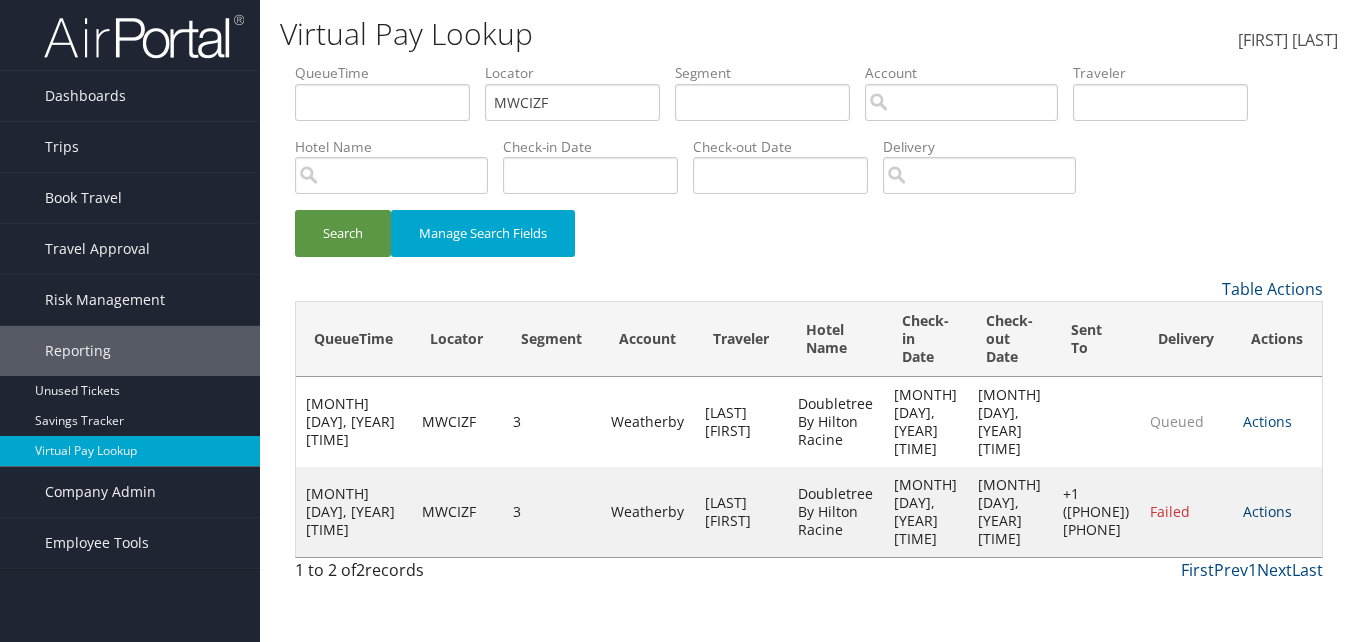 click on "Actions" at bounding box center (1267, 511) 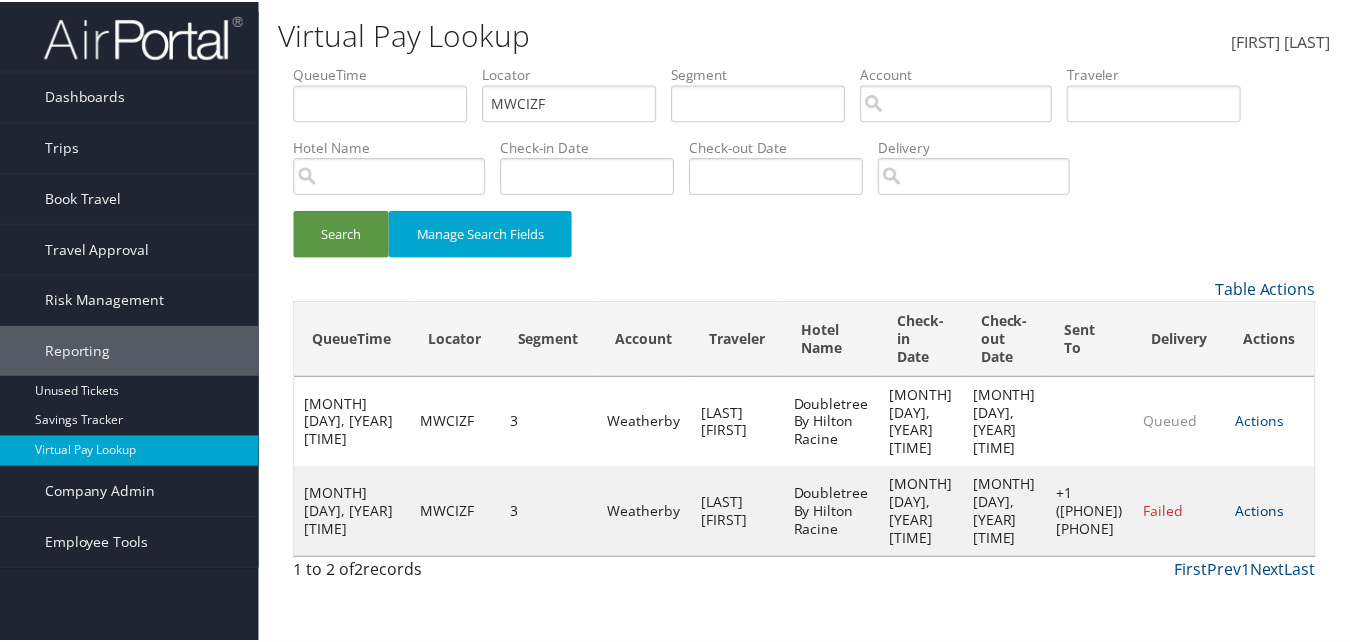 scroll, scrollTop: 1, scrollLeft: 0, axis: vertical 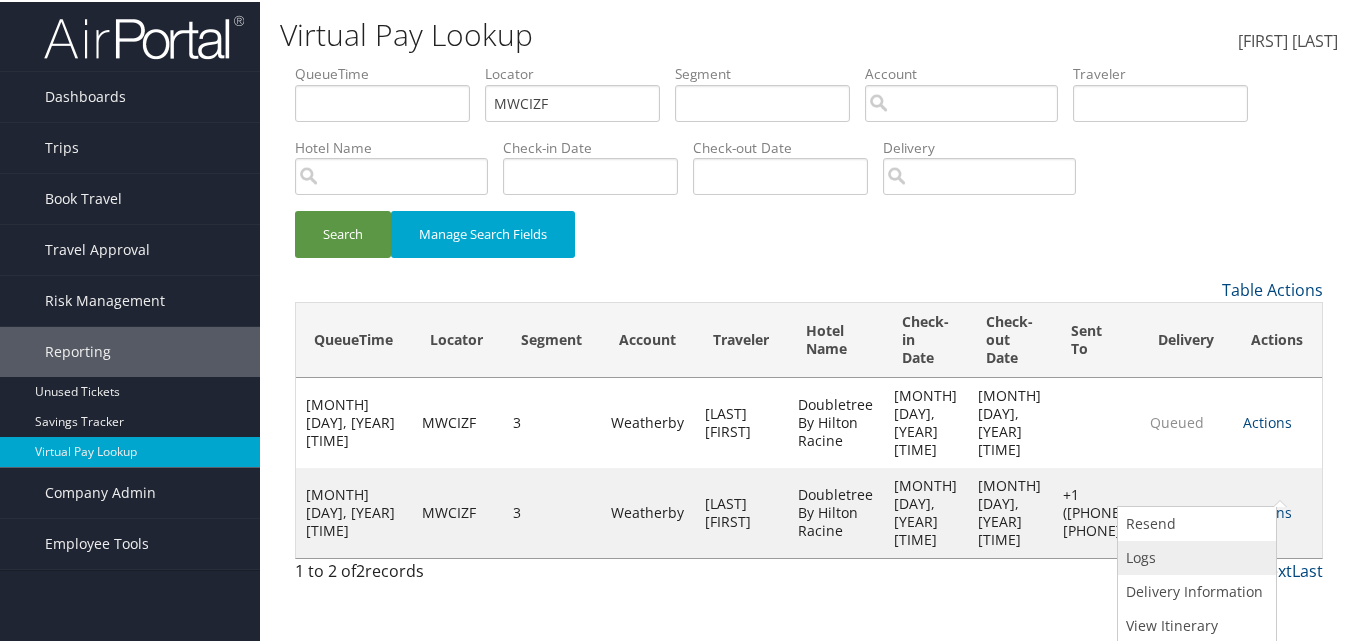 click on "Logs" at bounding box center (1194, 556) 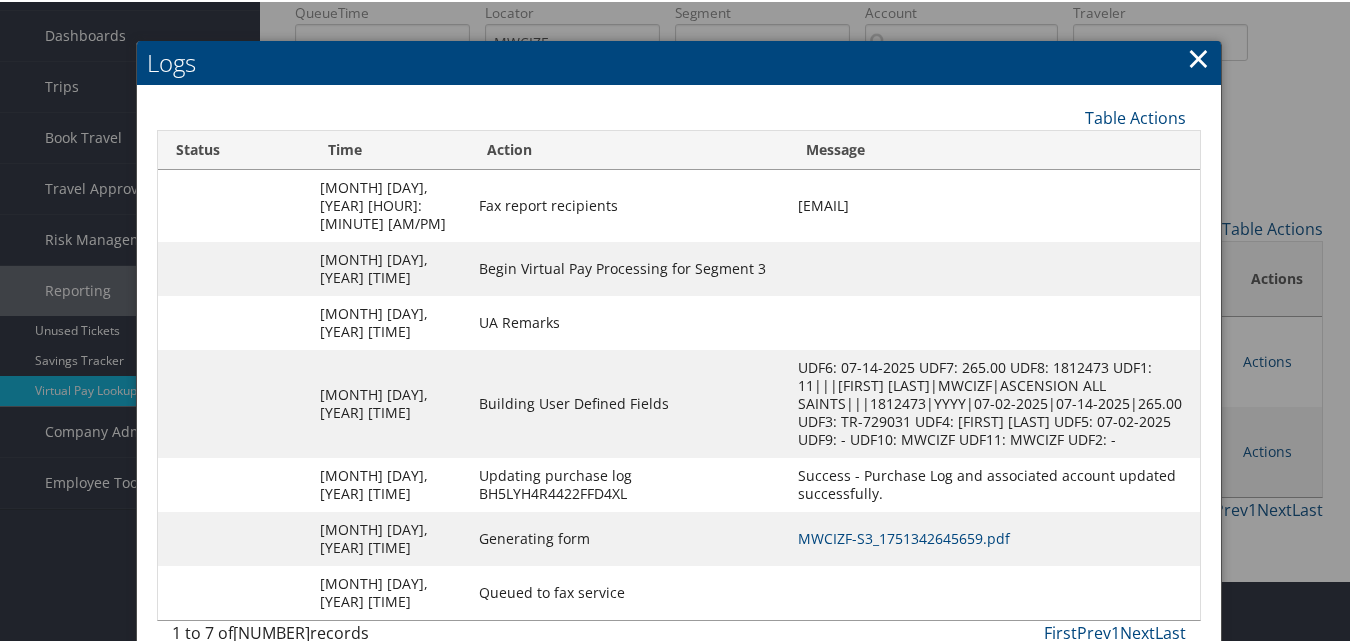 scroll, scrollTop: 112, scrollLeft: 0, axis: vertical 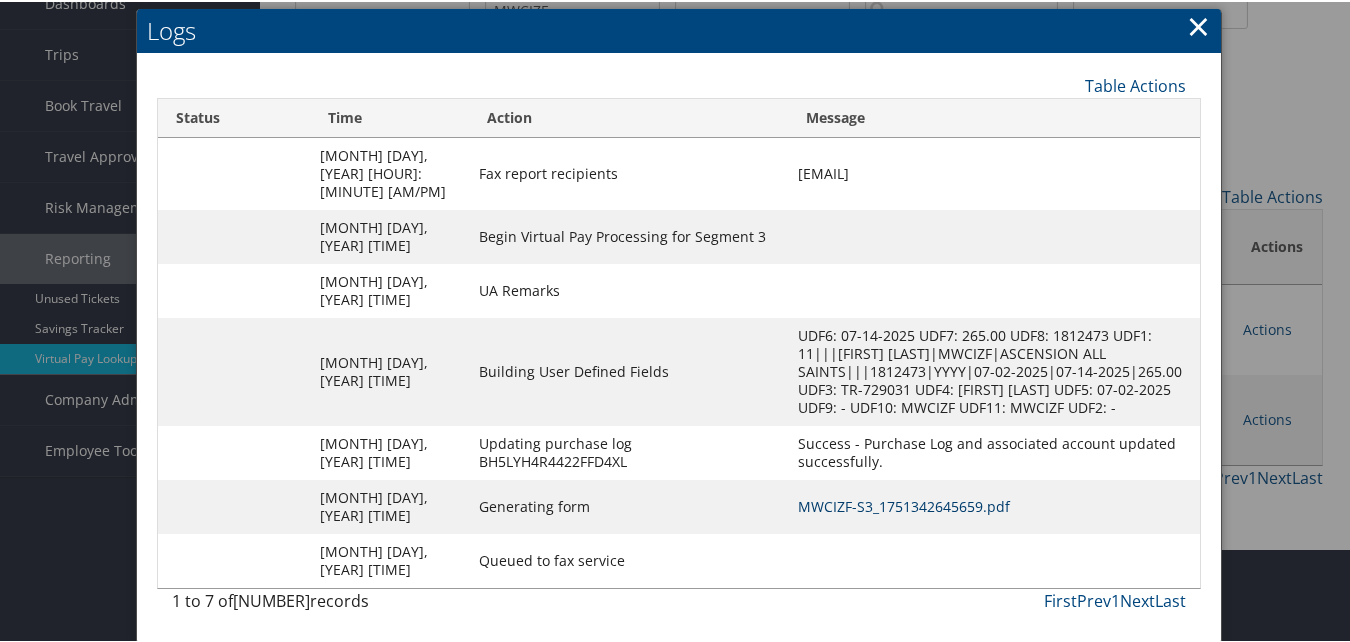 click on "MWCIZF-S3_1751342645659.pdf" at bounding box center (904, 504) 